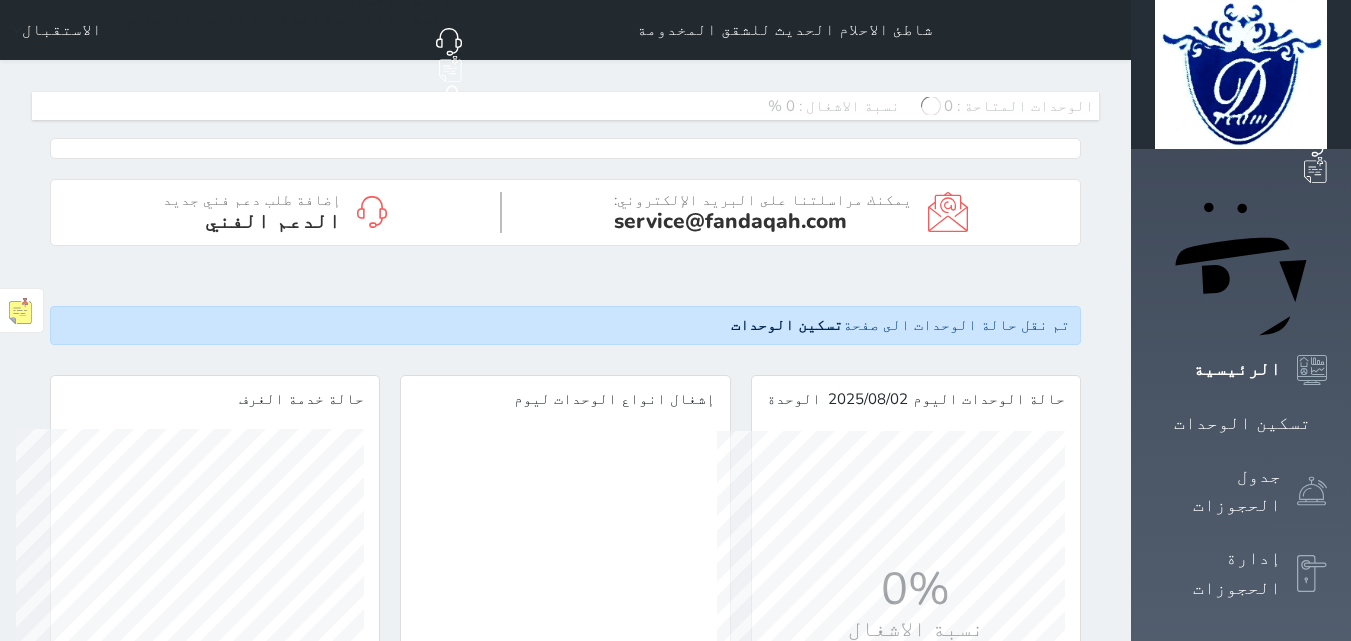 scroll, scrollTop: 0, scrollLeft: 0, axis: both 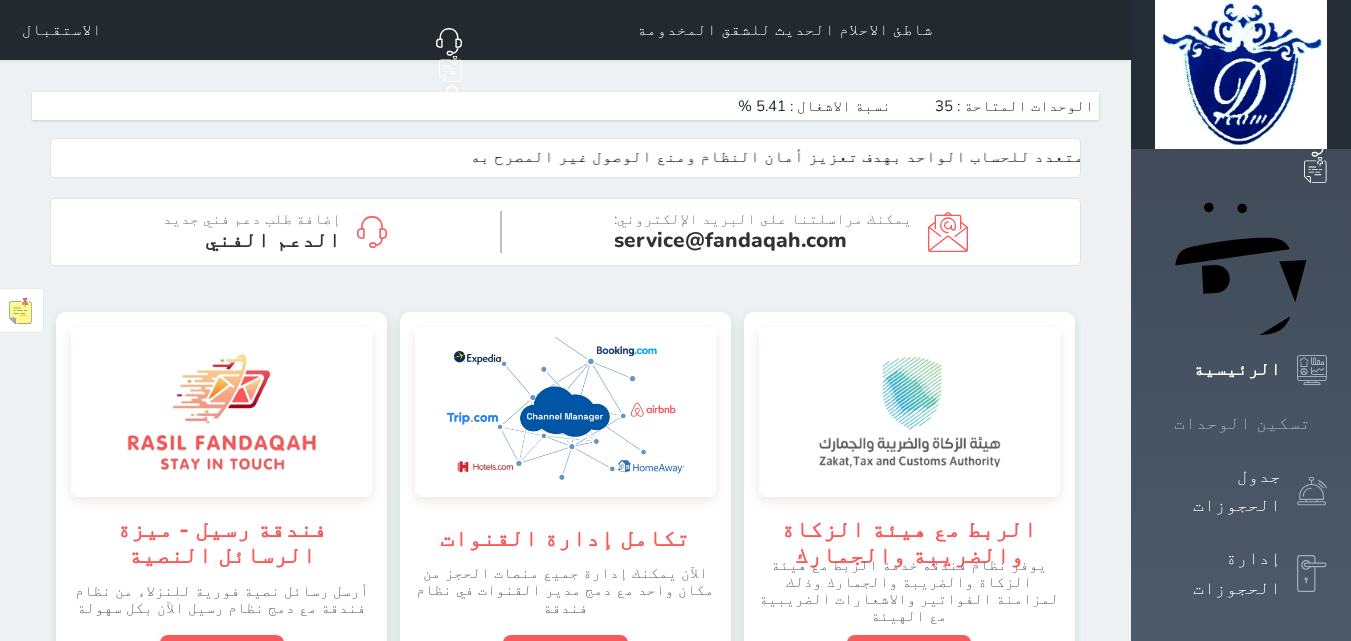 click 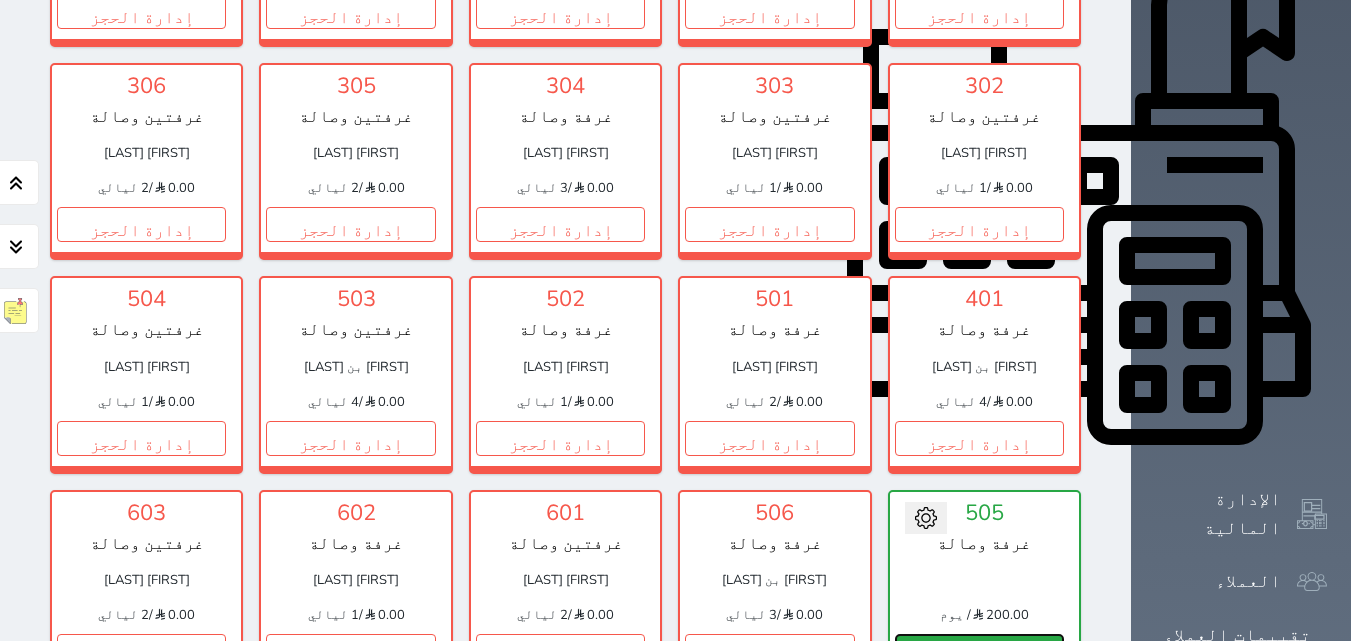 click on "حجز" at bounding box center (979, 651) 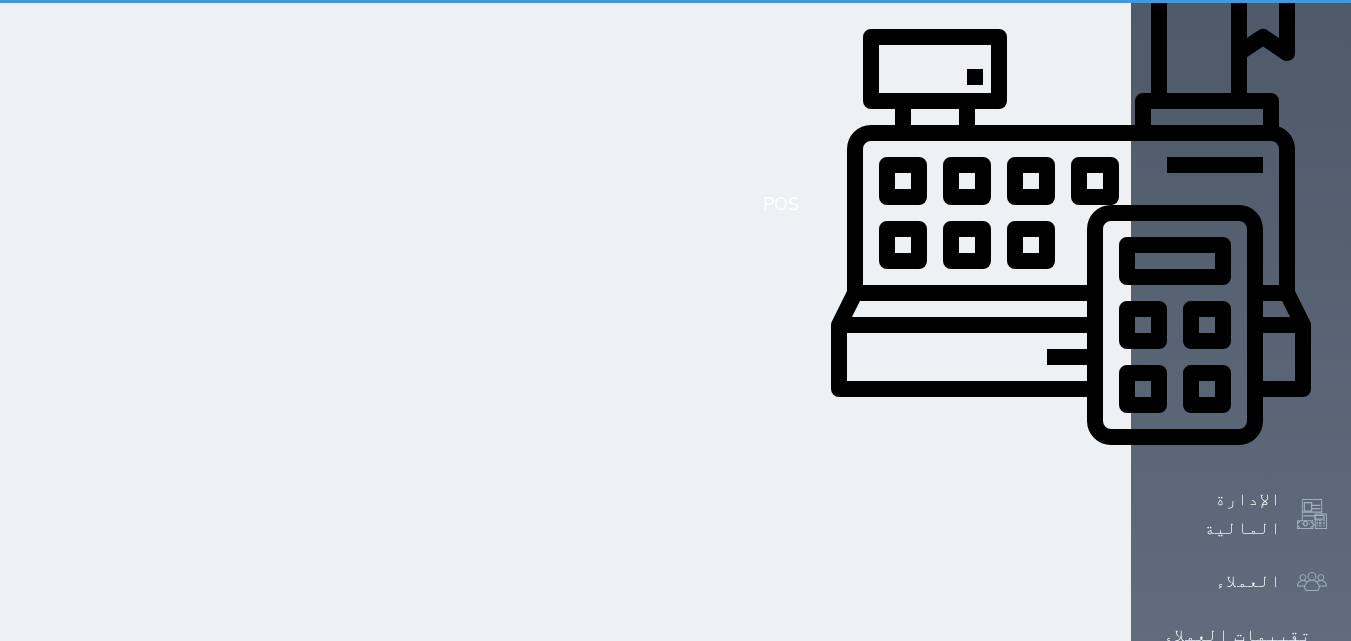 scroll, scrollTop: 666, scrollLeft: 0, axis: vertical 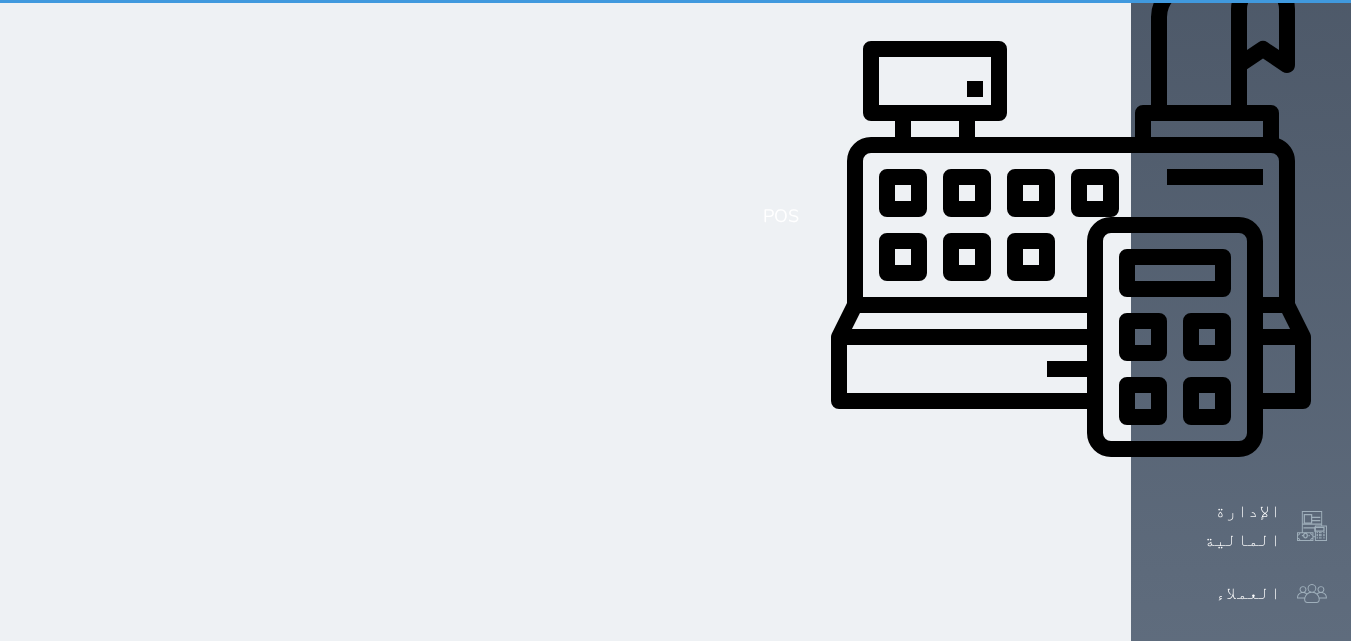 select on "1" 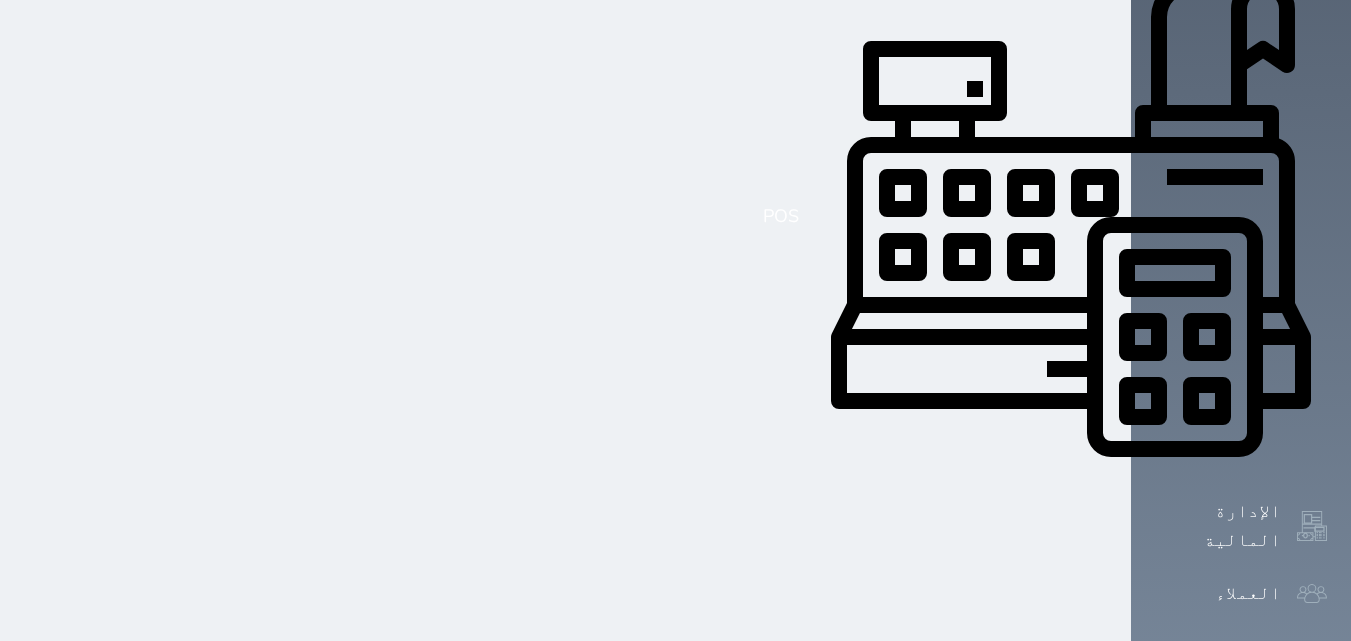scroll, scrollTop: 0, scrollLeft: 0, axis: both 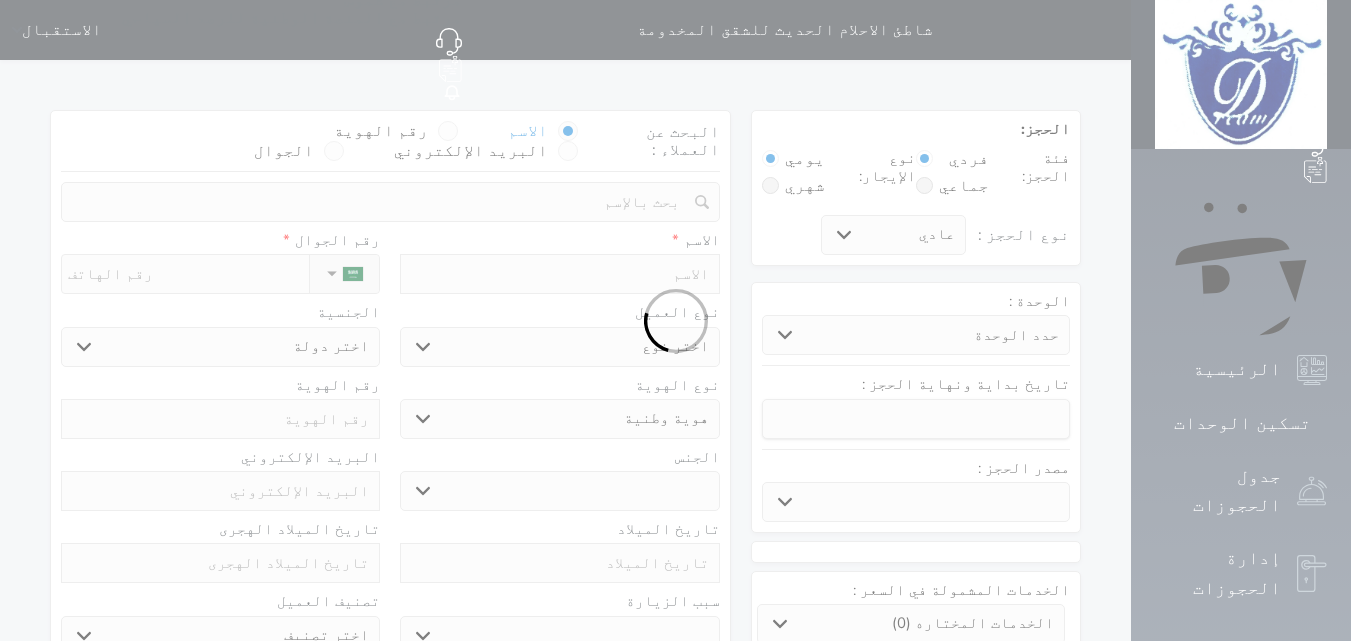 select 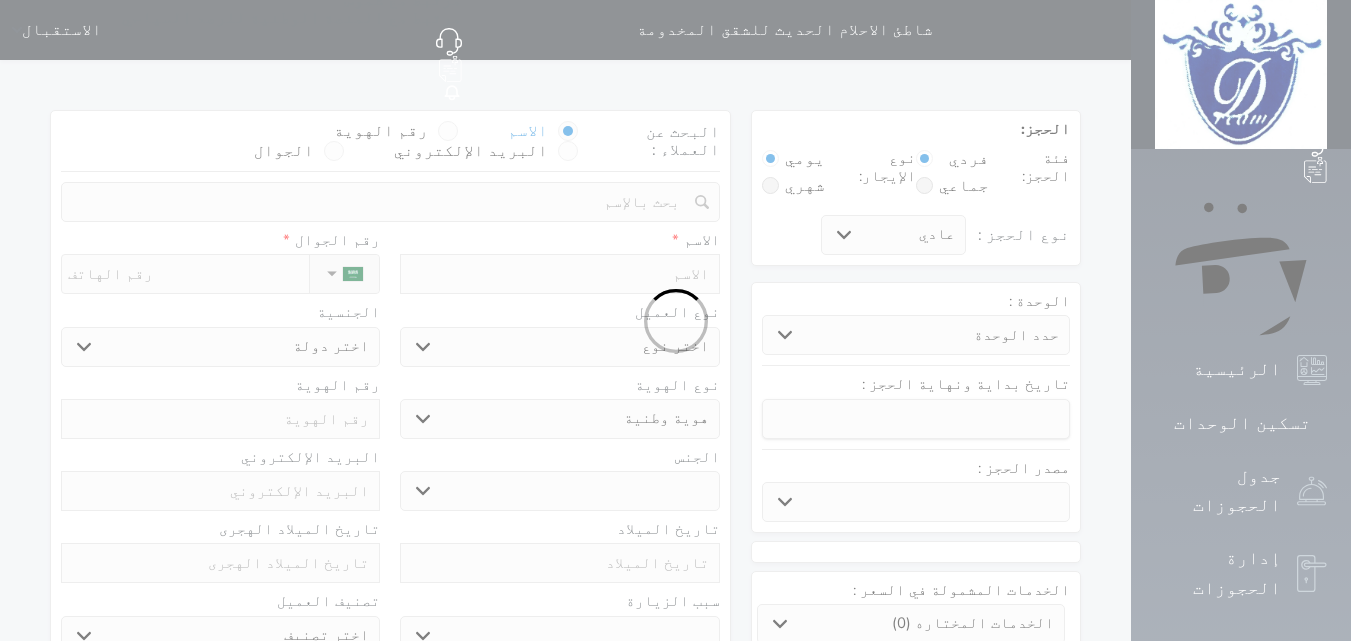 select 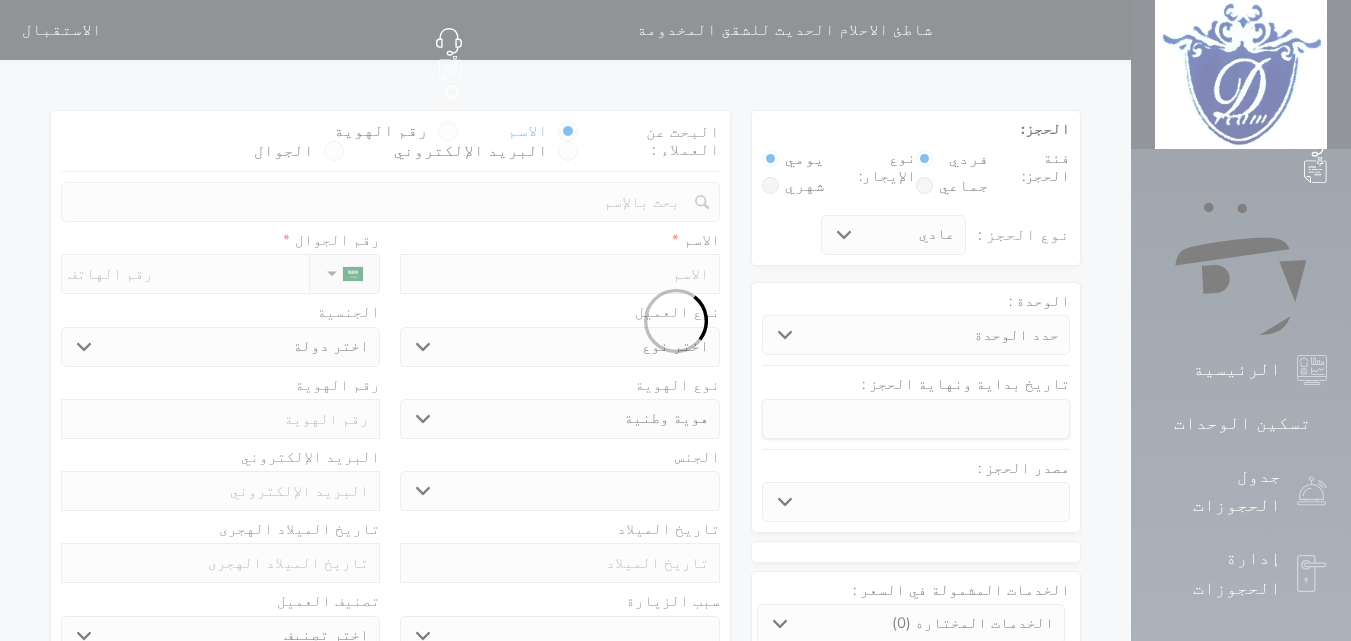 select 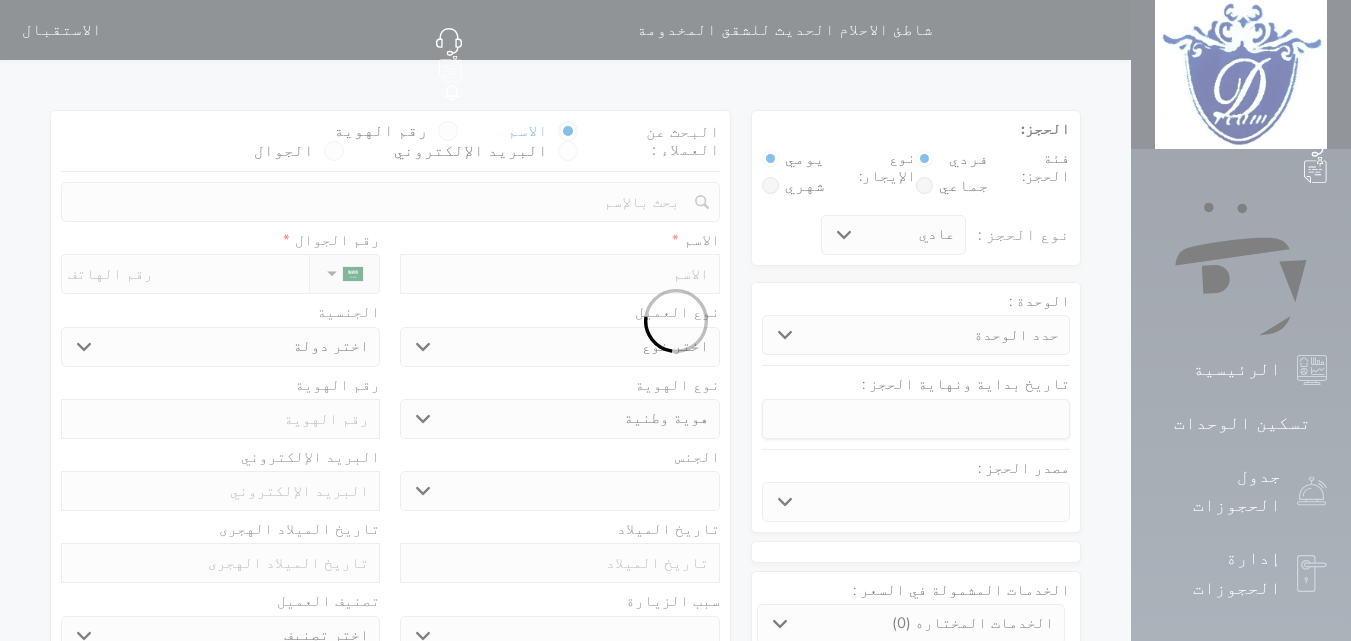 select 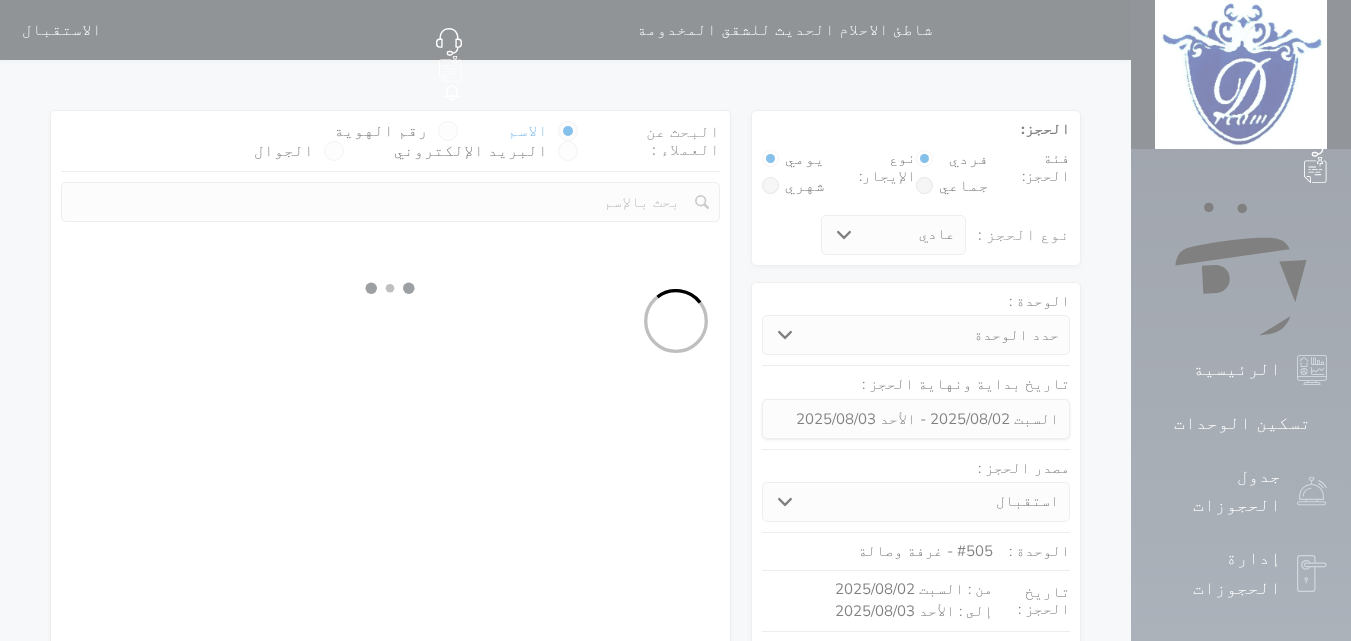 select on "5814" 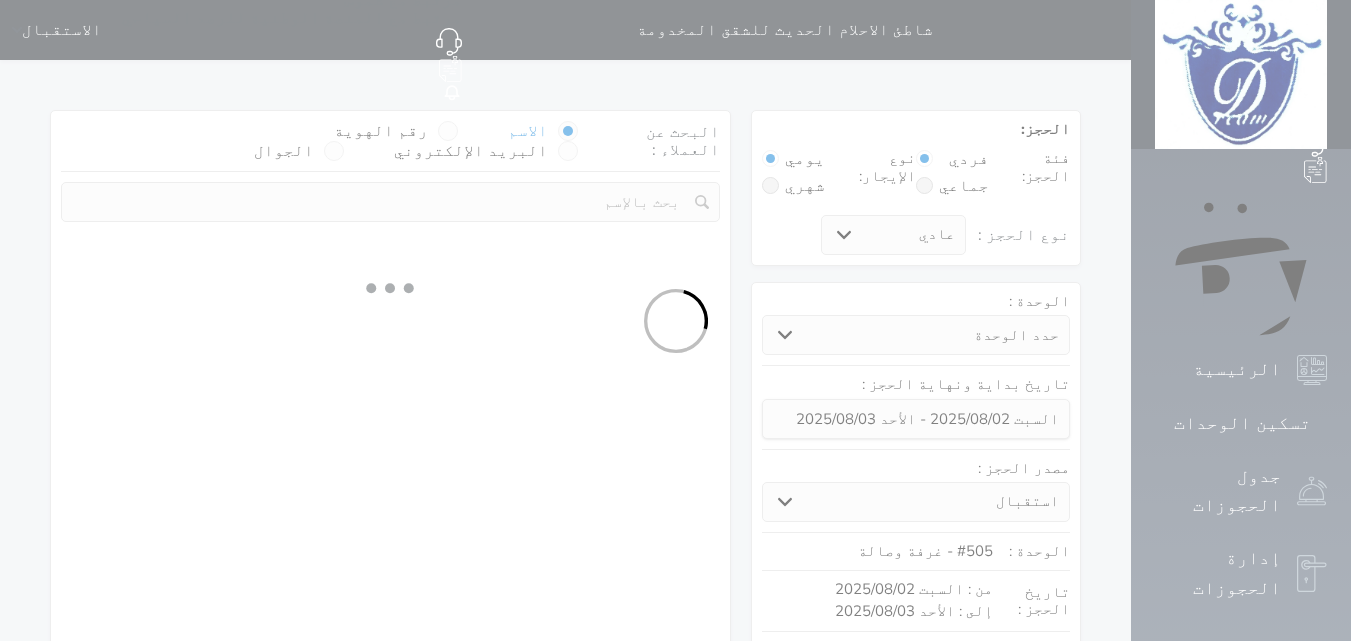 select on "1" 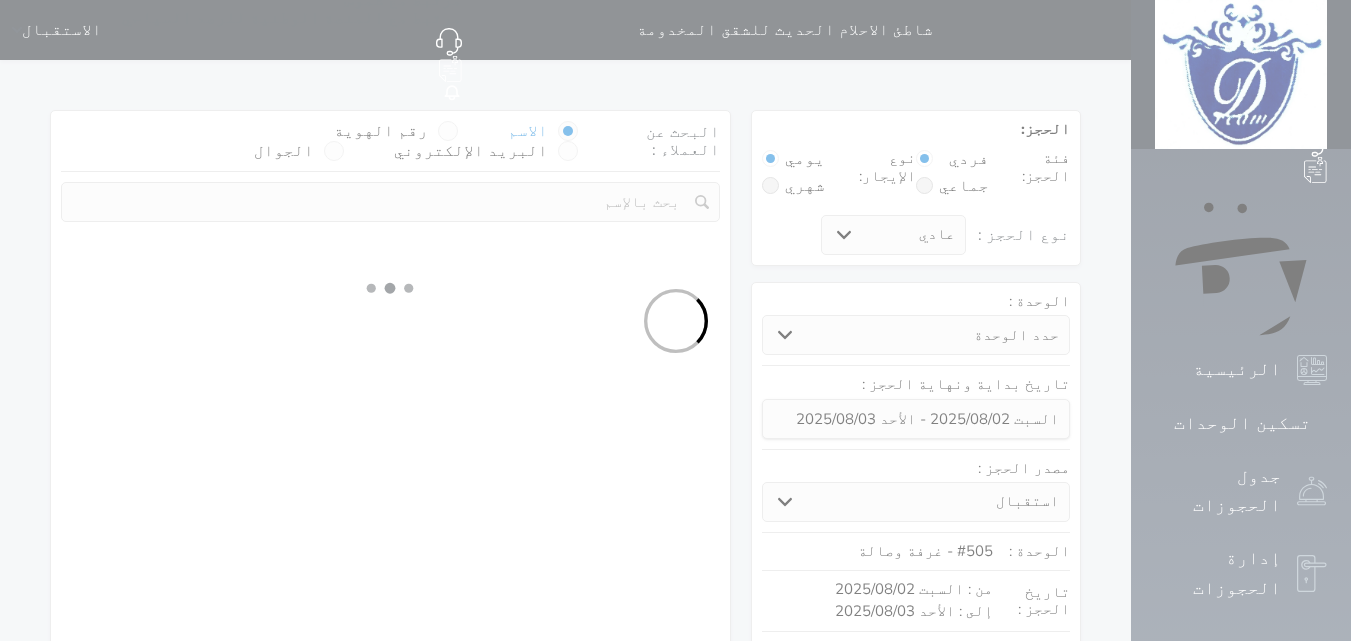 select on "113" 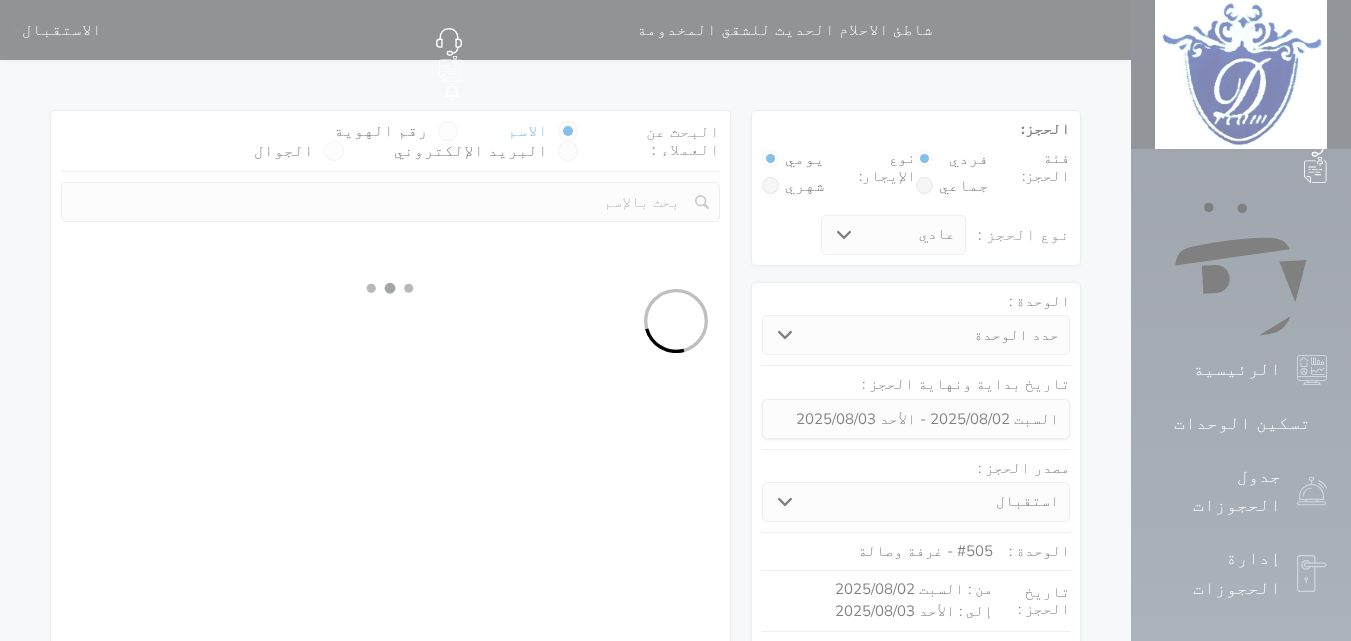 select on "1" 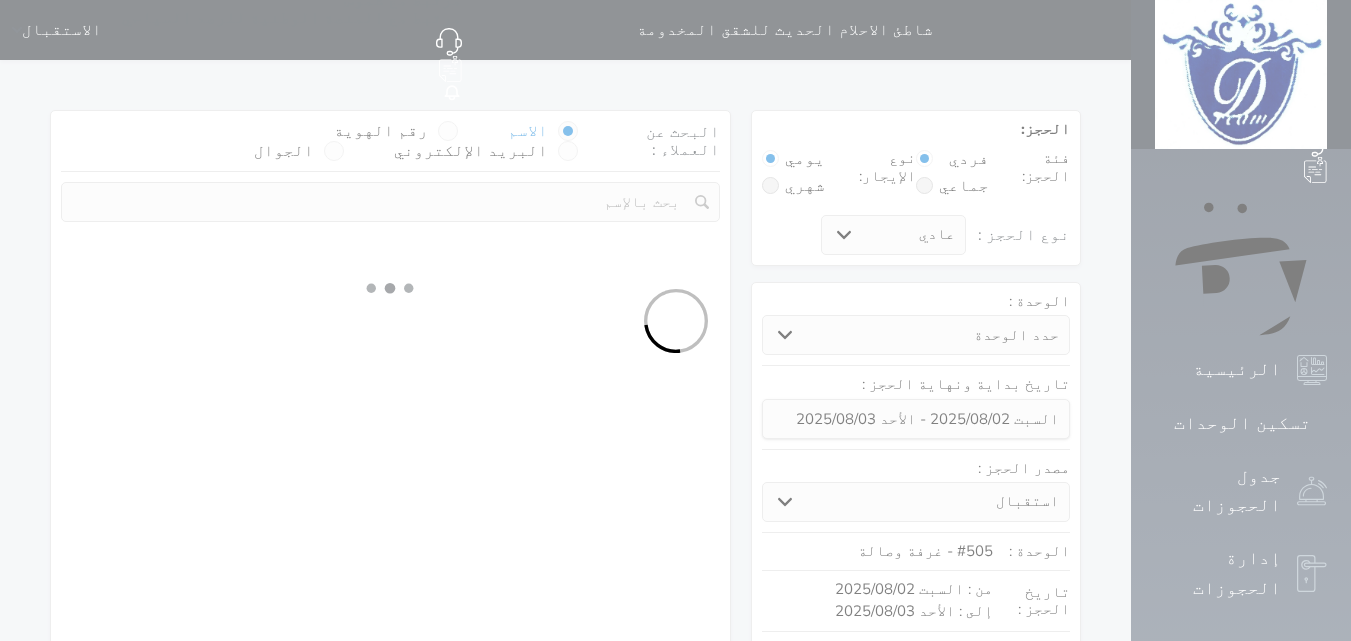 select 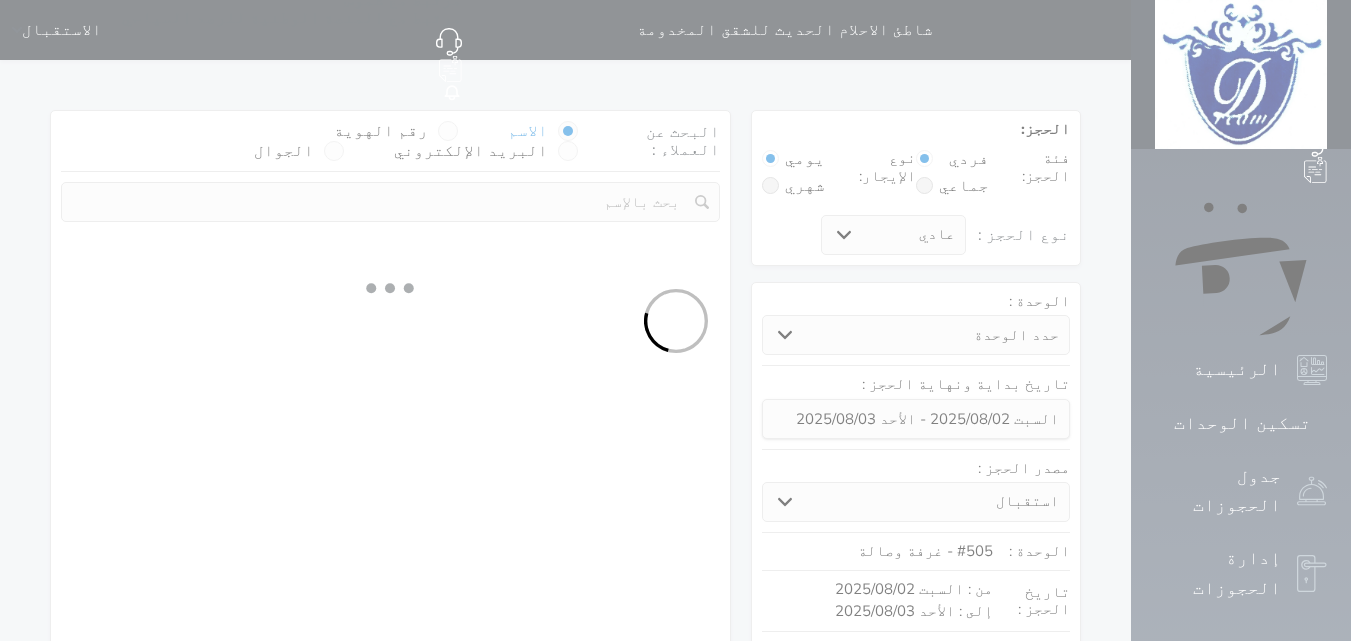 select on "7" 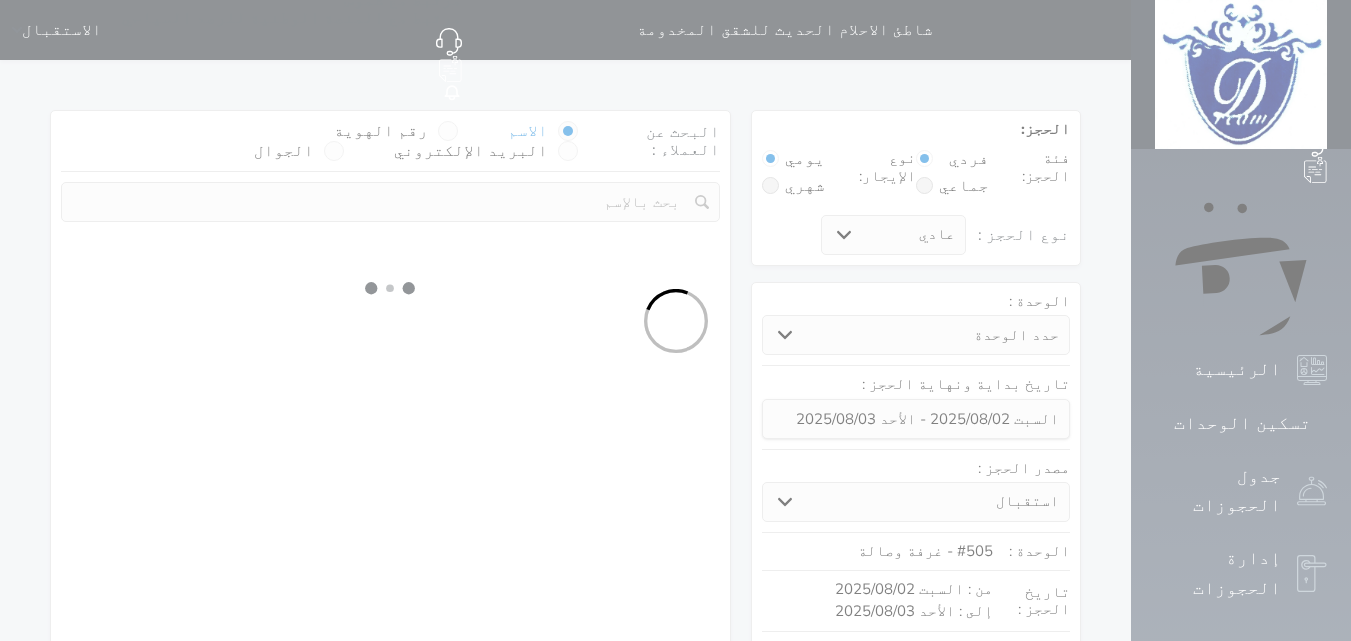 select 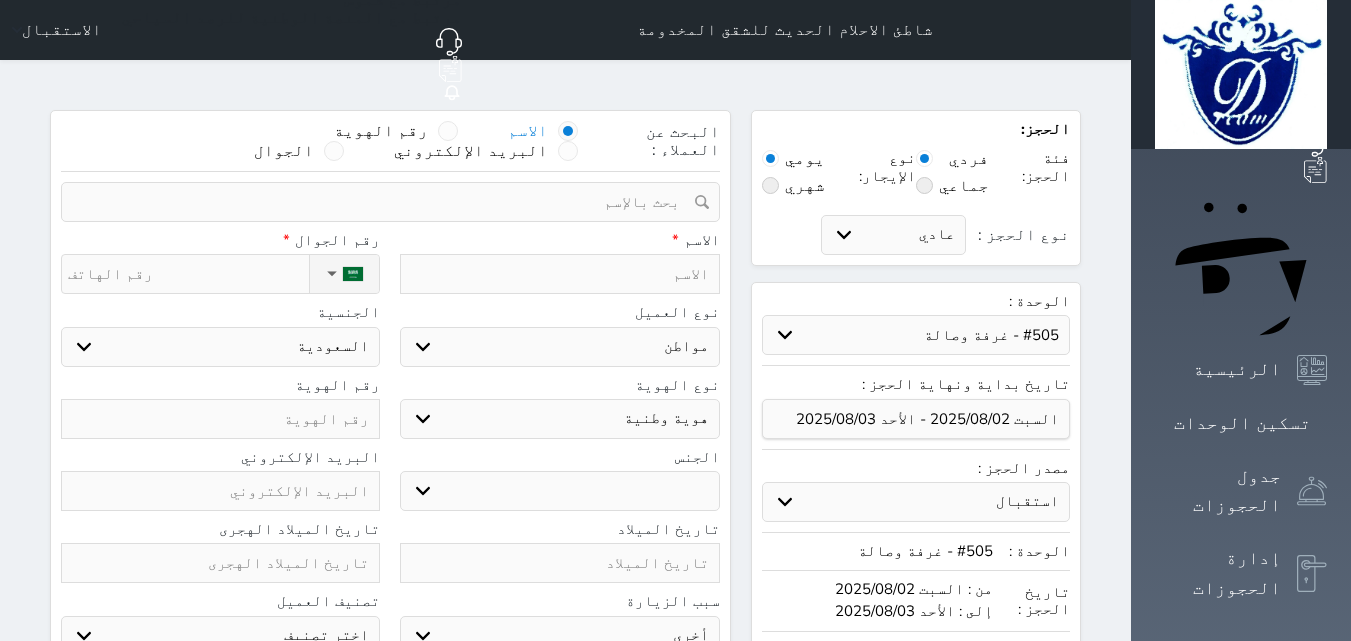 select 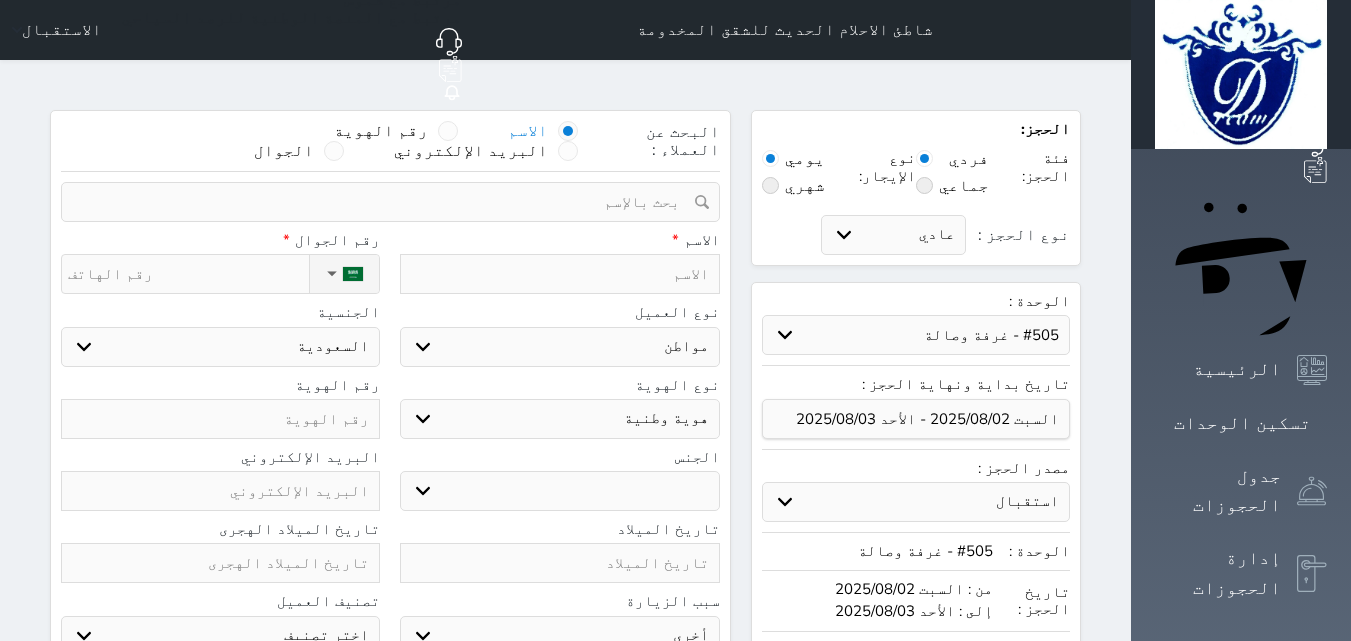 select 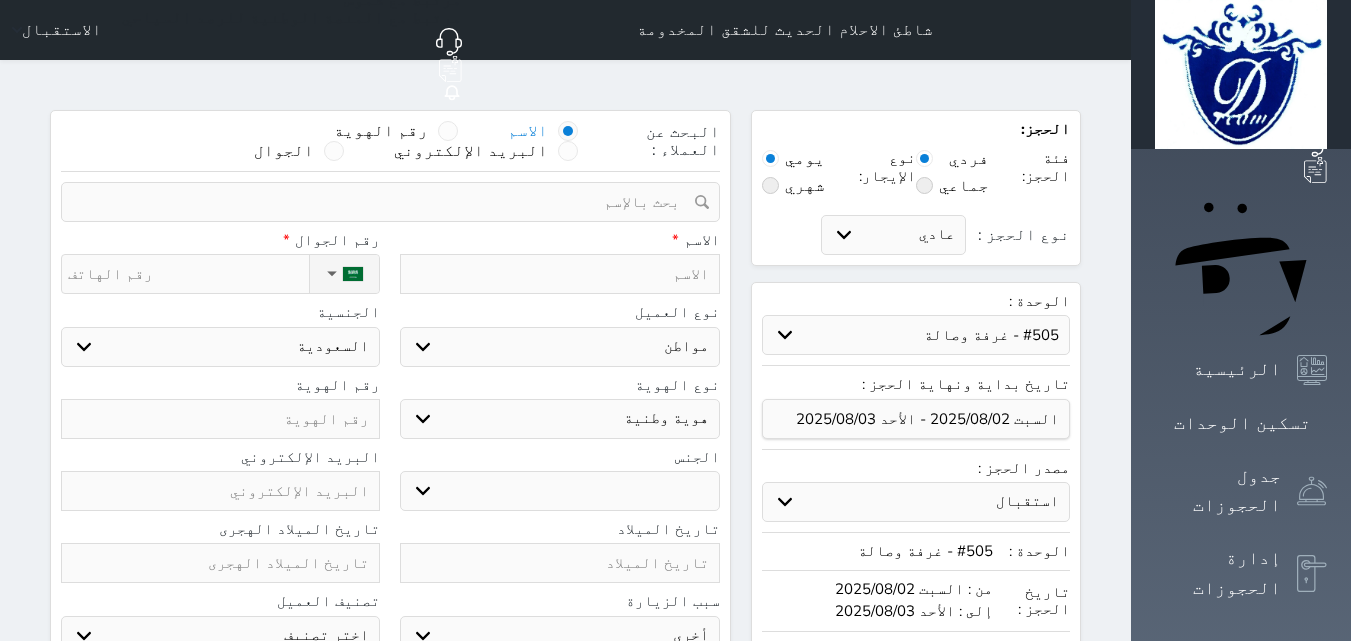 click at bounding box center (559, 274) 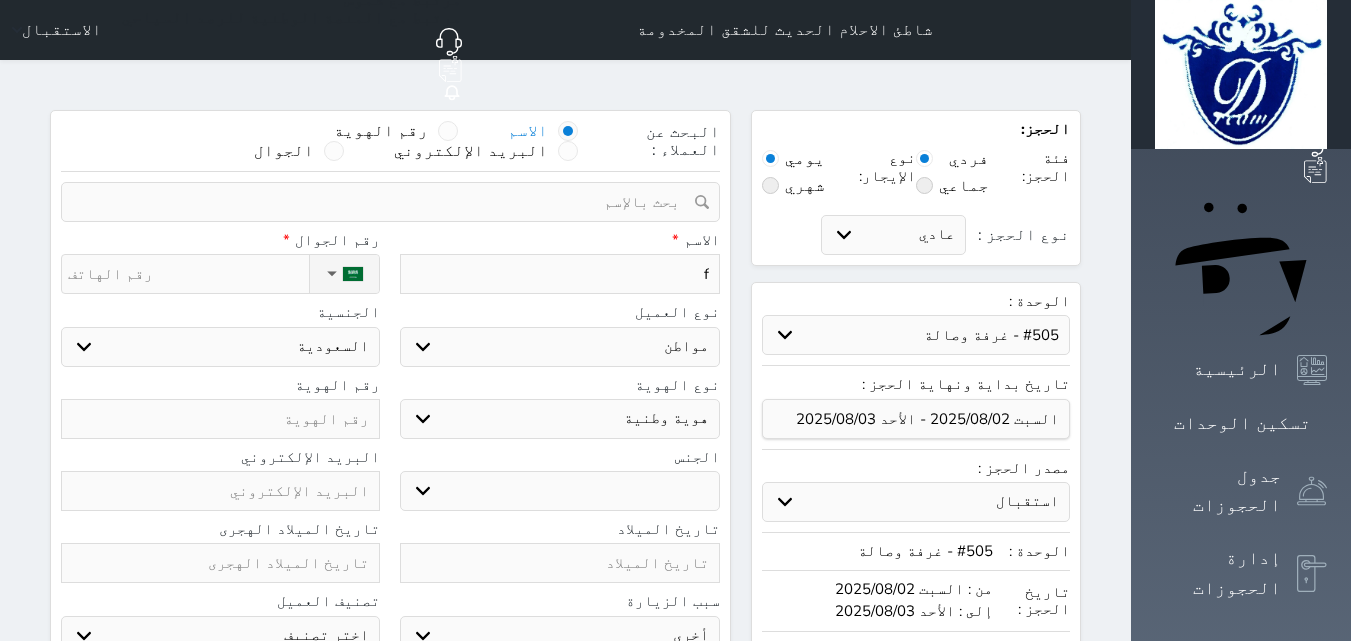 select 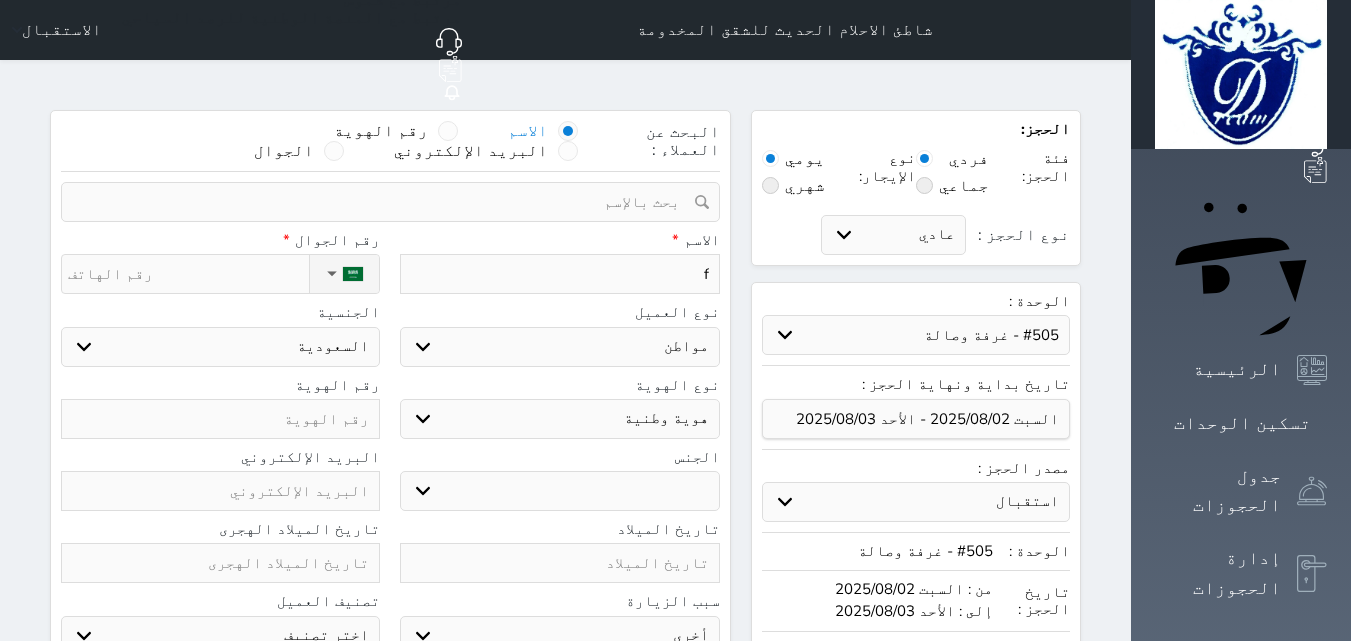 select 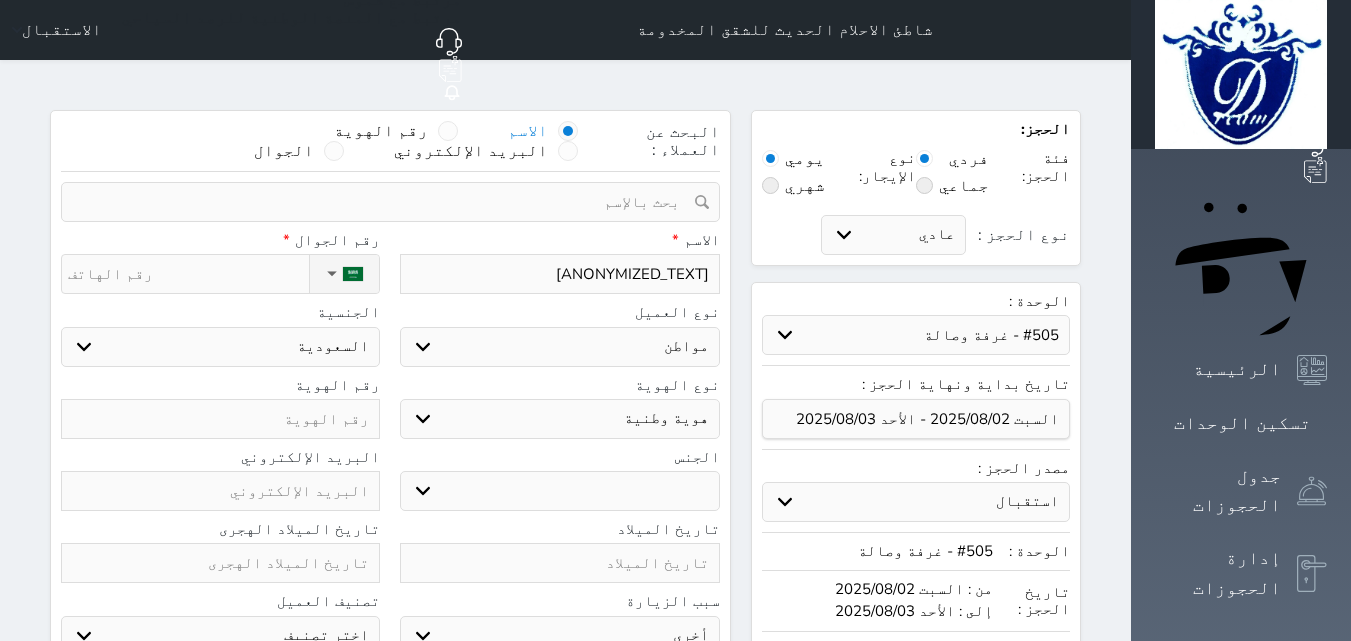 type on "[ANONYMIZED_TEXT]" 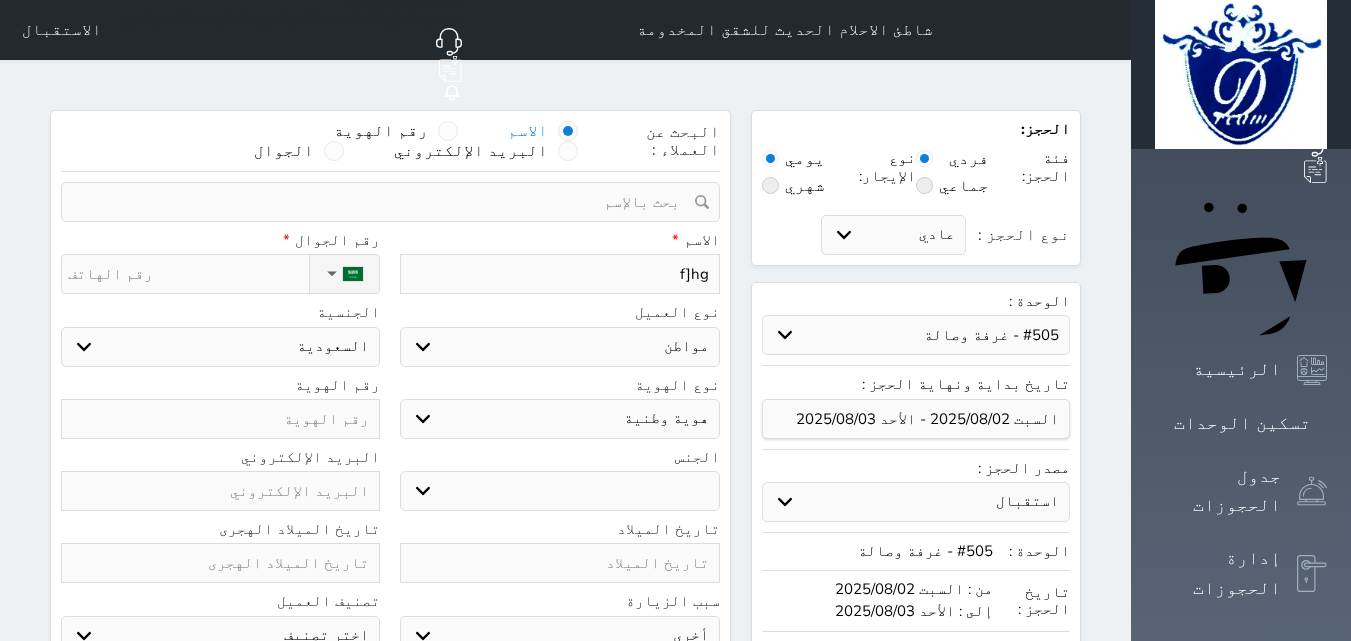 type on "f]hgg" 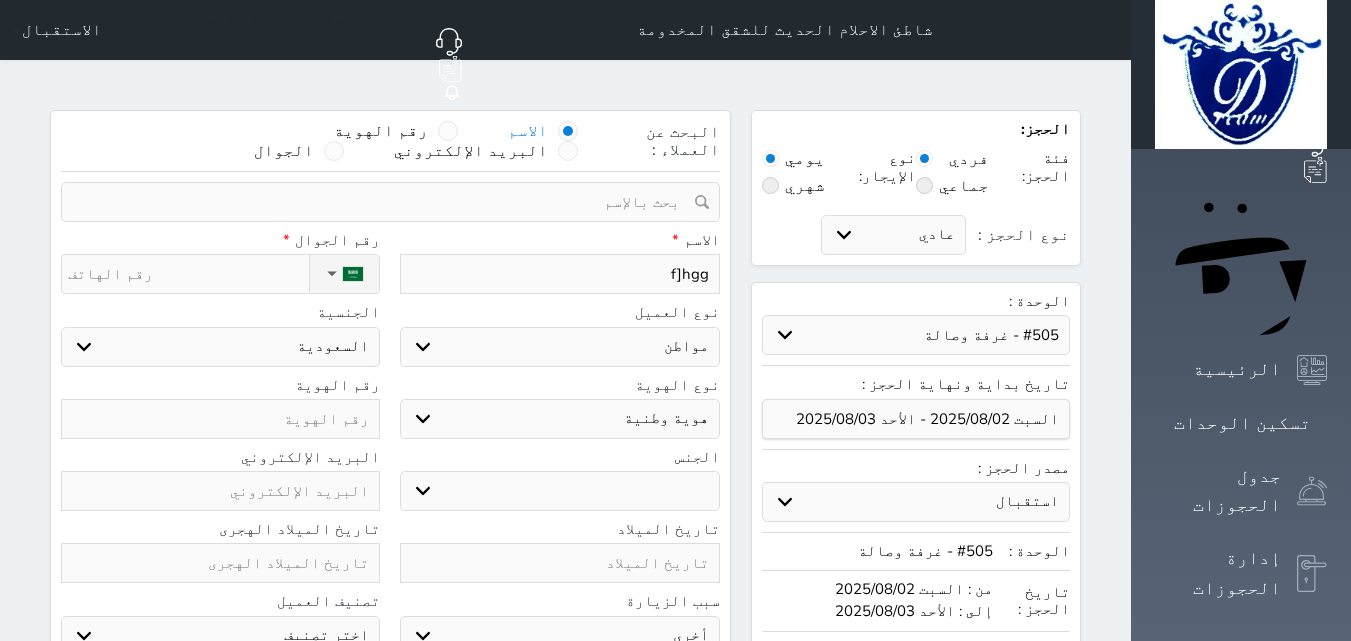 type on "[ANONYMIZED_TEXT]" 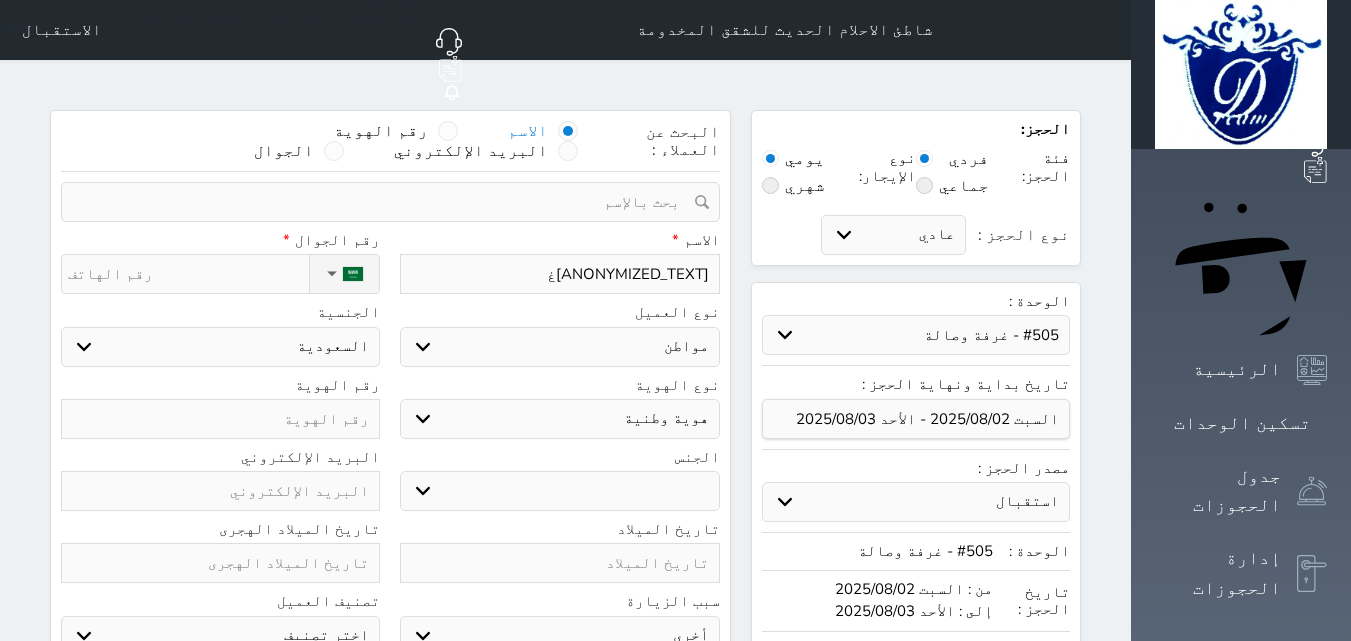 type on "[ANONYMIZED_TEXT]غع" 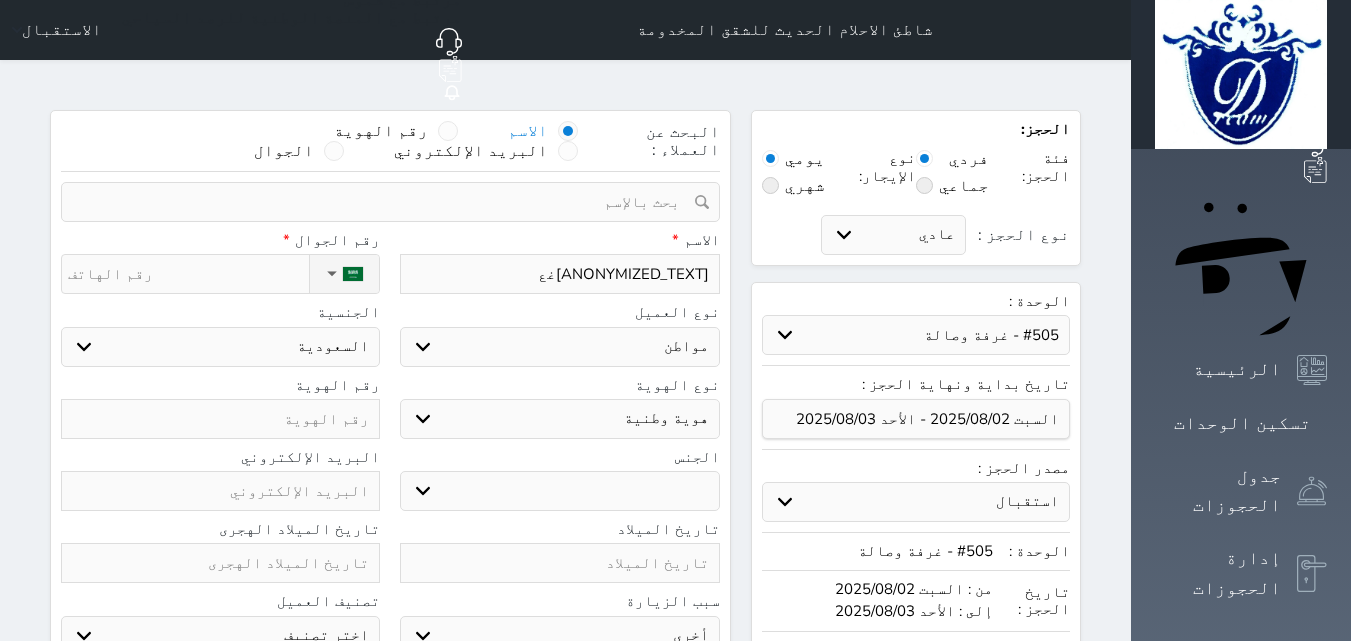 type on "[ANONYMIZED_TEXT]غعل" 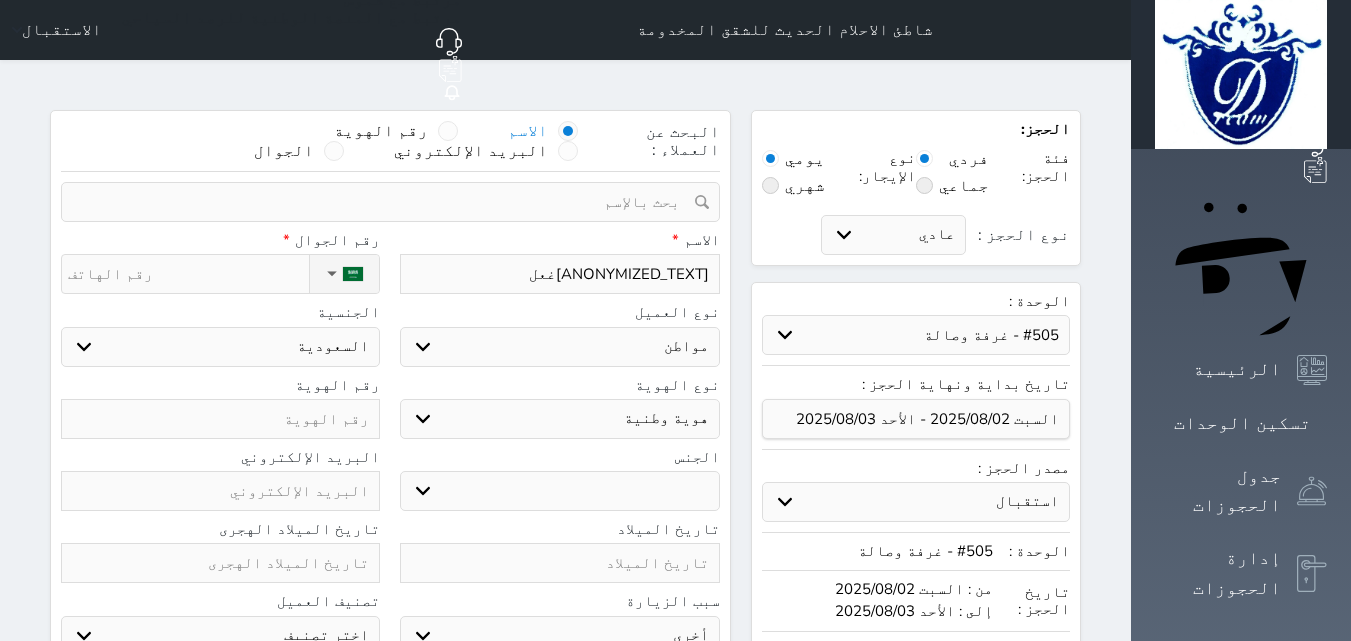 type on "[NAME]" 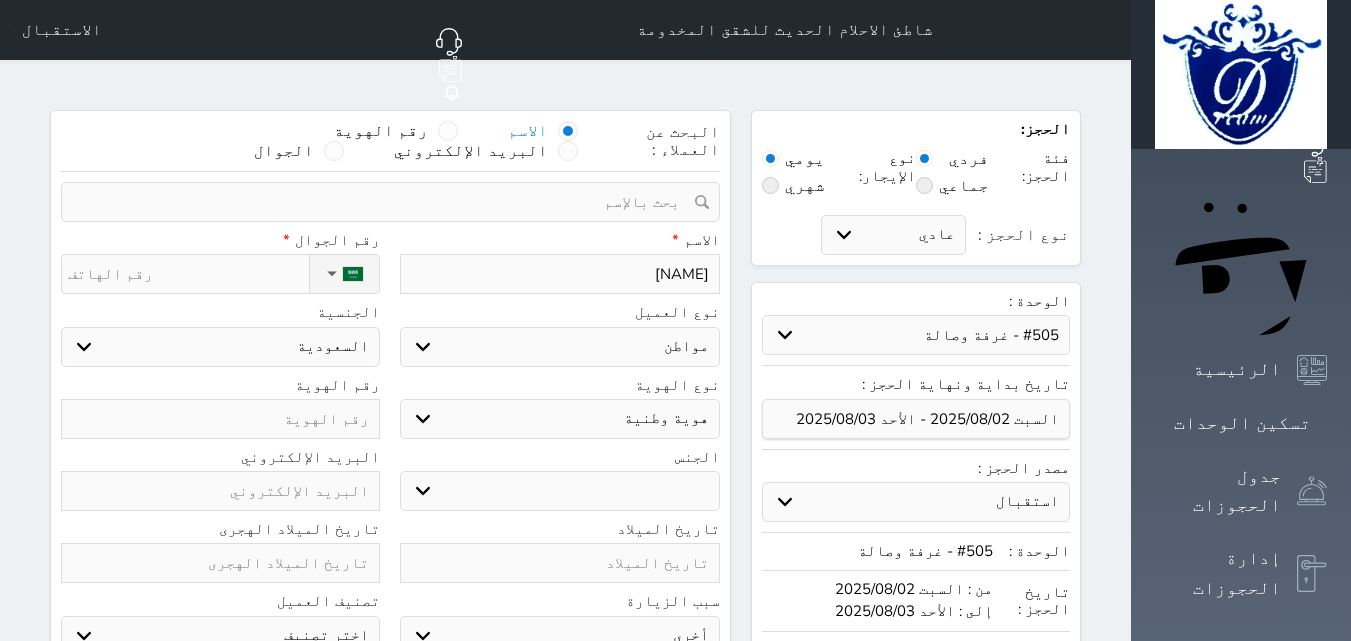 type on "[NAME]" 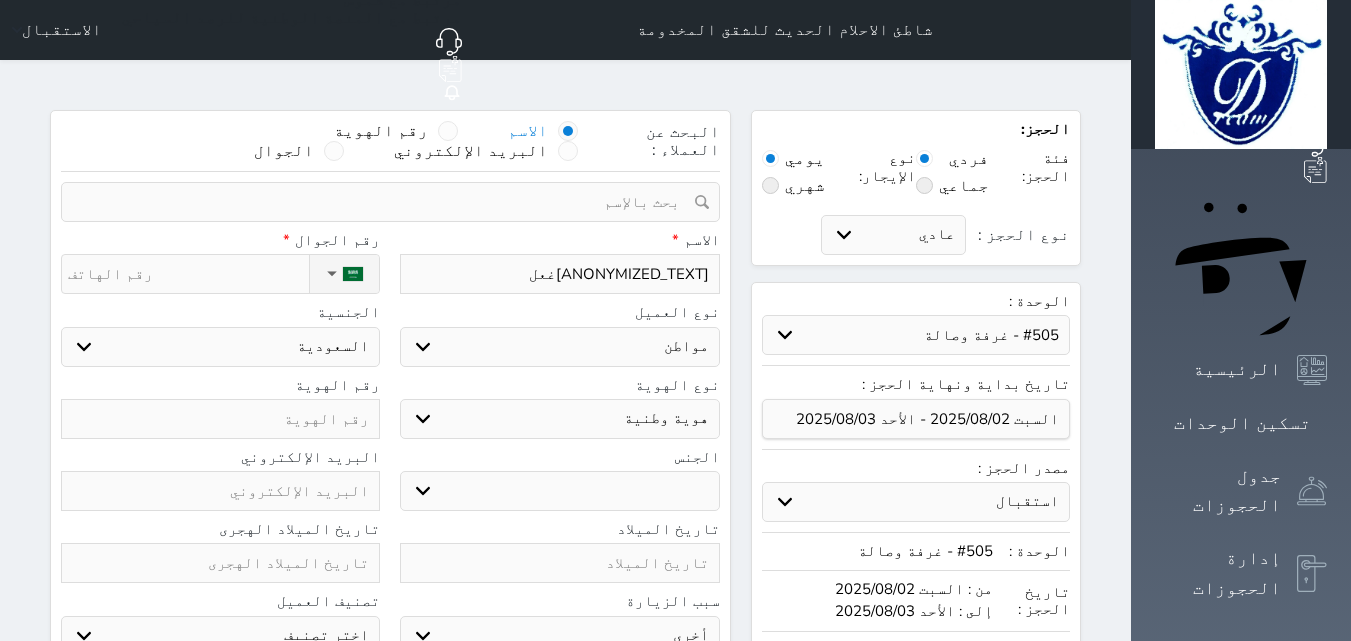 type on "[ANONYMIZED_TEXT]غع" 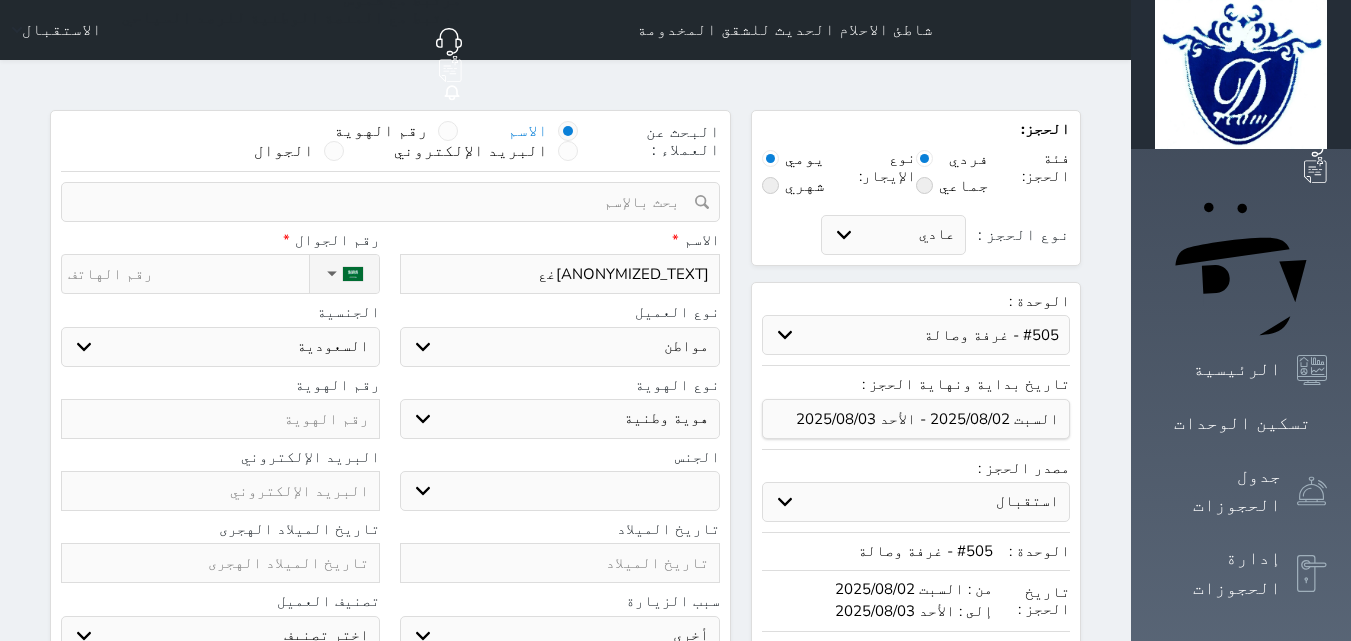 type on "[ANONYMIZED_TEXT]غ" 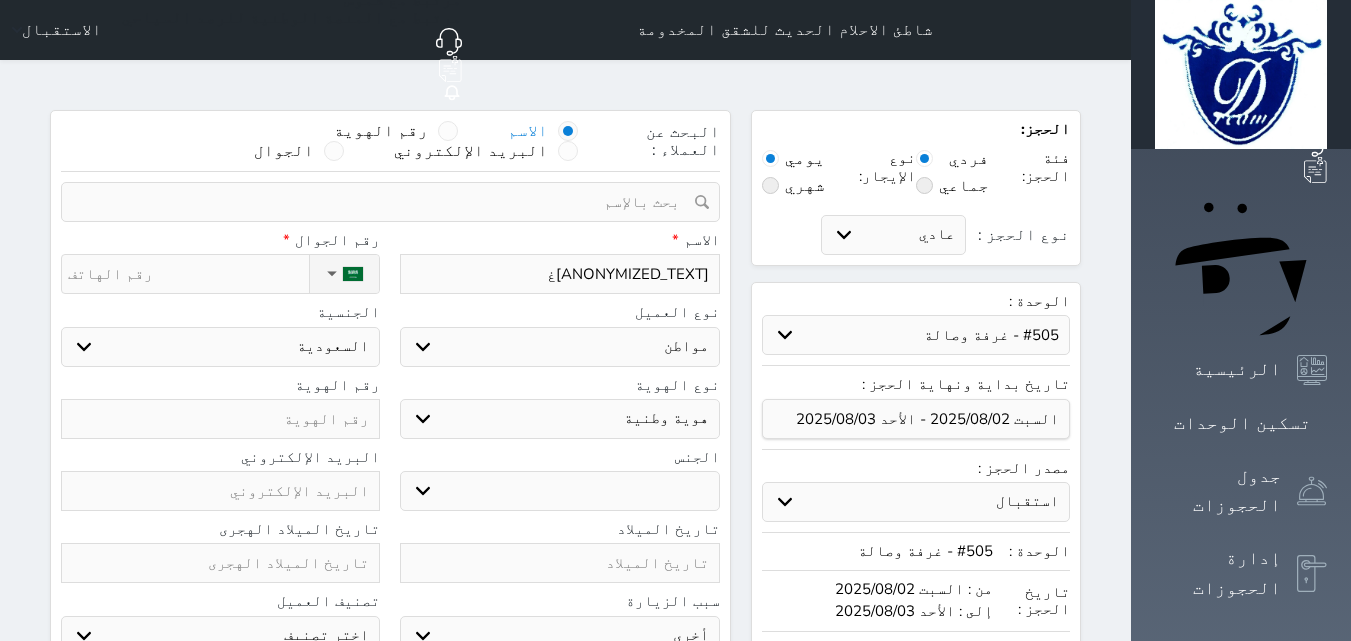 type on "[ANONYMIZED_TEXT]" 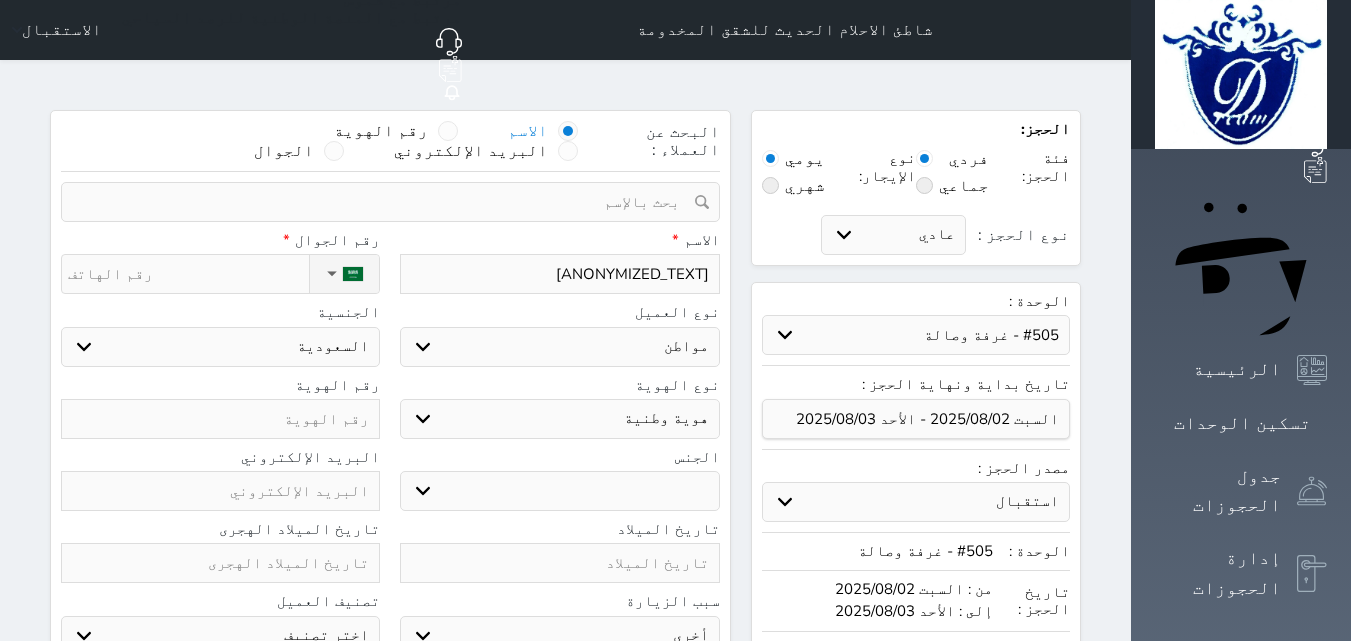 type on "f]hgg" 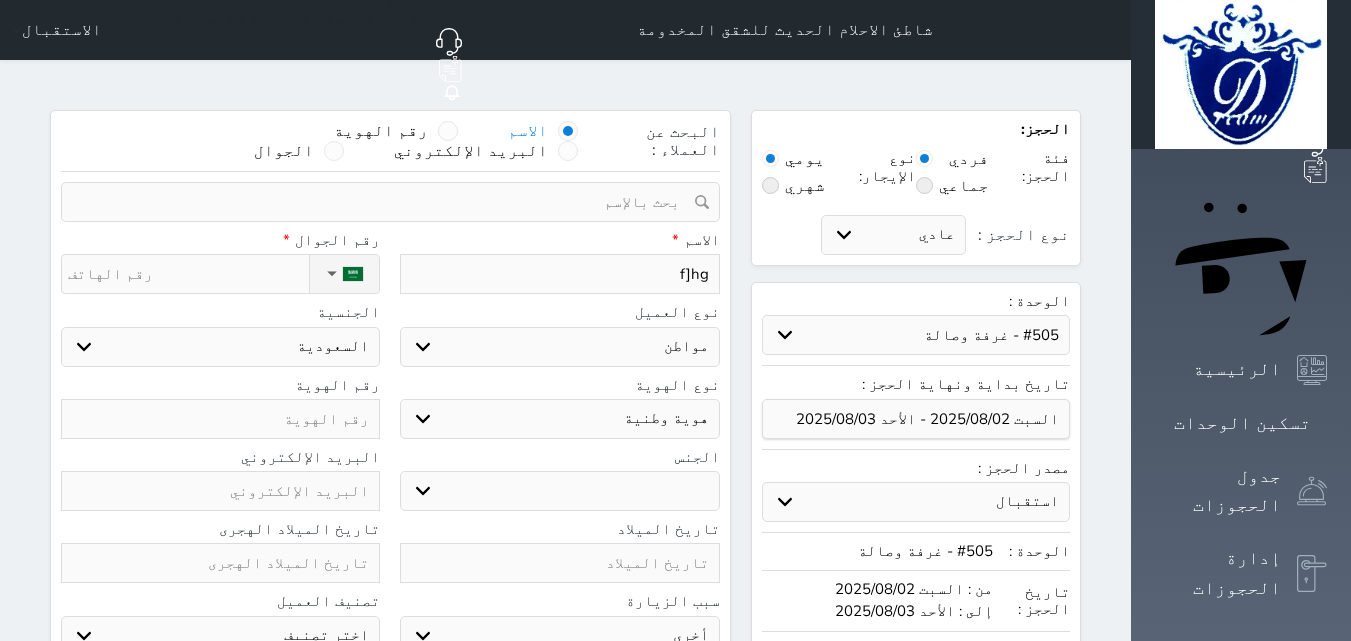 type on "[ANONYMIZED_TEXT]" 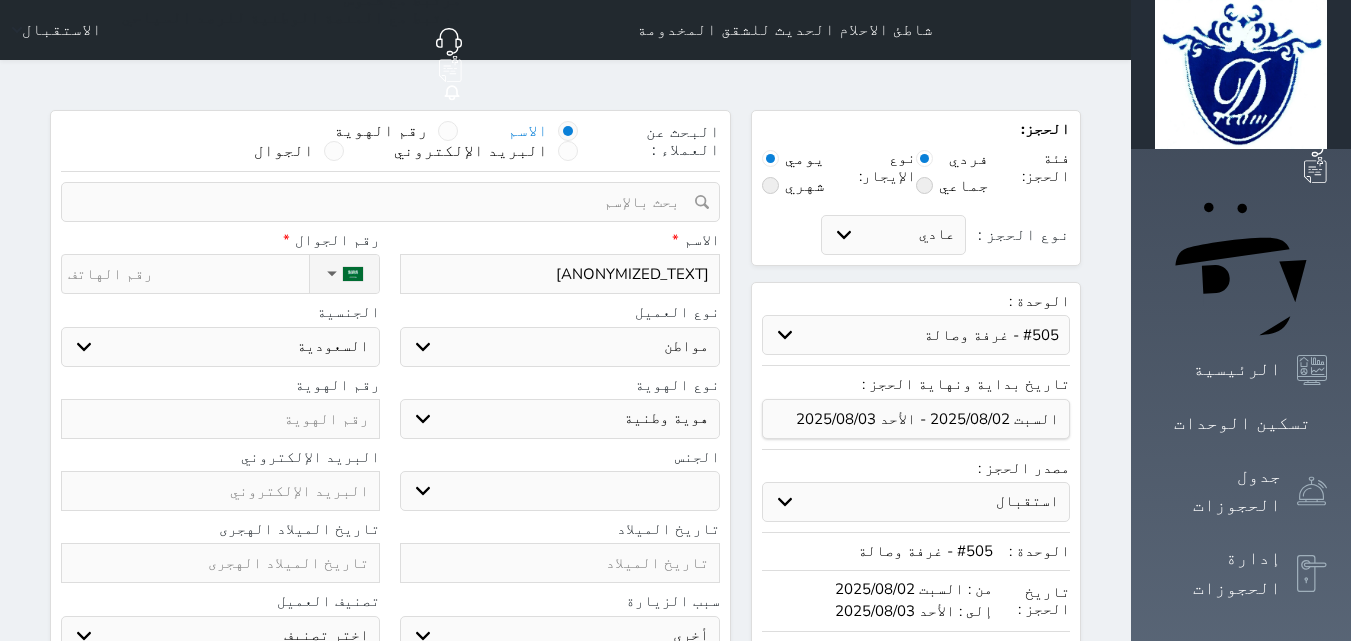 select 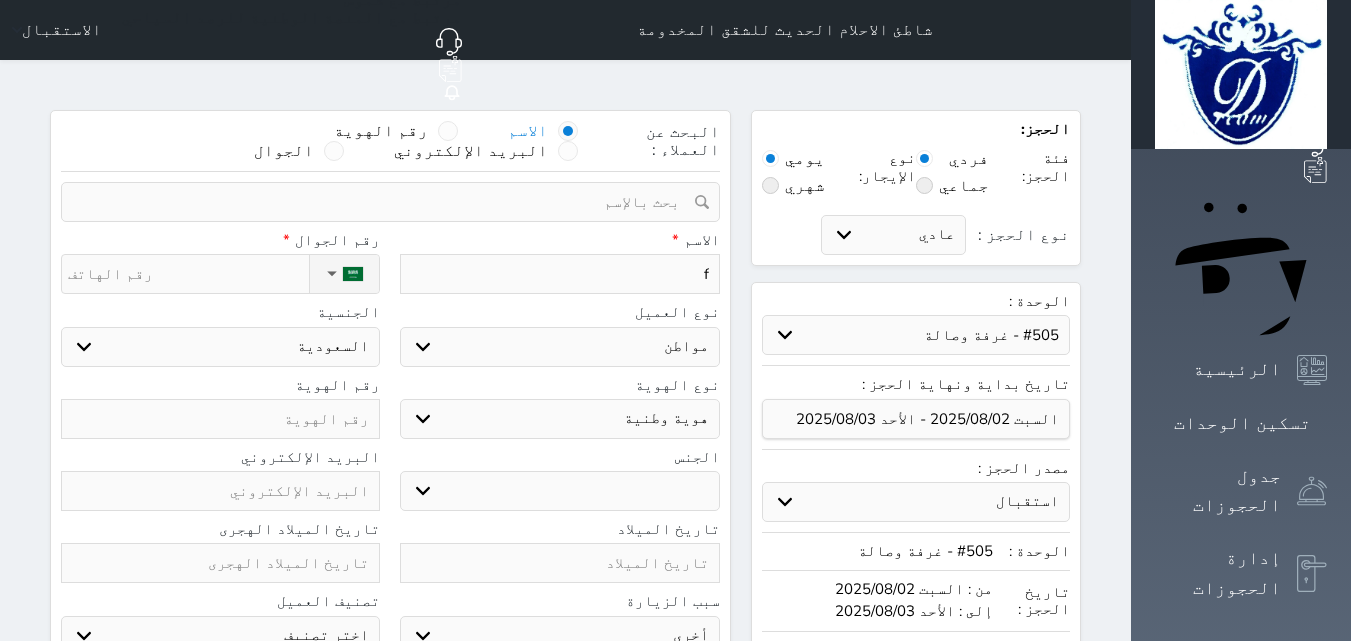 type 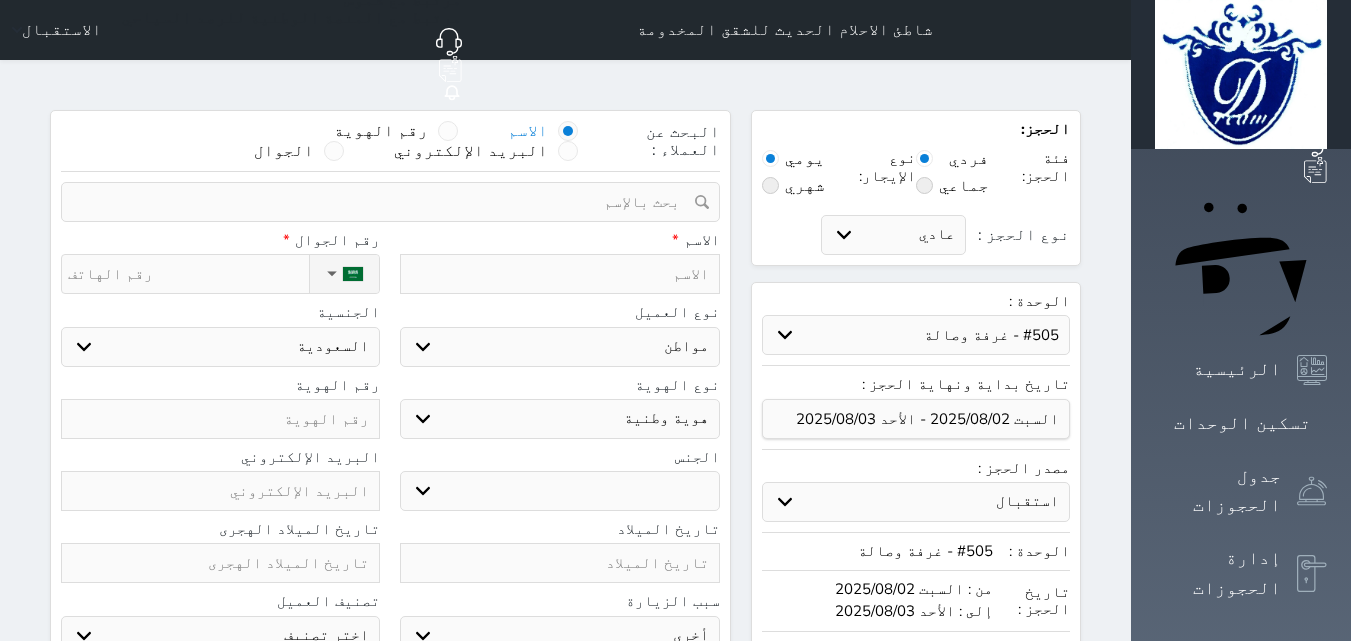 type on "ع" 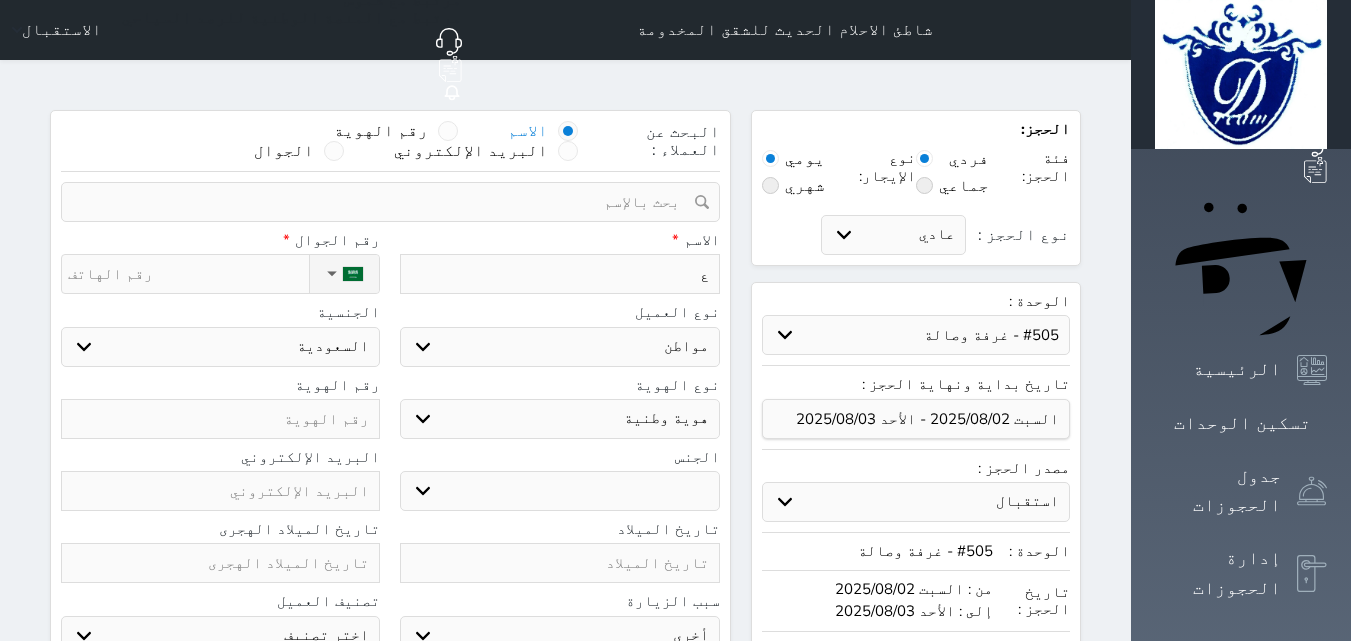 type on "عب" 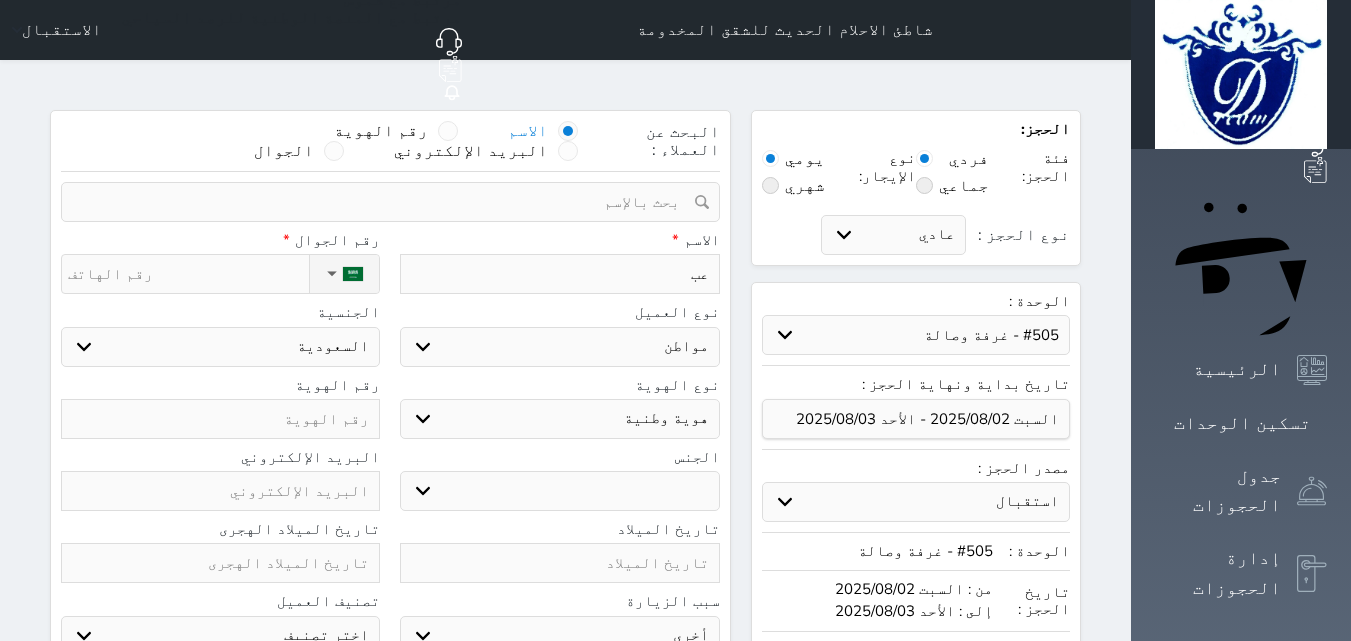 type on "عبد" 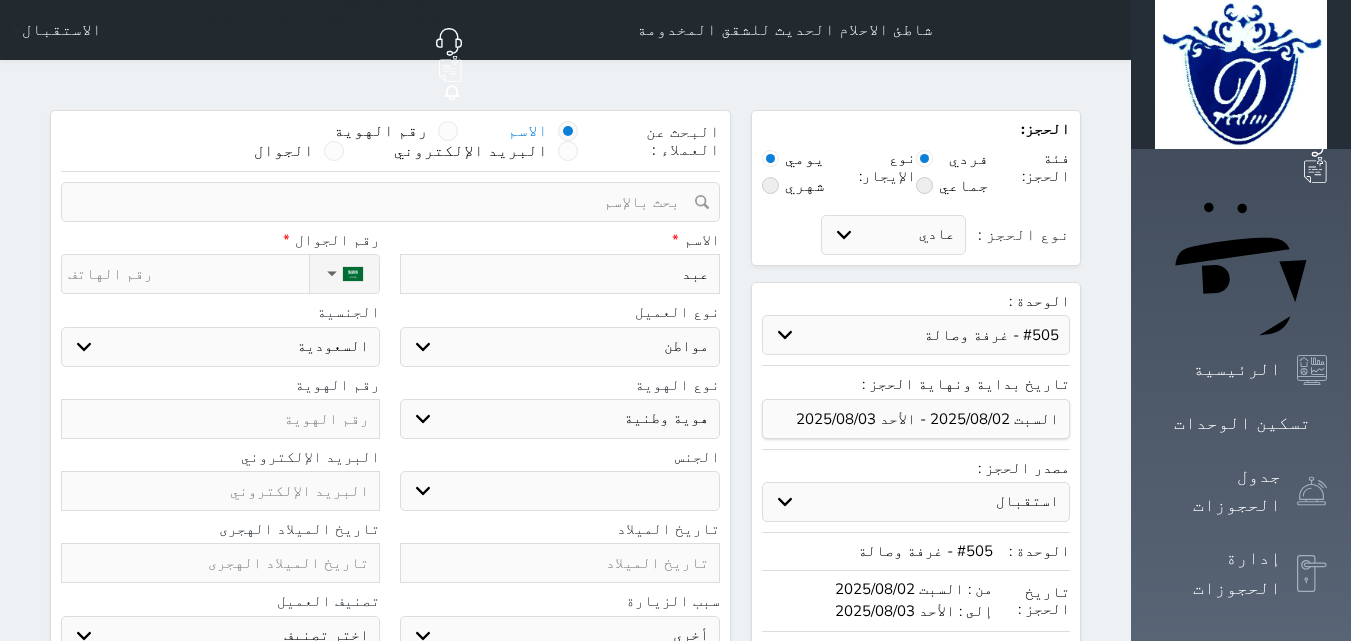 type on "عبدا" 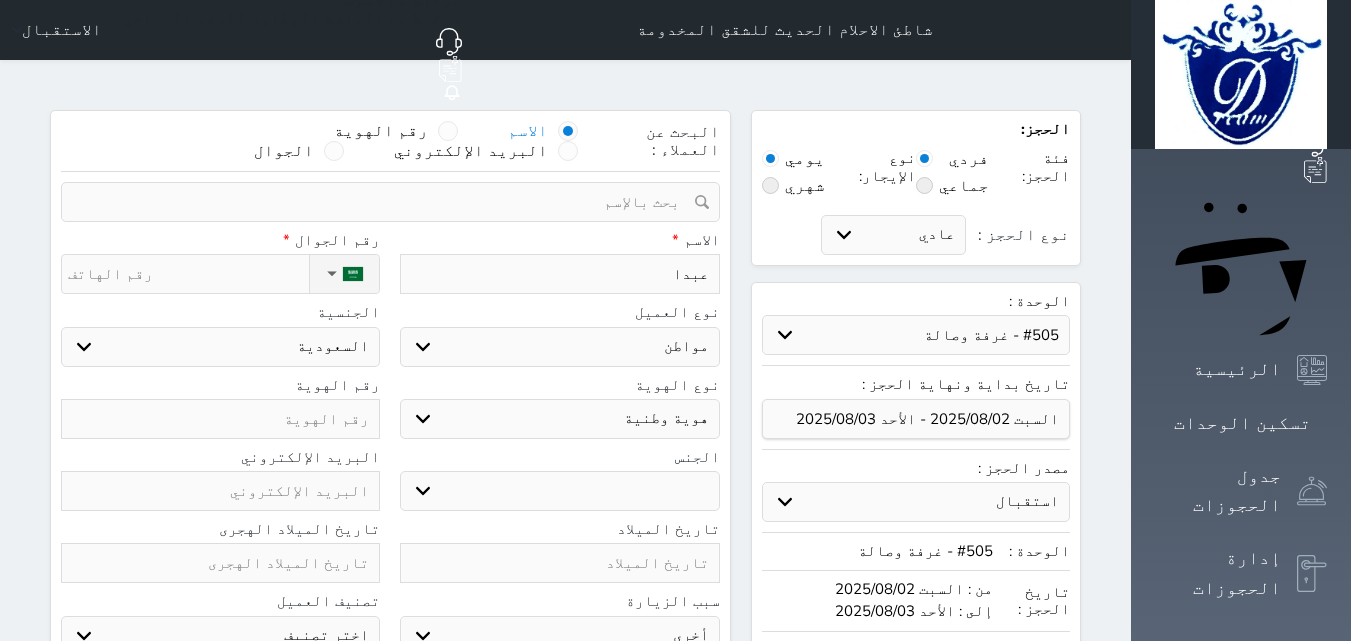 select 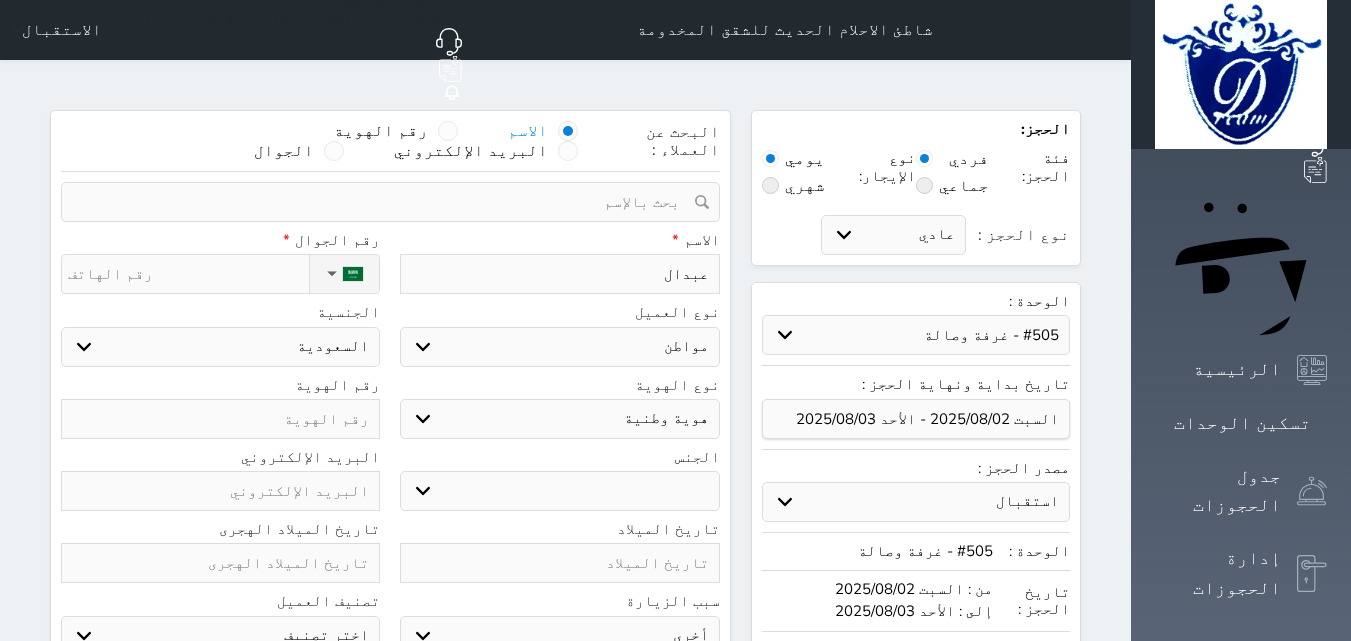 type on "عبدالل" 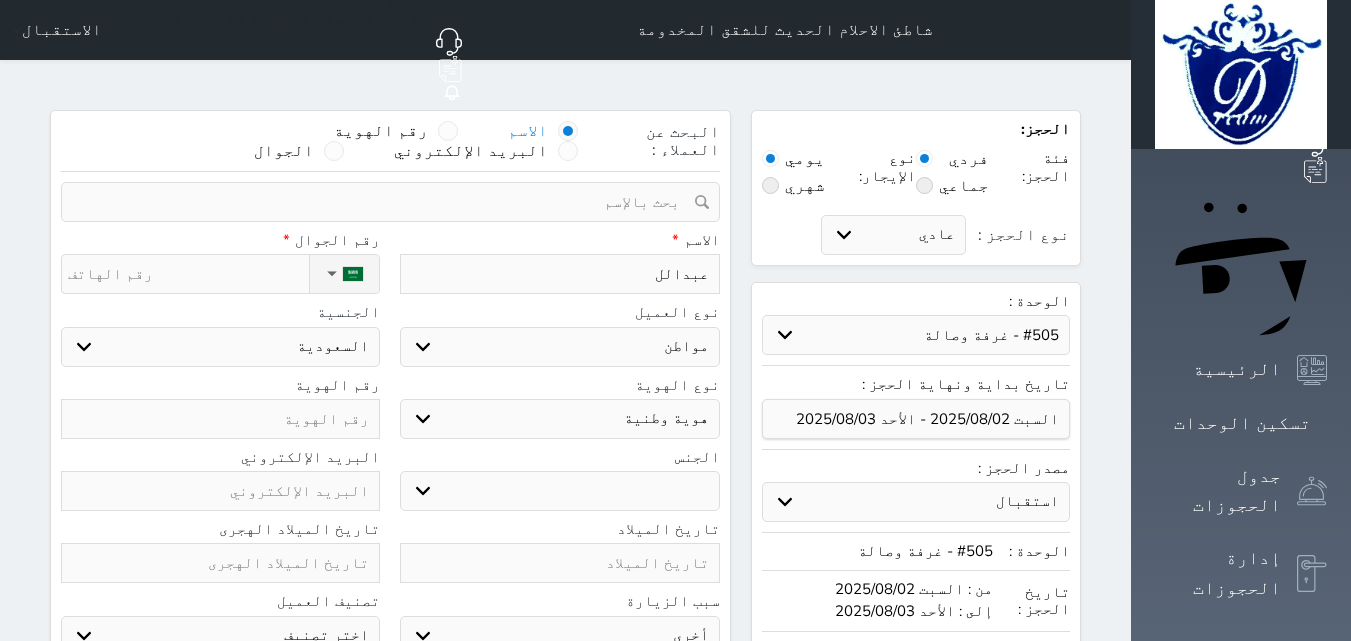 type on "عبدالله" 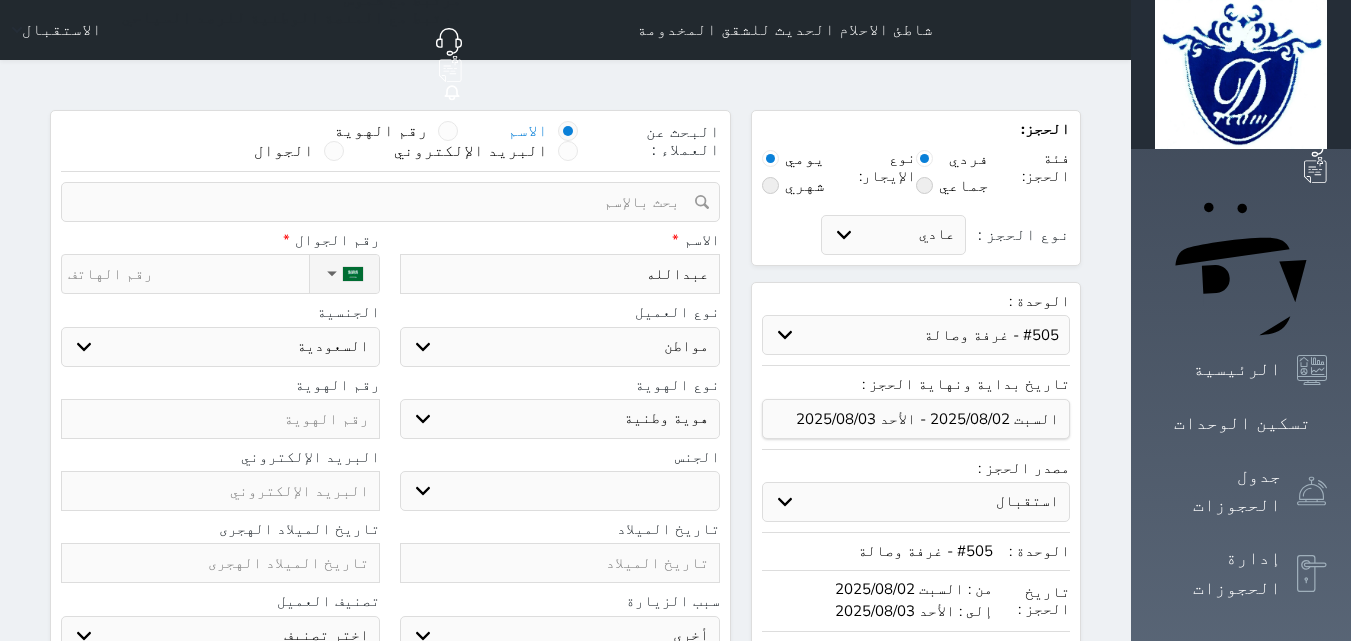 type on "عبدالله" 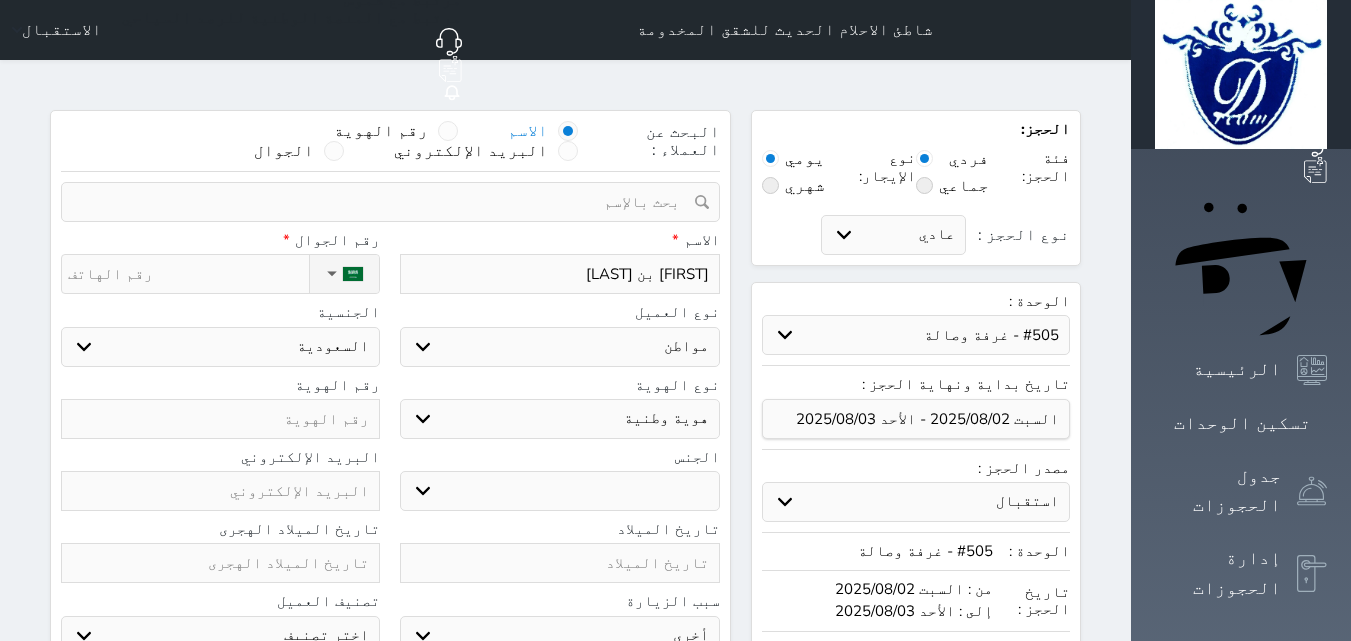 type on "[FIRST] بن [LAST]" 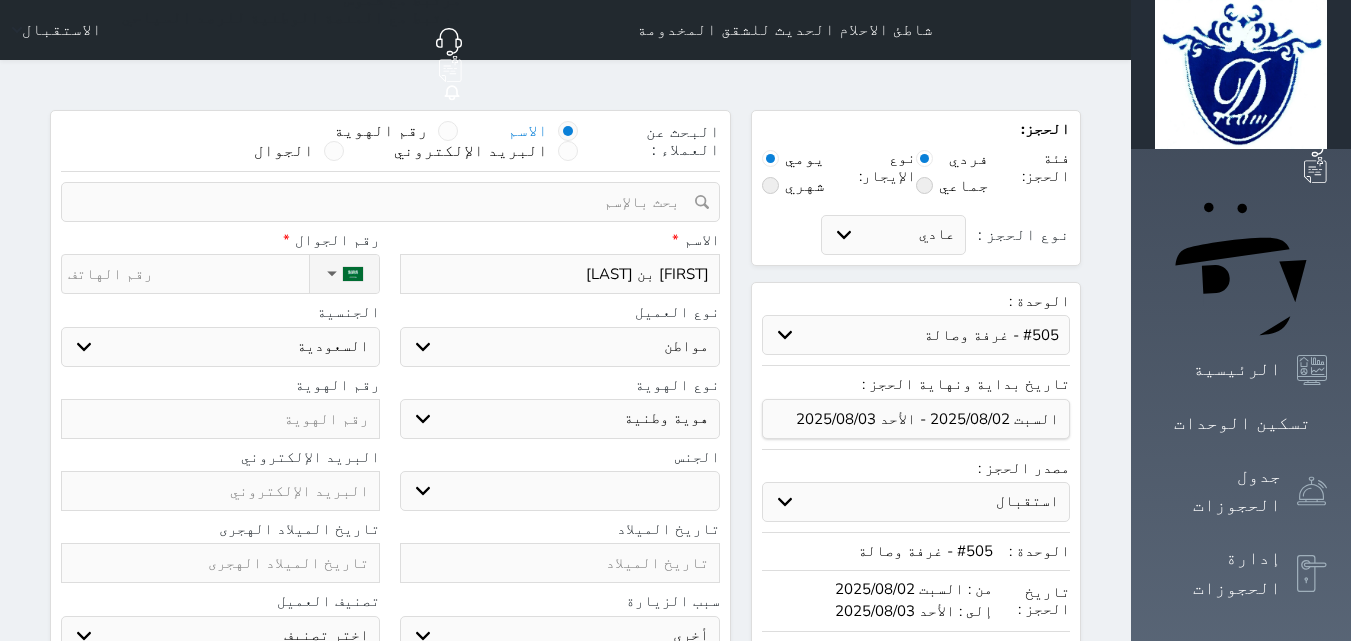 type on "[FIRST] بن [LAST]" 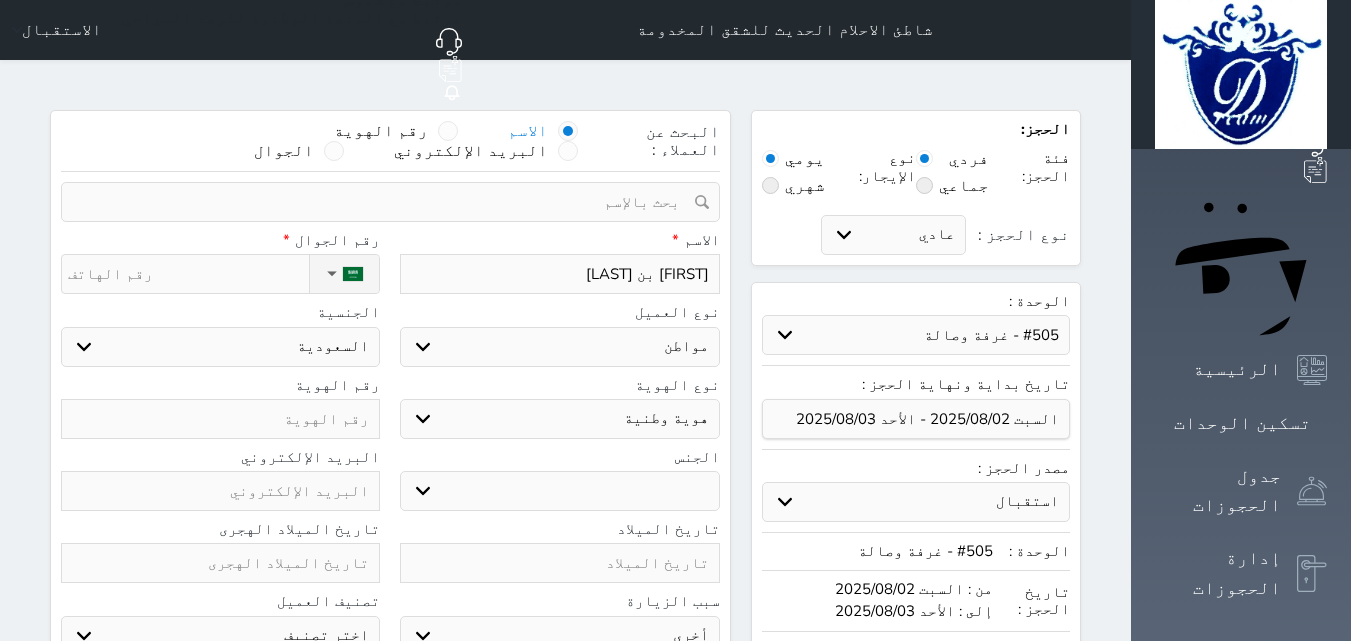 type on "[FIRST] بن [LAST]" 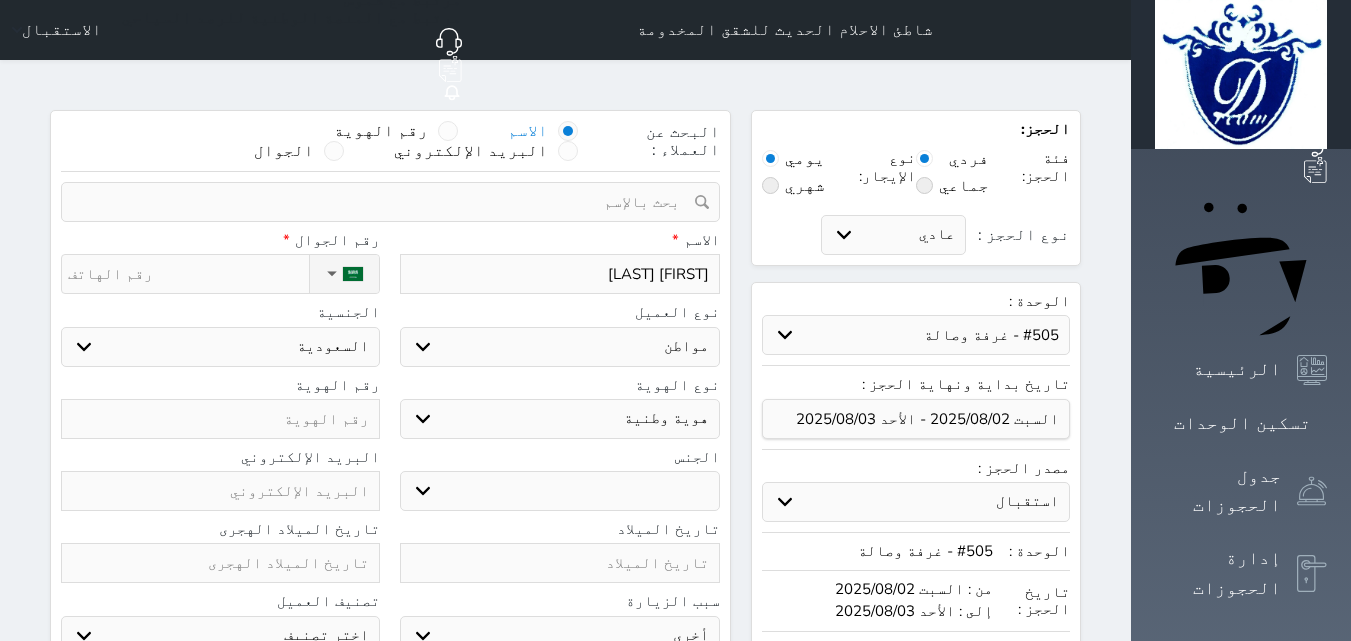 type on "[FIRST] [LAST]" 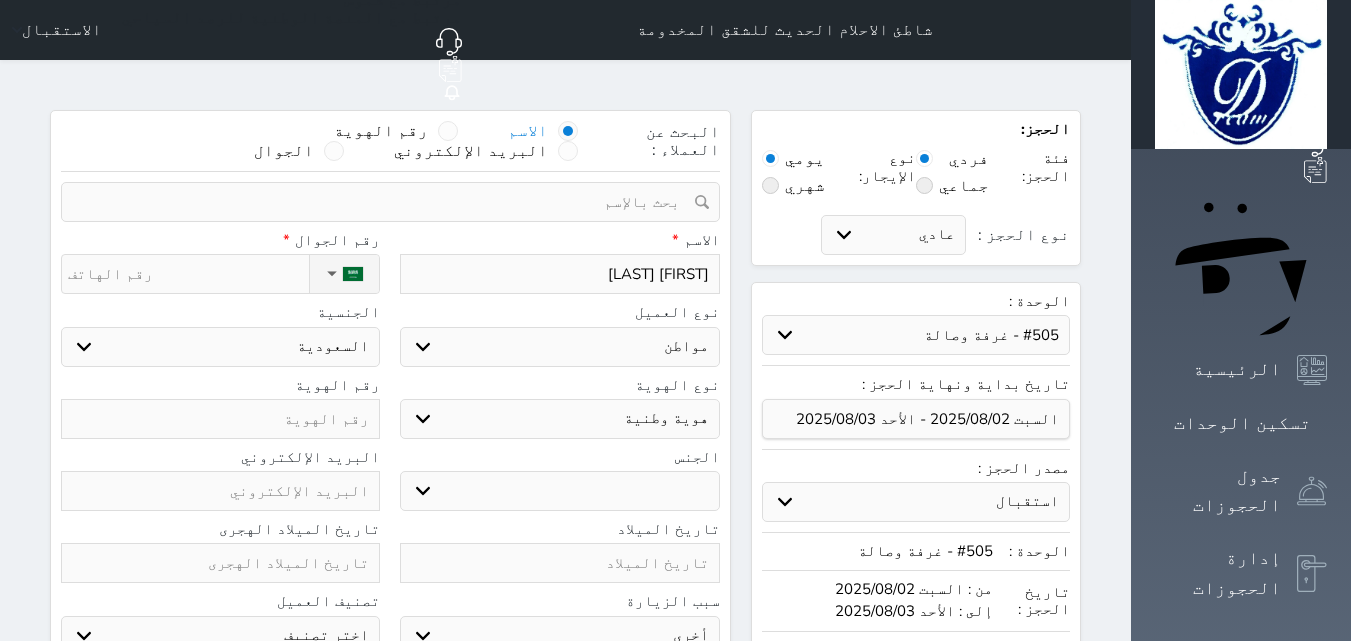 click on "ذكر   انثى" at bounding box center [559, 491] 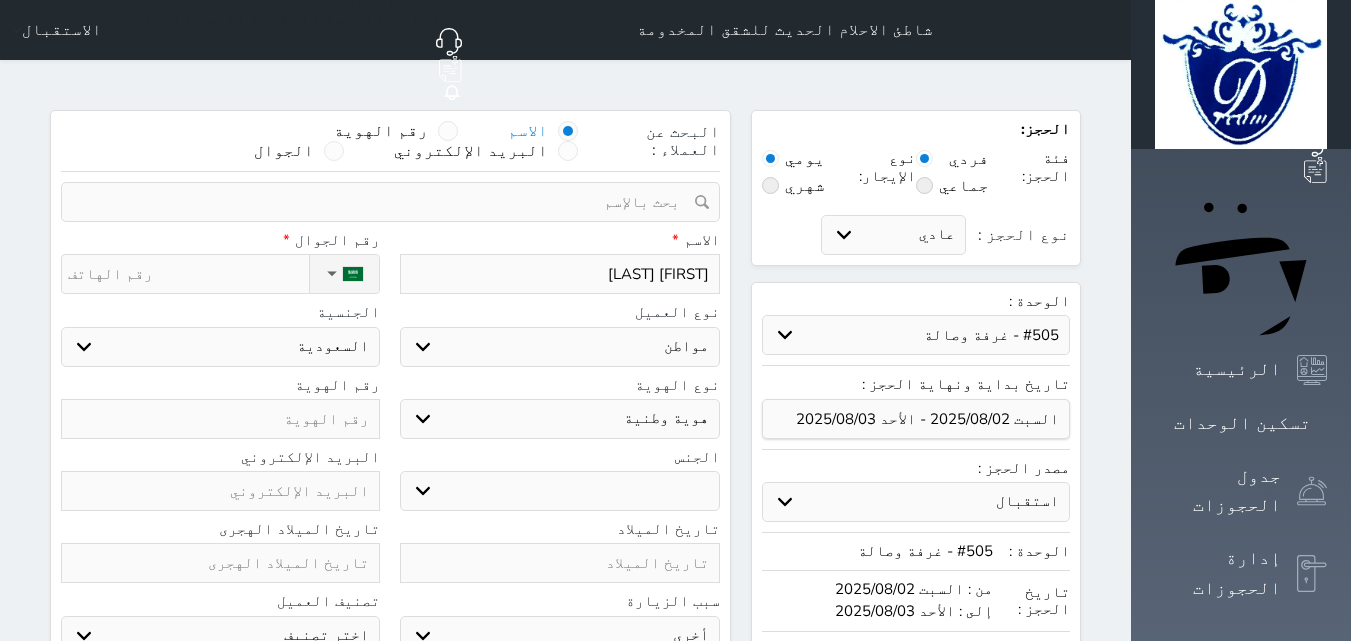 select on "male" 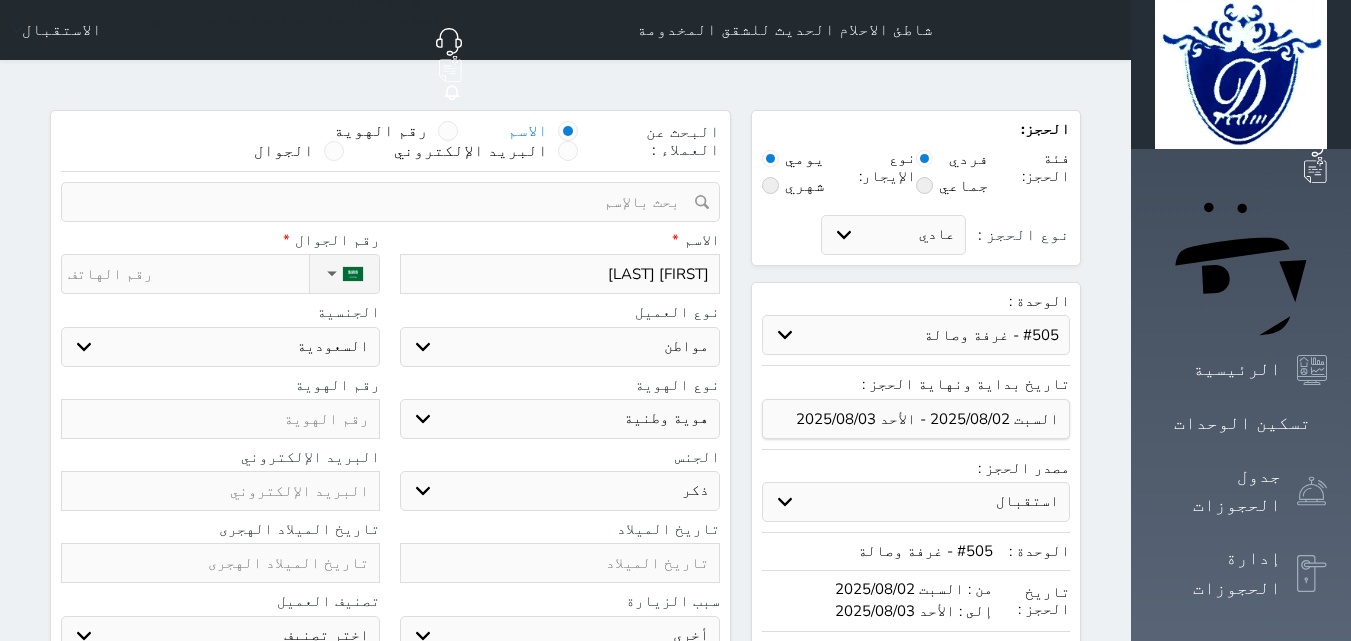 click on "ذكر   انثى" at bounding box center [559, 491] 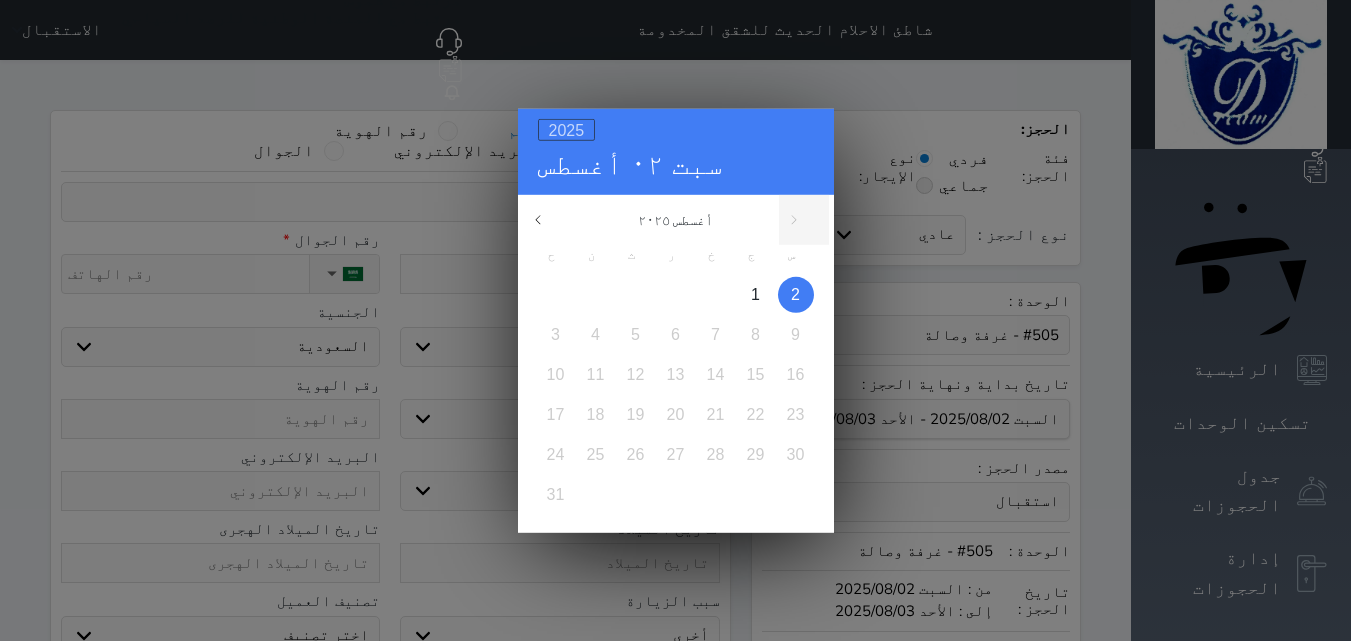 click on "2025" at bounding box center (567, 129) 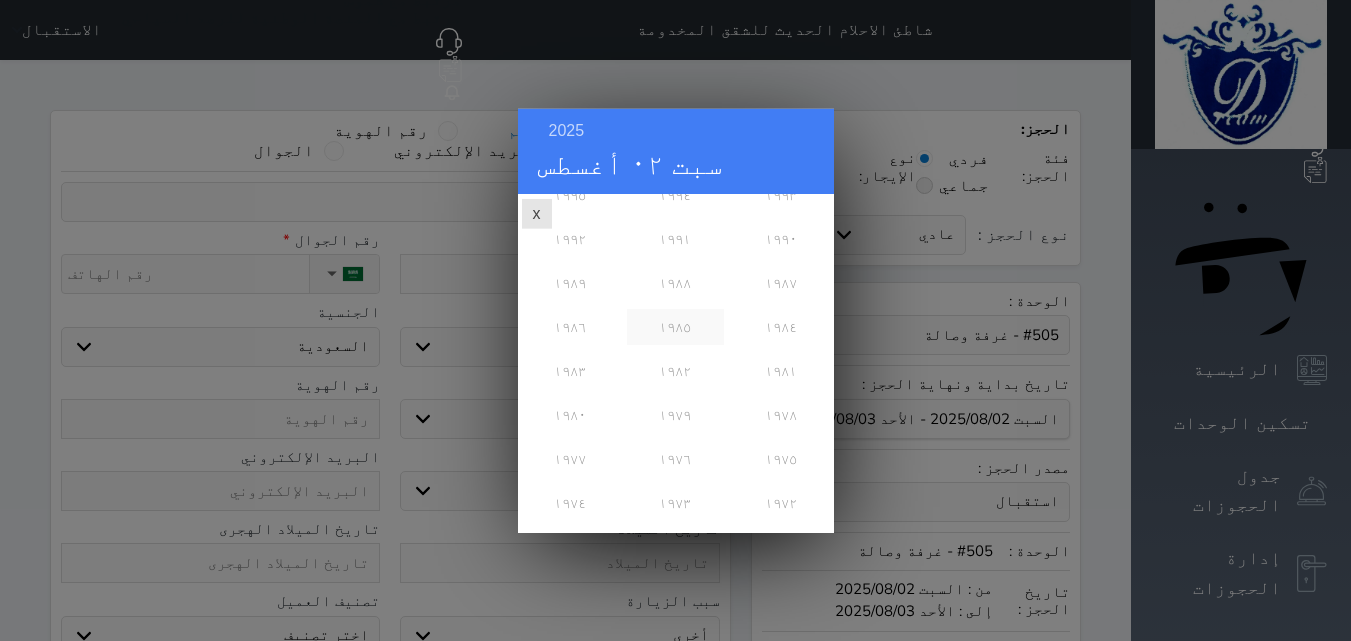 scroll, scrollTop: 500, scrollLeft: 0, axis: vertical 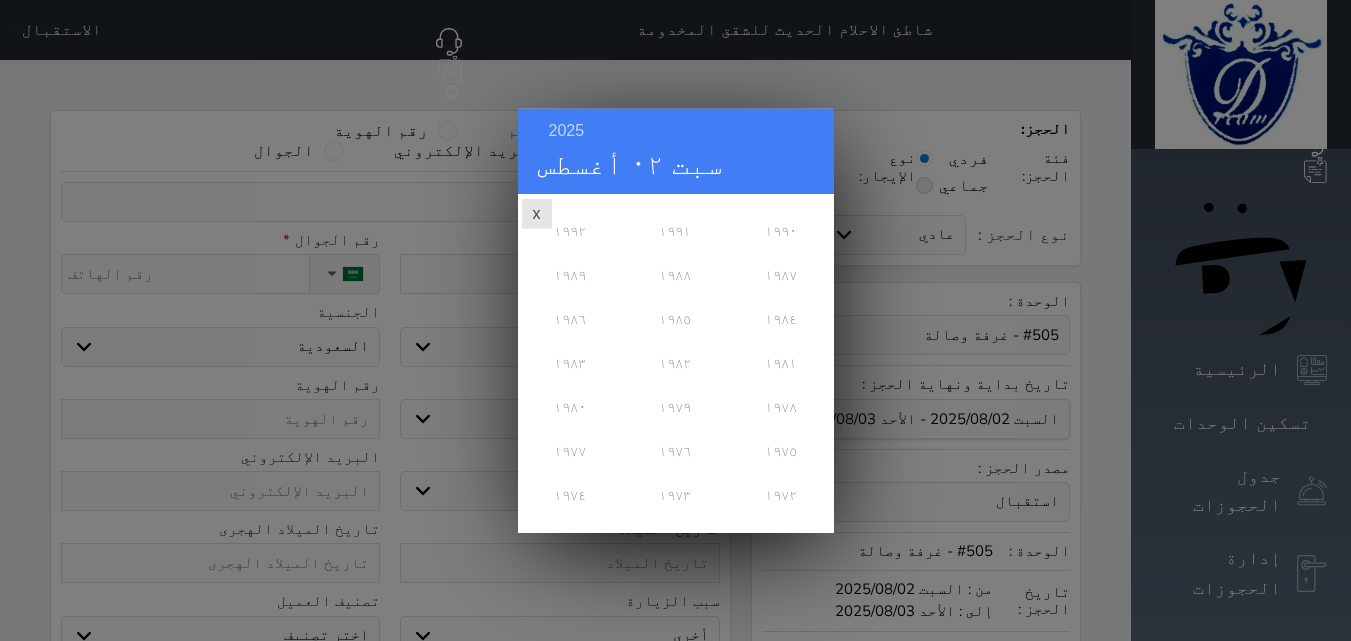 click on "١٩٨٣" at bounding box center [570, 362] 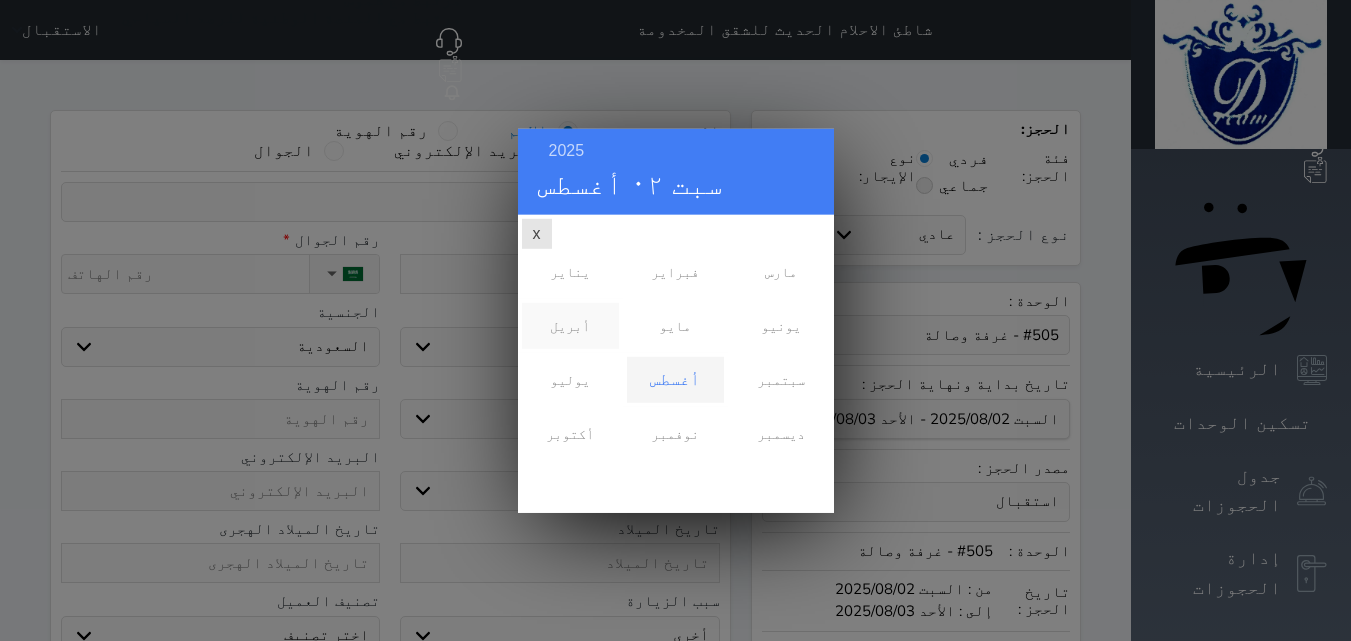 scroll, scrollTop: 0, scrollLeft: 0, axis: both 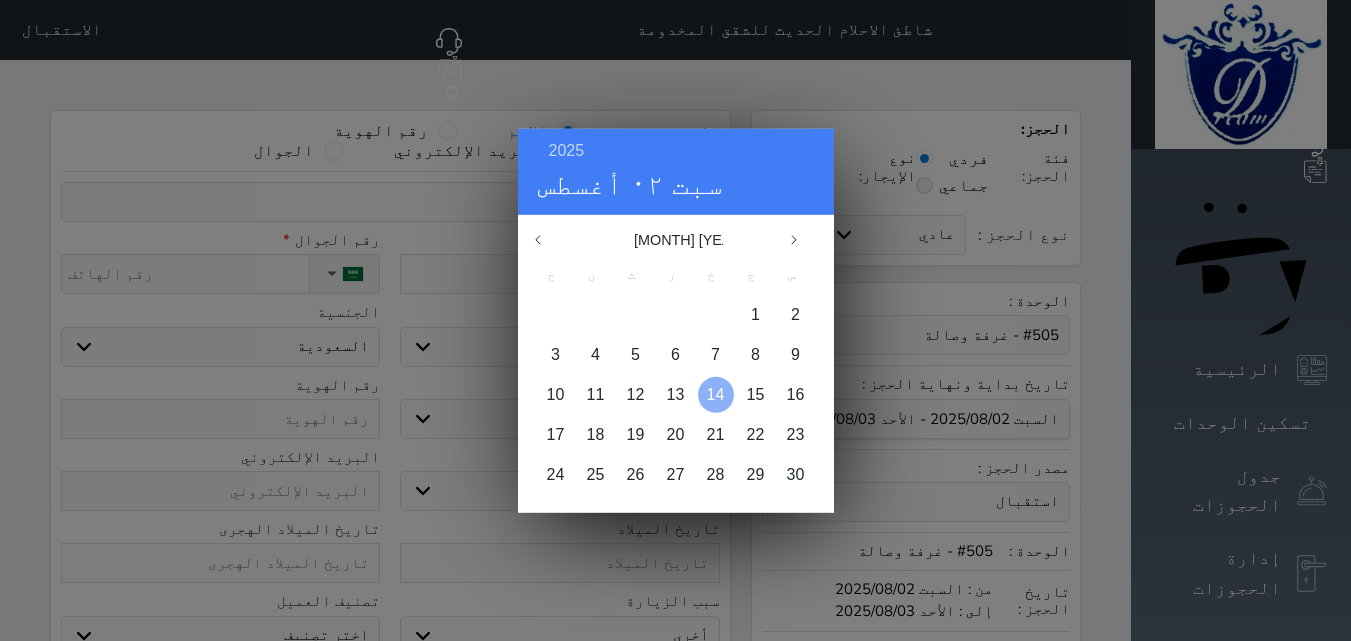 click on "14" at bounding box center [716, 393] 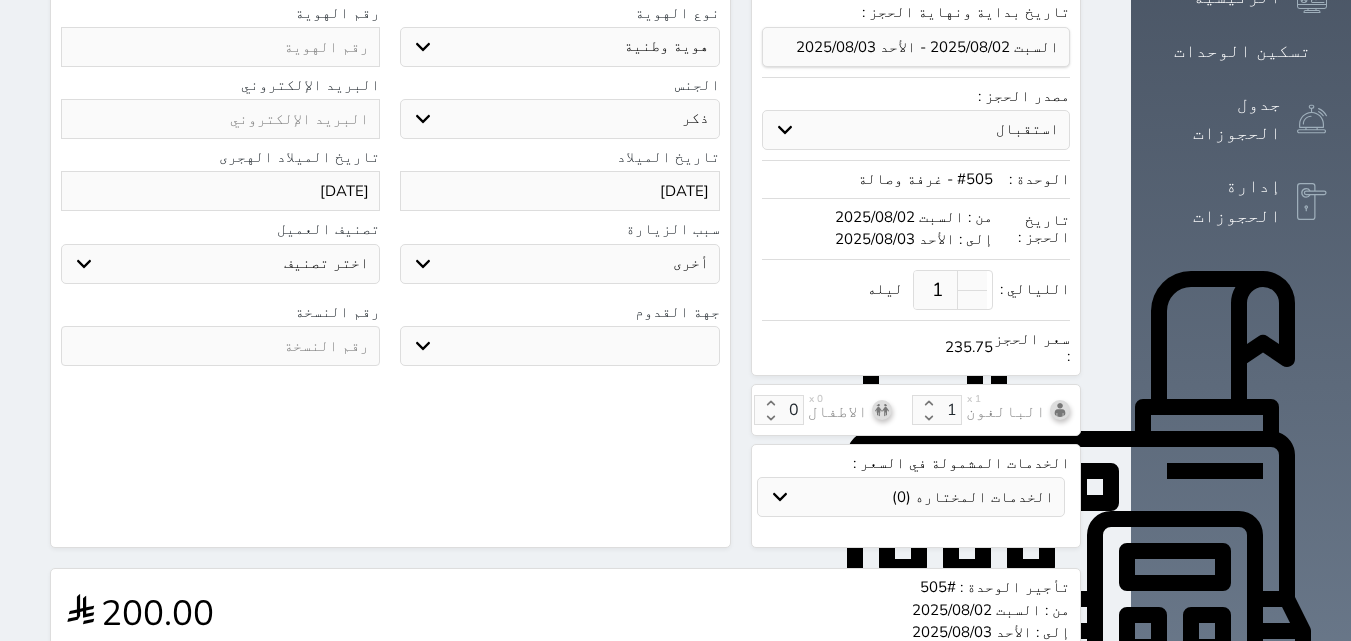 scroll, scrollTop: 400, scrollLeft: 0, axis: vertical 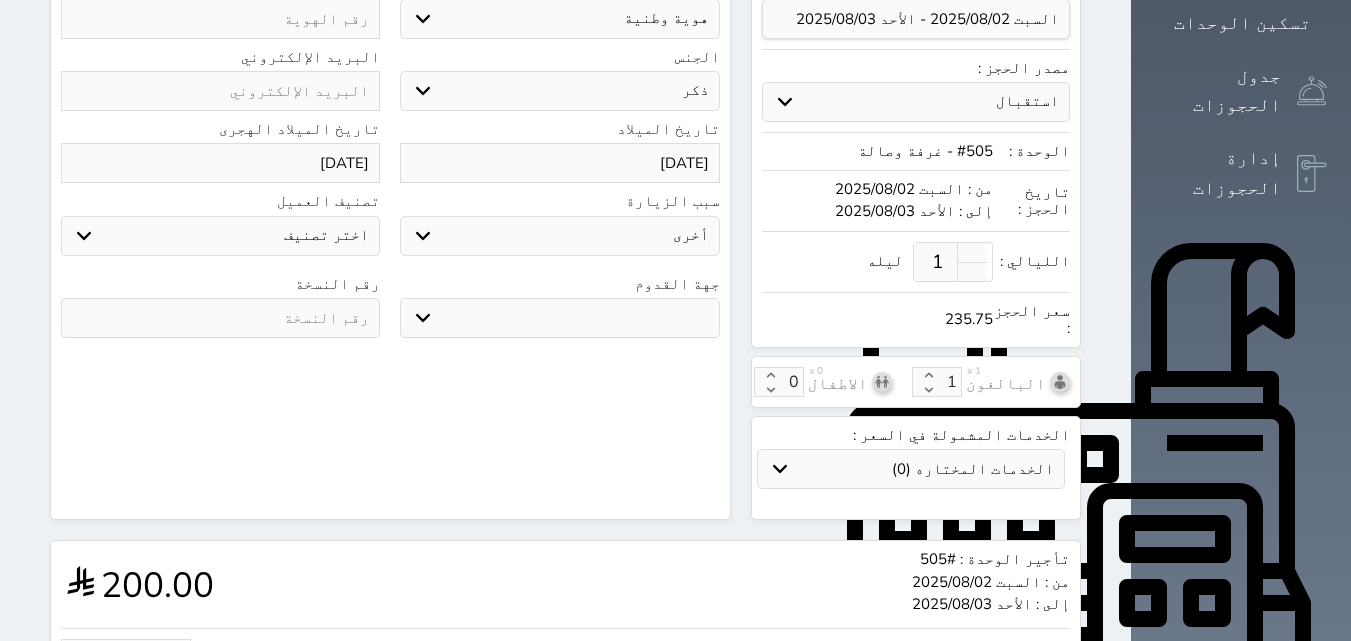 click on "جو بحر ارض" at bounding box center (559, 318) 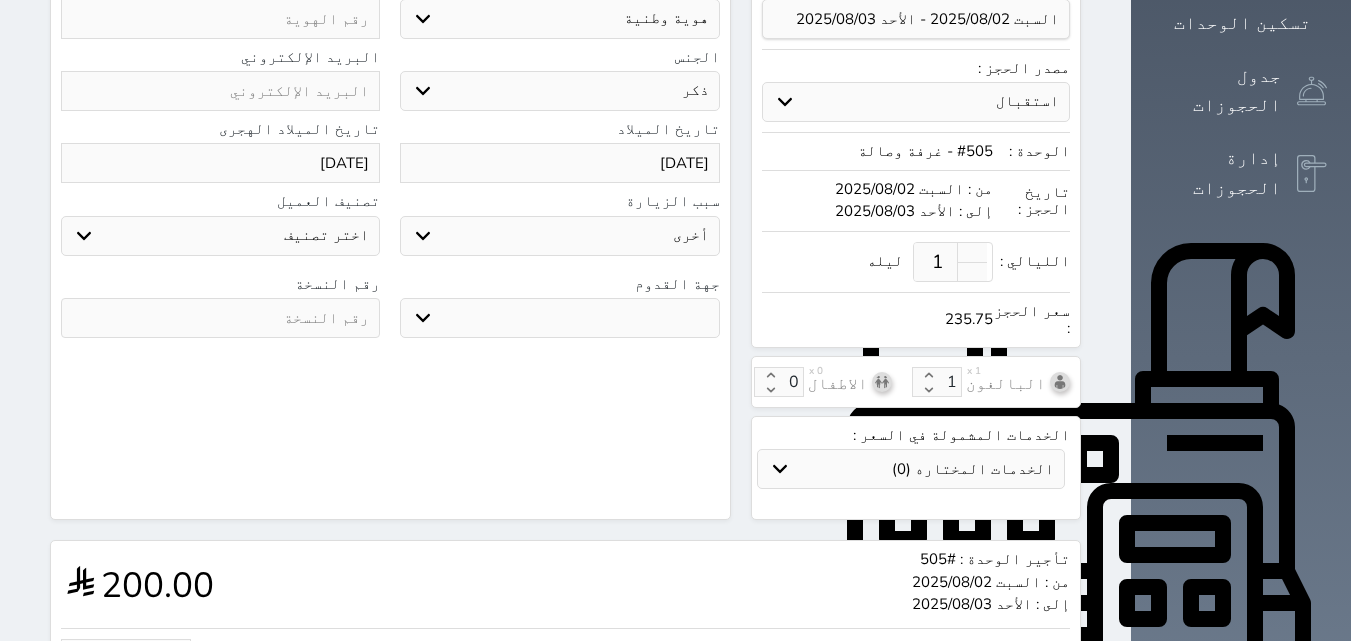select on "9" 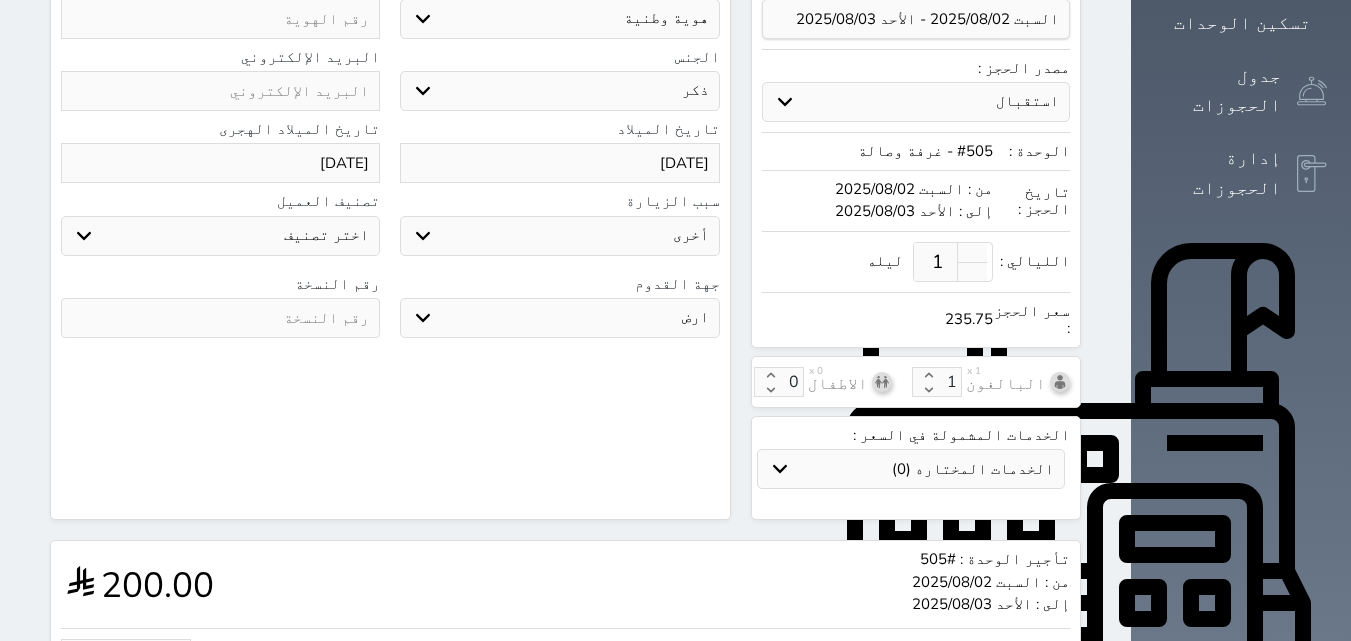 click on "جو بحر ارض" at bounding box center (559, 318) 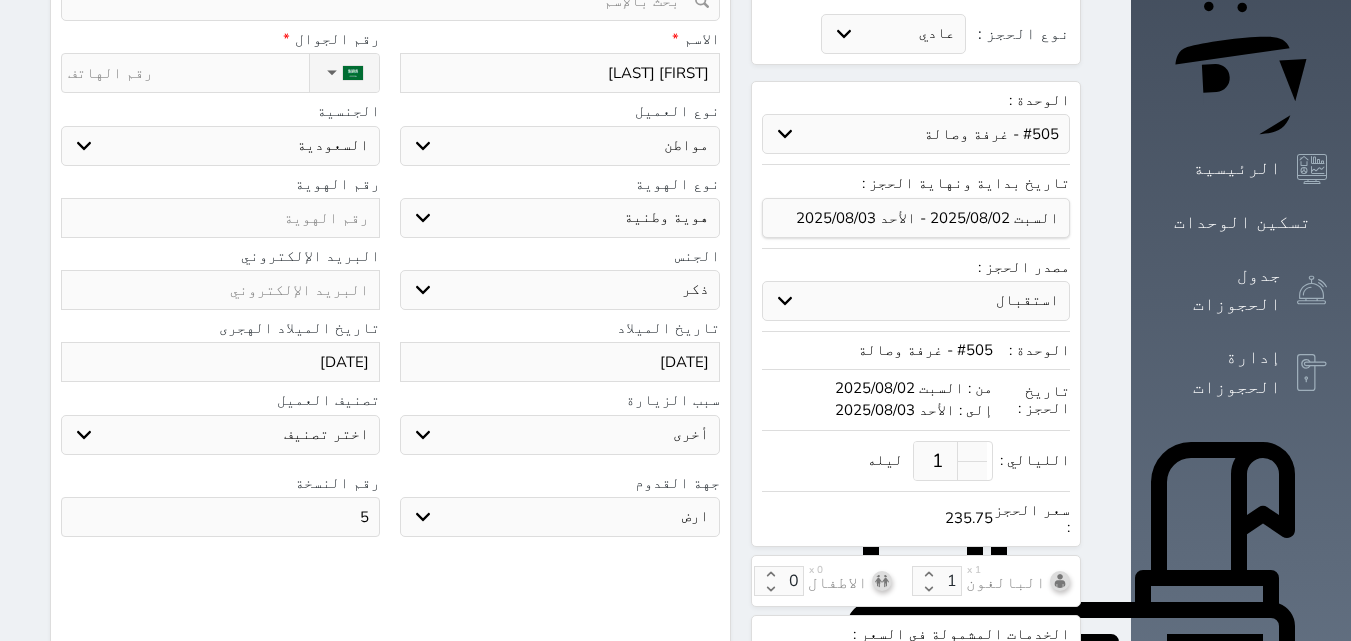 scroll, scrollTop: 200, scrollLeft: 0, axis: vertical 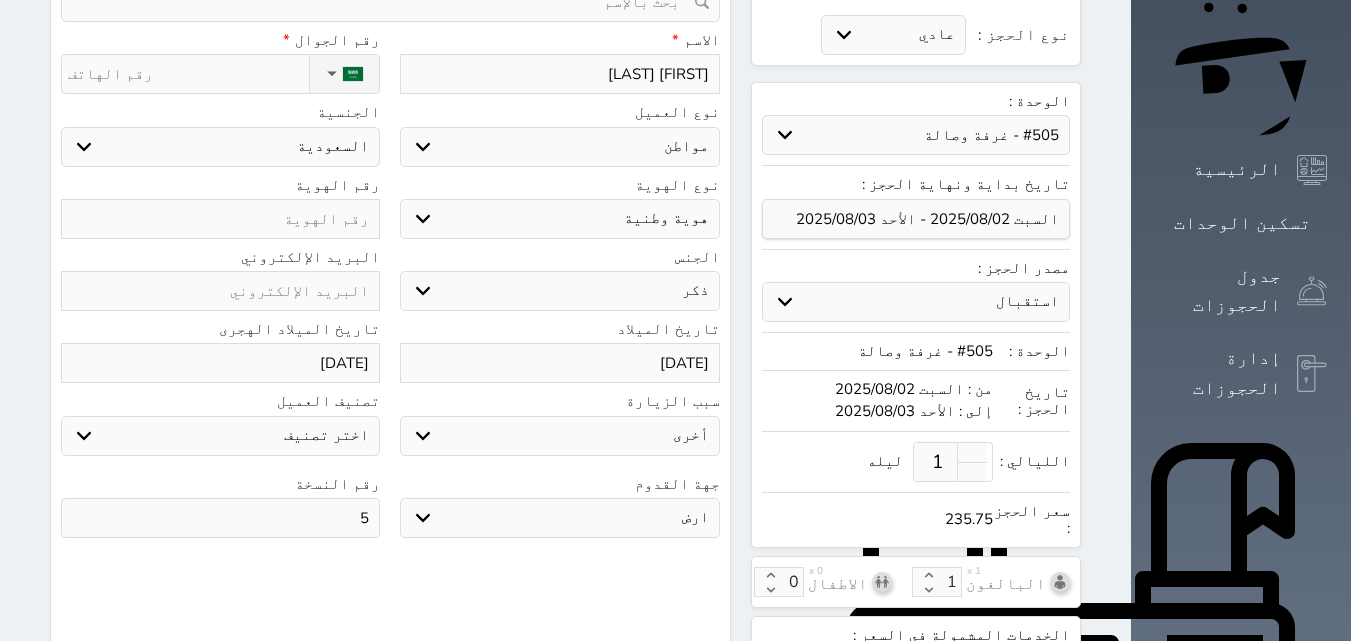 type on "5" 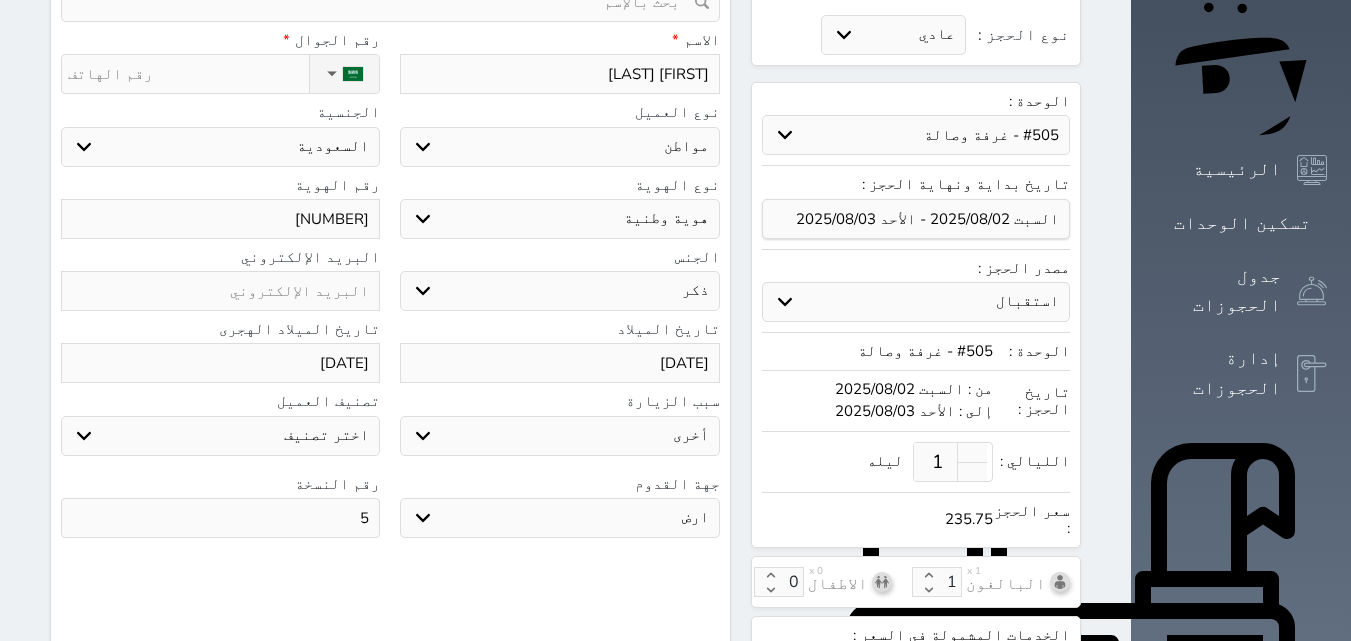 type on "[NUMBER]" 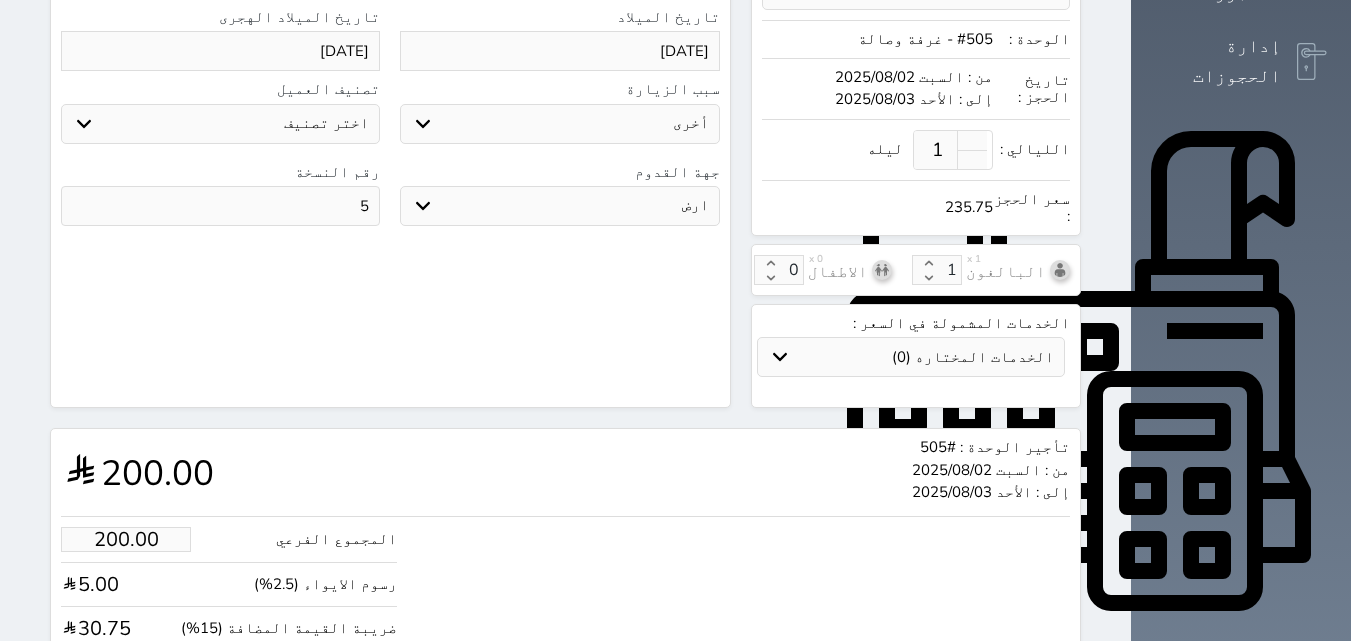 scroll, scrollTop: 592, scrollLeft: 0, axis: vertical 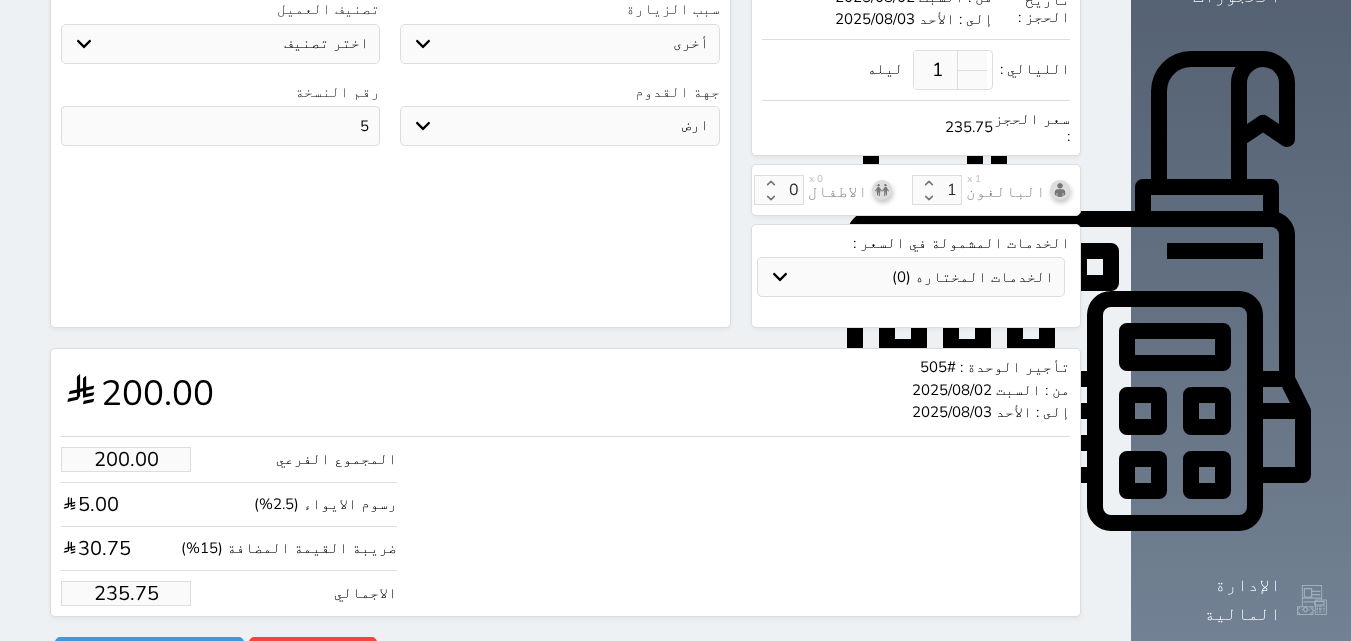 type on "[PHONE]" 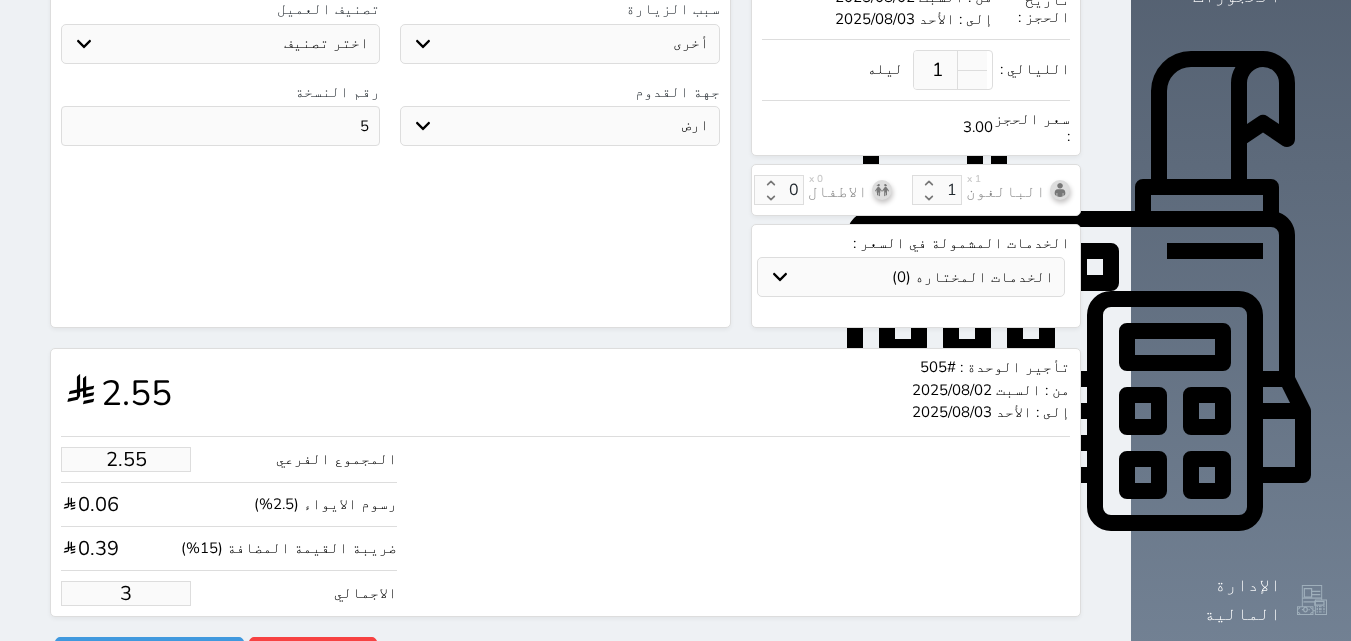type on "32.24" 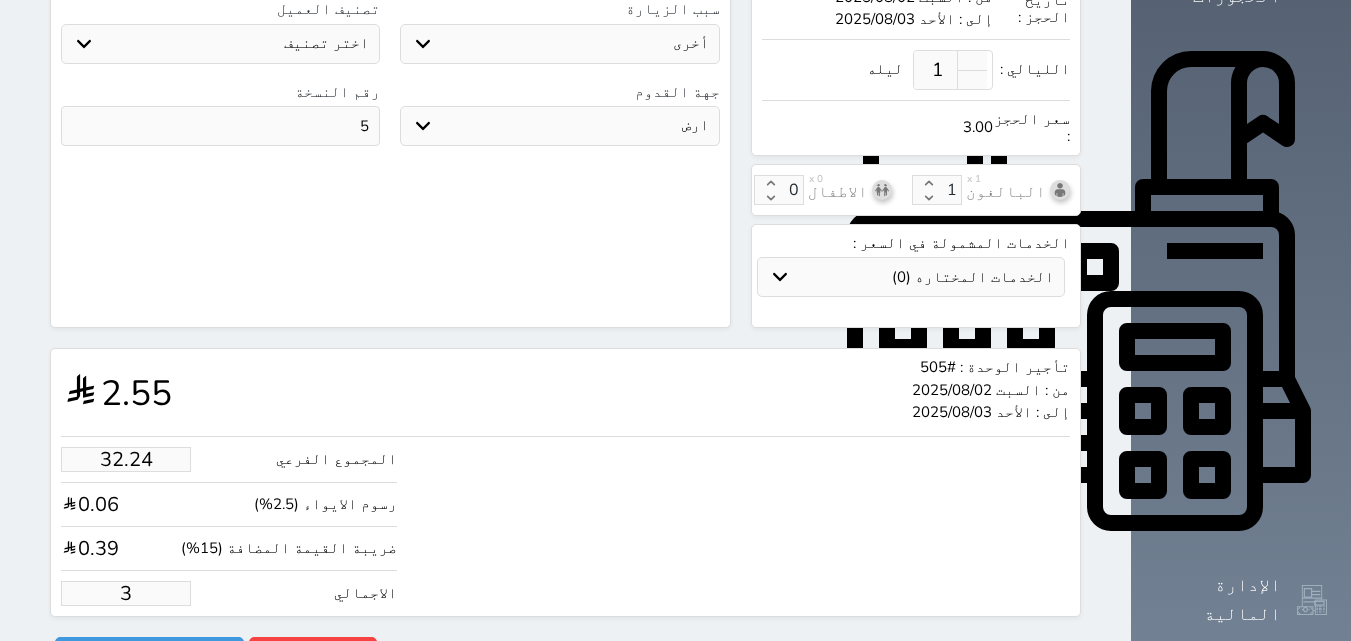 type on "38" 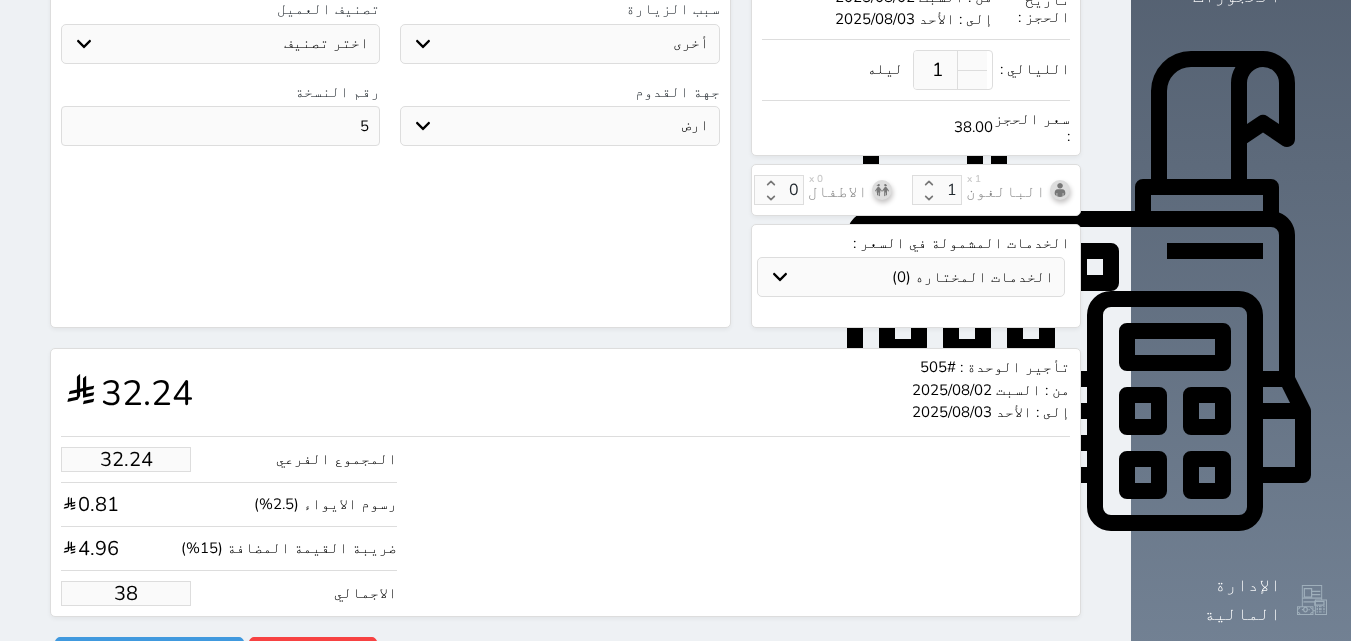 type on "322.38" 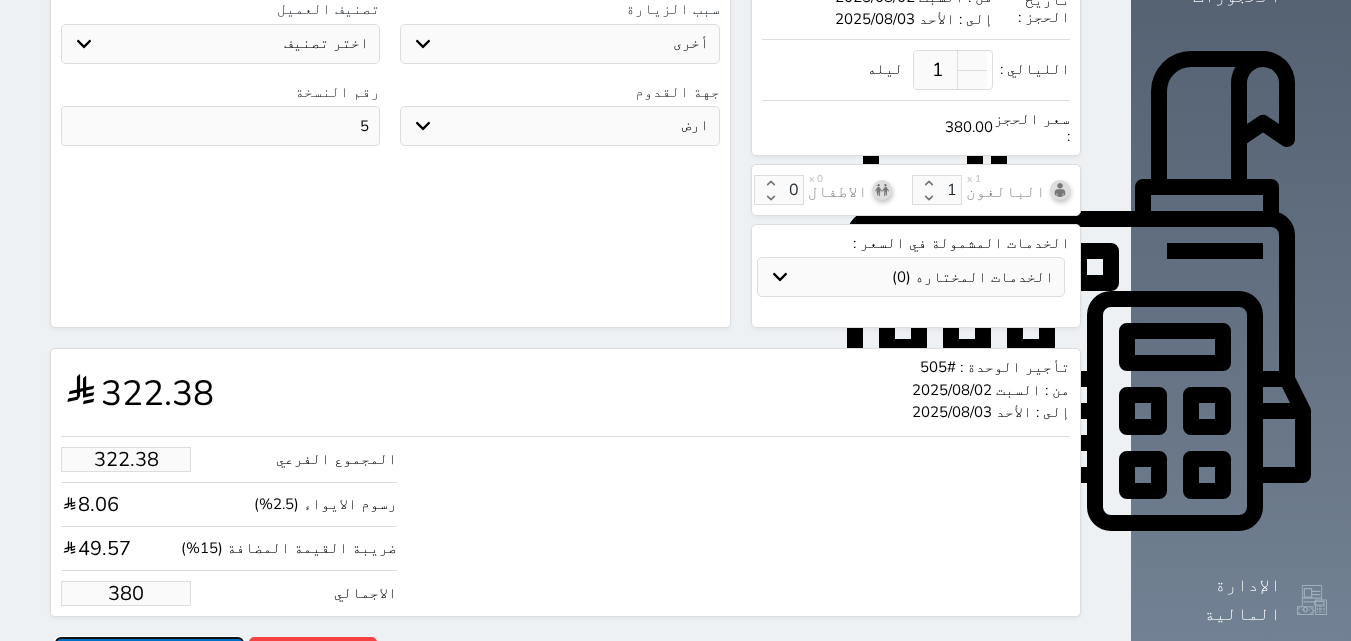 type on "380.00" 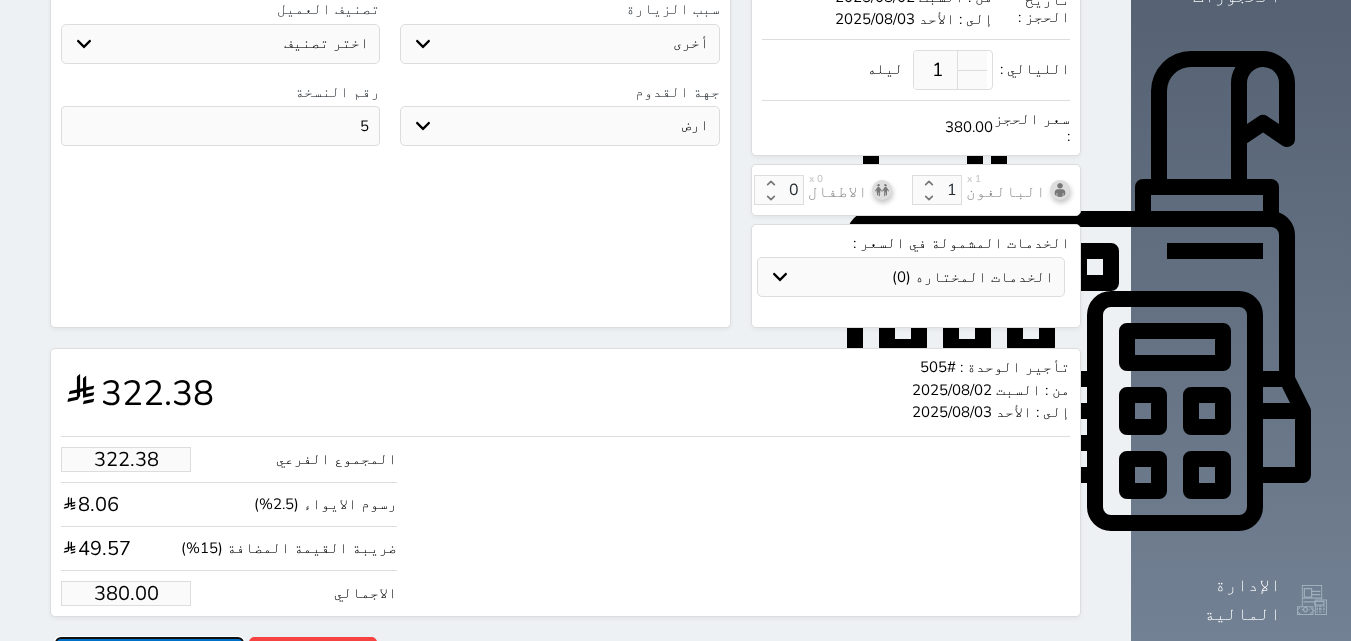click on "حجز" at bounding box center (149, 654) 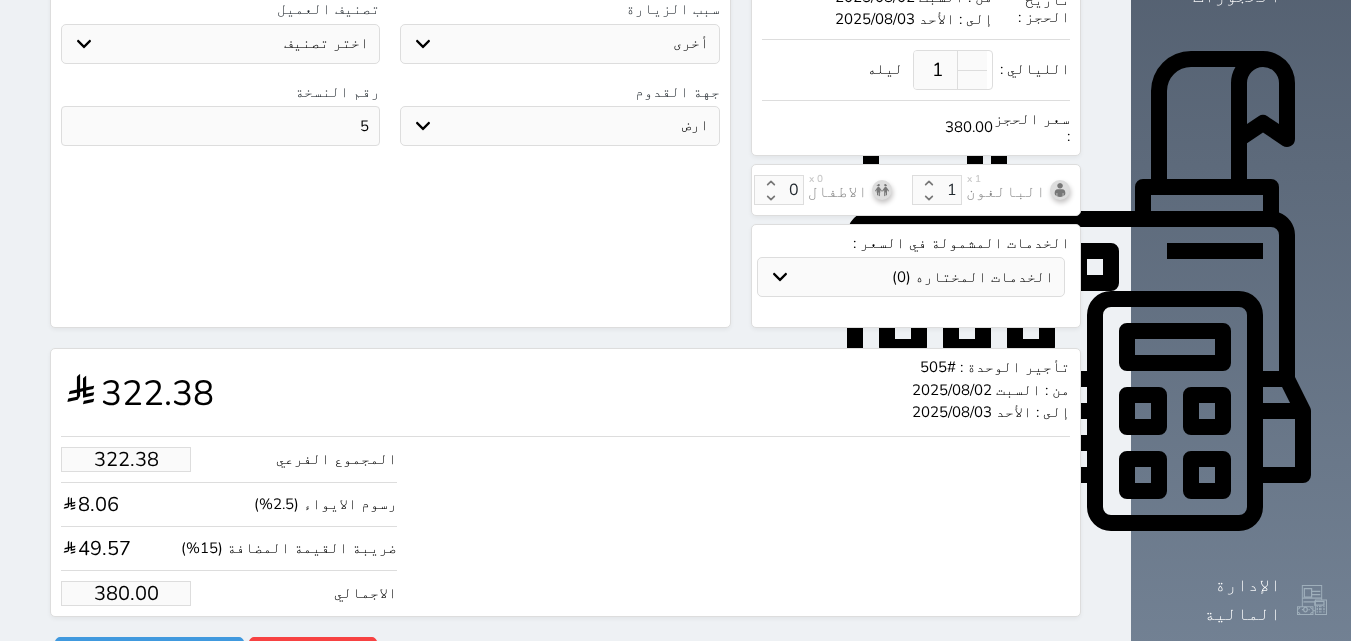 scroll, scrollTop: 379, scrollLeft: 0, axis: vertical 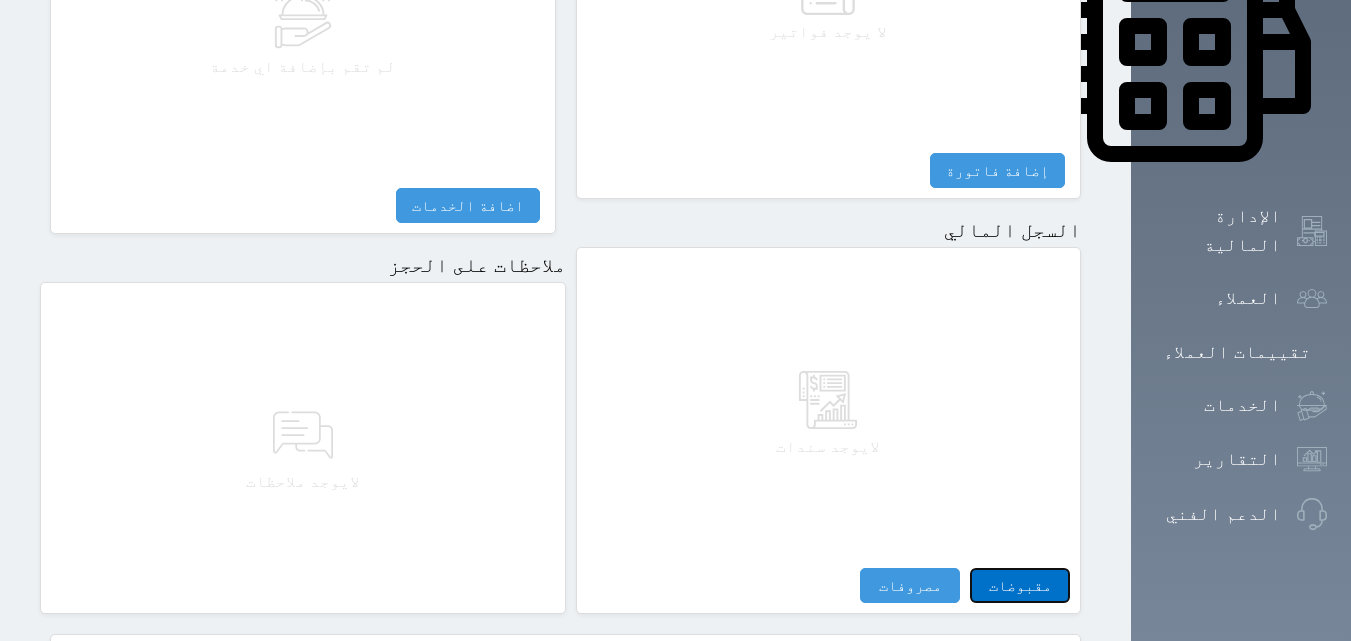 click on "مقبوضات" at bounding box center (1020, 585) 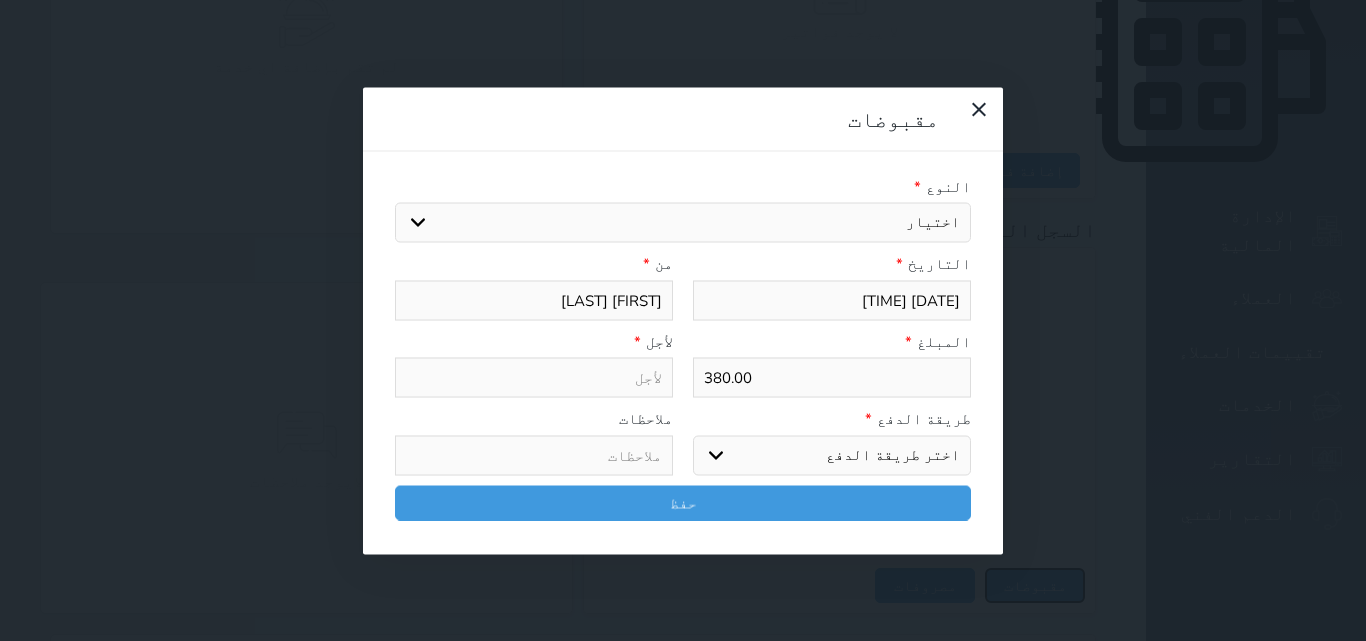 select 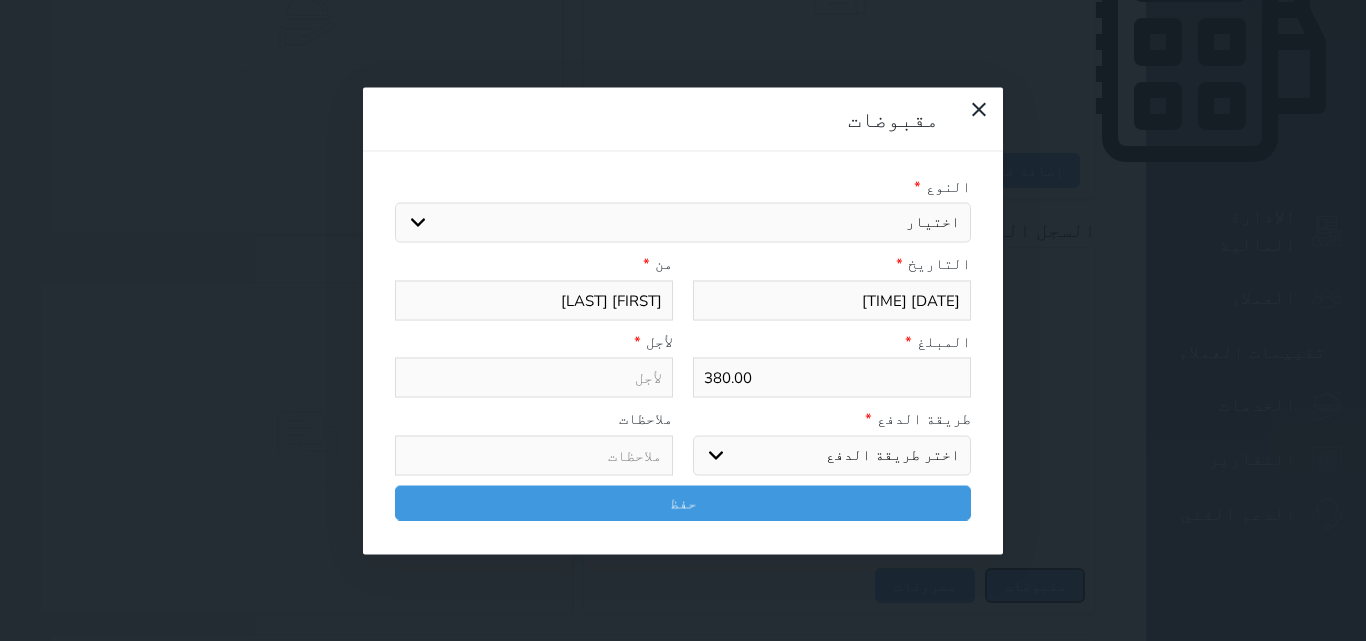 select 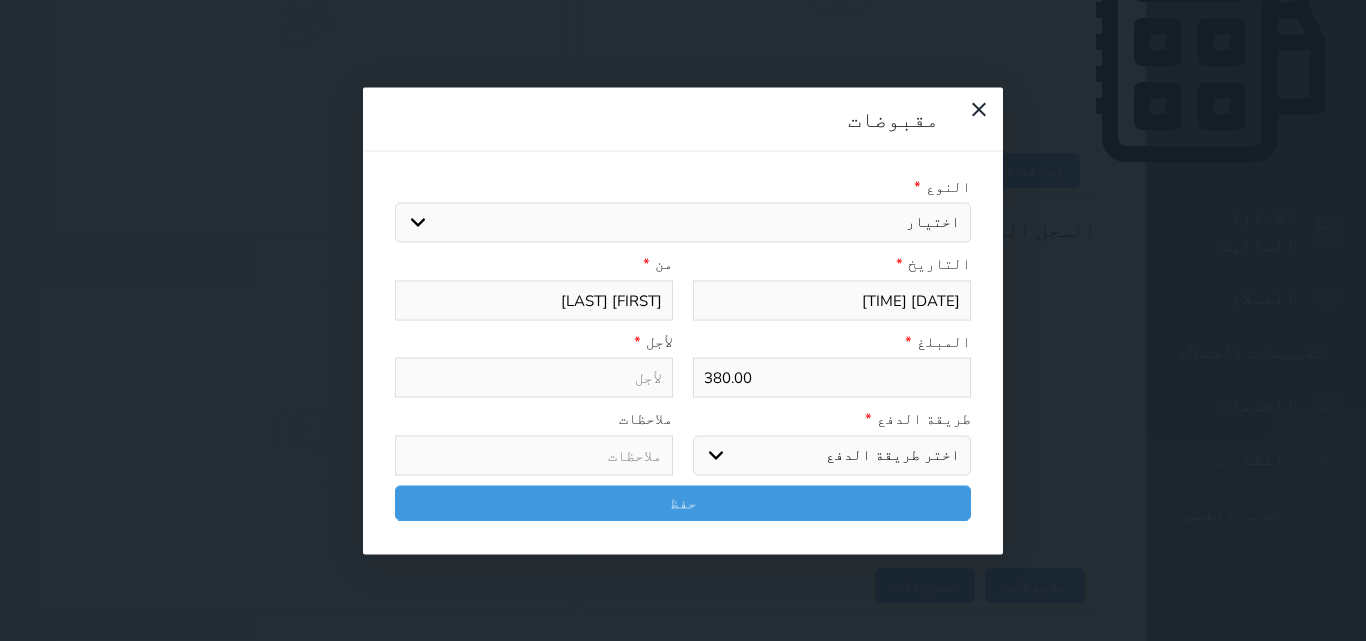 click on "اختيار   مقبوضات عامة قيمة إيجار فواتير تامين عربون لا ينطبق آخر مغسلة واي فاي - الإنترنت مواقف السيارات طعام الأغذية والمشروبات مشروبات المشروبات الباردة المشروبات الساخنة الإفطار غداء عشاء مخبز و كعك حمام سباحة الصالة الرياضية سبا و خدمات الجمال اختيار وإسقاط (خدمات النقل) ميني بار كابل - تلفزيون سرير إضافي تصفيف الشعر التسوق خدمات الجولات السياحية المنظمة خدمات الدليل السياحي" at bounding box center [683, 223] 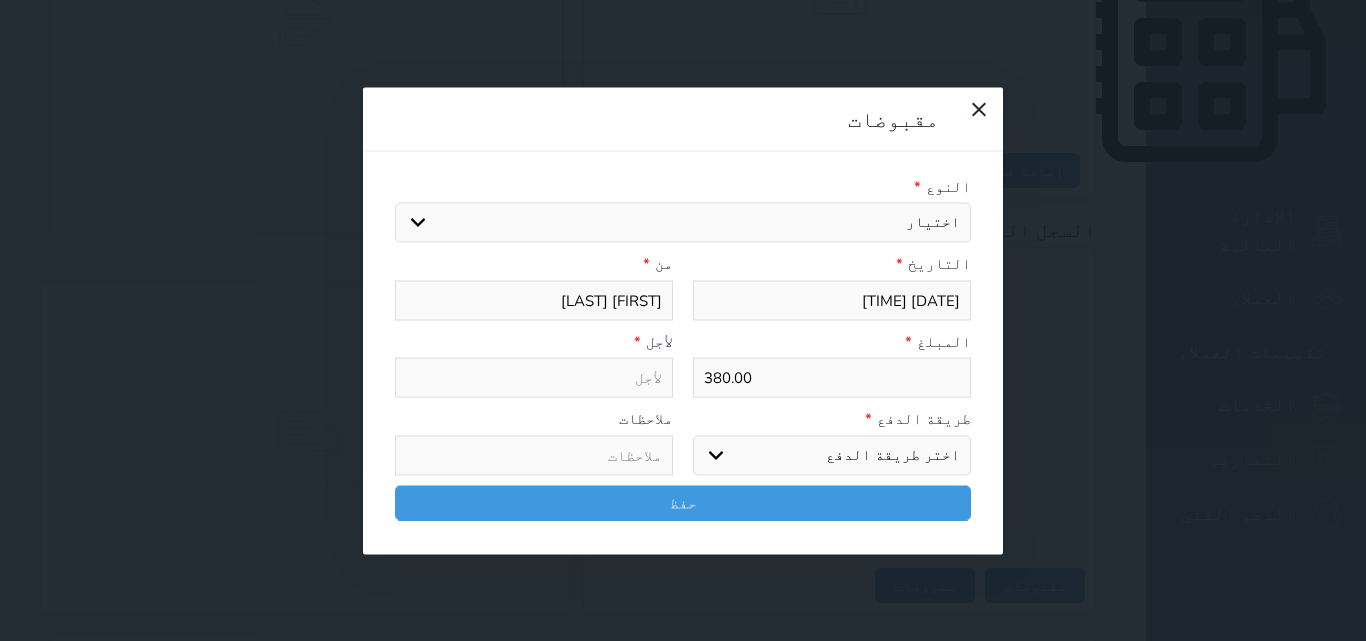 select on "15576" 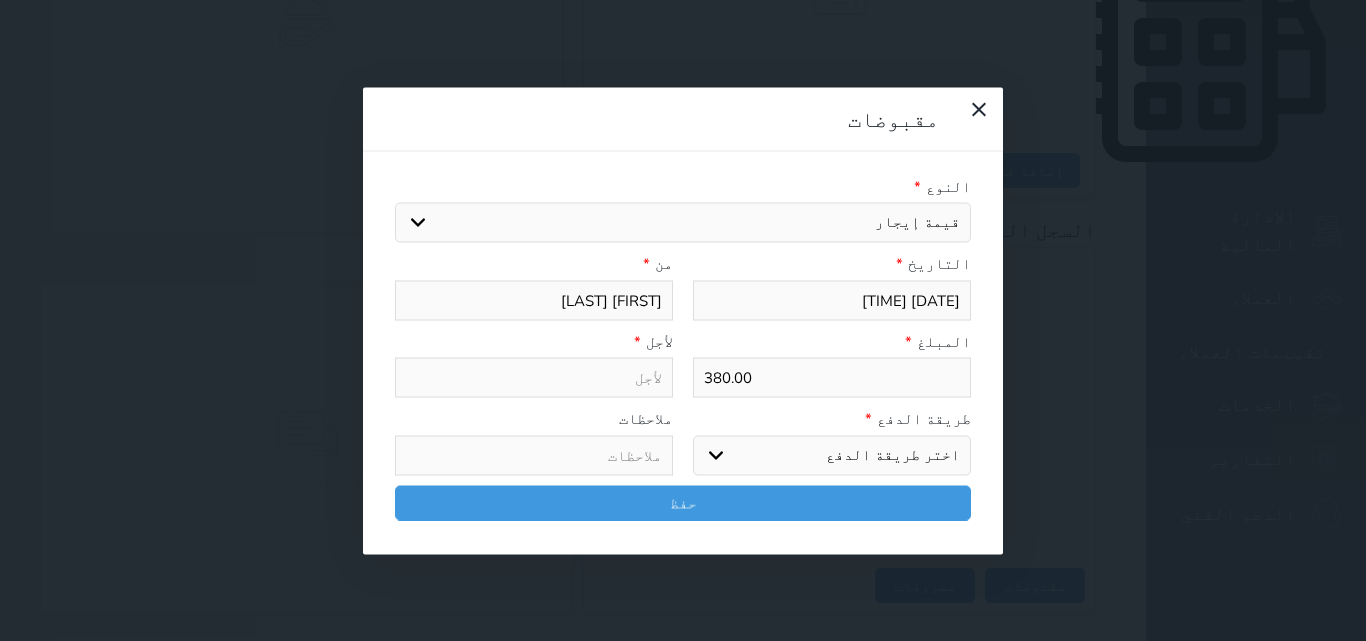 click on "اختيار   مقبوضات عامة قيمة إيجار فواتير تامين عربون لا ينطبق آخر مغسلة واي فاي - الإنترنت مواقف السيارات طعام الأغذية والمشروبات مشروبات المشروبات الباردة المشروبات الساخنة الإفطار غداء عشاء مخبز و كعك حمام سباحة الصالة الرياضية سبا و خدمات الجمال اختيار وإسقاط (خدمات النقل) ميني بار كابل - تلفزيون سرير إضافي تصفيف الشعر التسوق خدمات الجولات السياحية المنظمة خدمات الدليل السياحي" at bounding box center (683, 223) 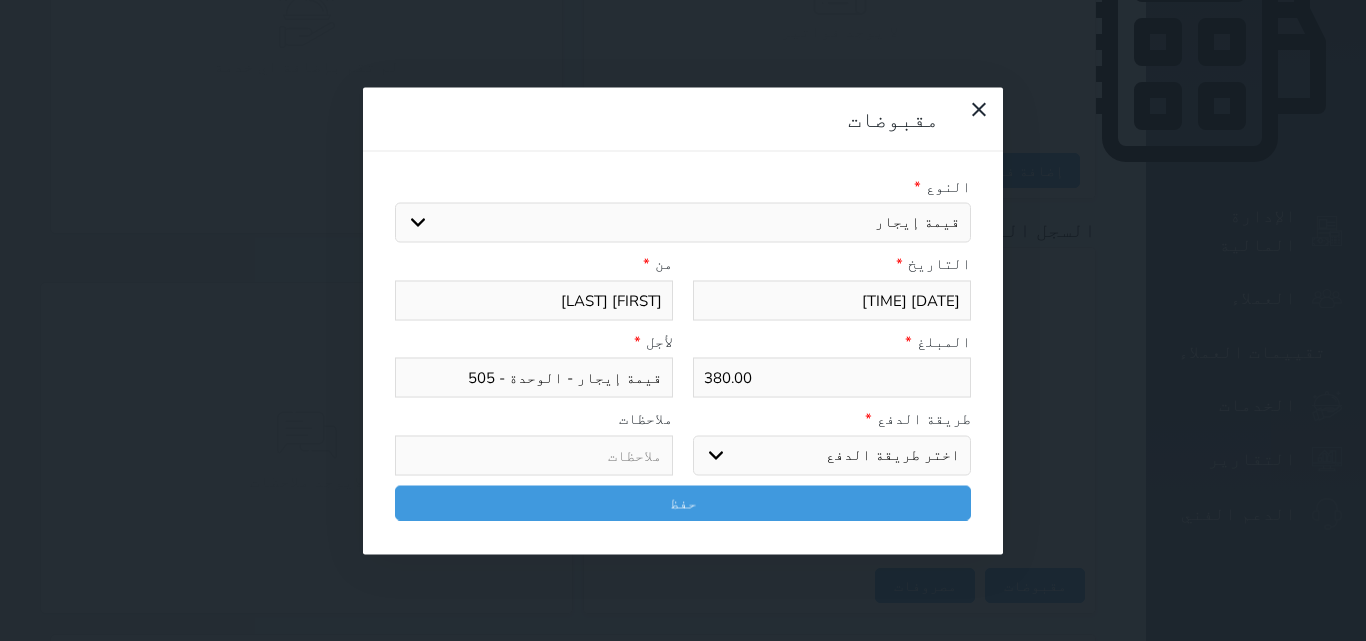 click on "اختر طريقة الدفع   دفع نقدى   تحويل بنكى   مدى   بطاقة ائتمان   آجل" at bounding box center [832, 455] 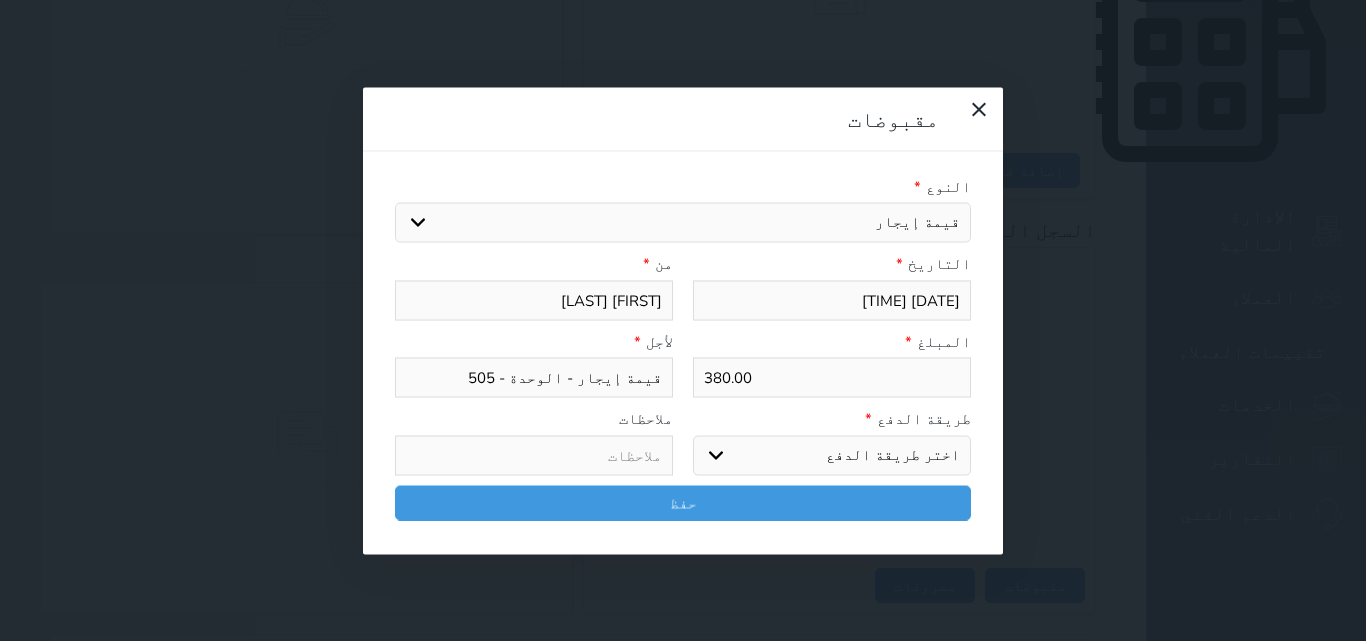 select on "mada" 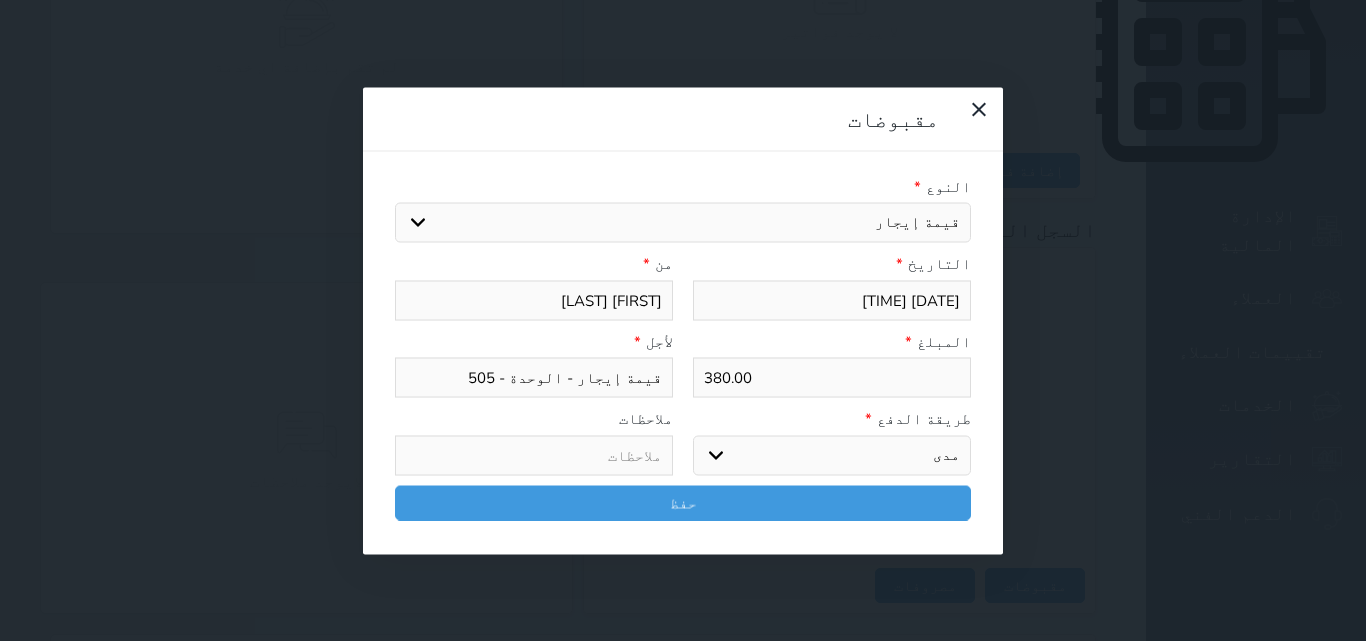 click on "اختر طريقة الدفع   دفع نقدى   تحويل بنكى   مدى   بطاقة ائتمان   آجل" at bounding box center [832, 455] 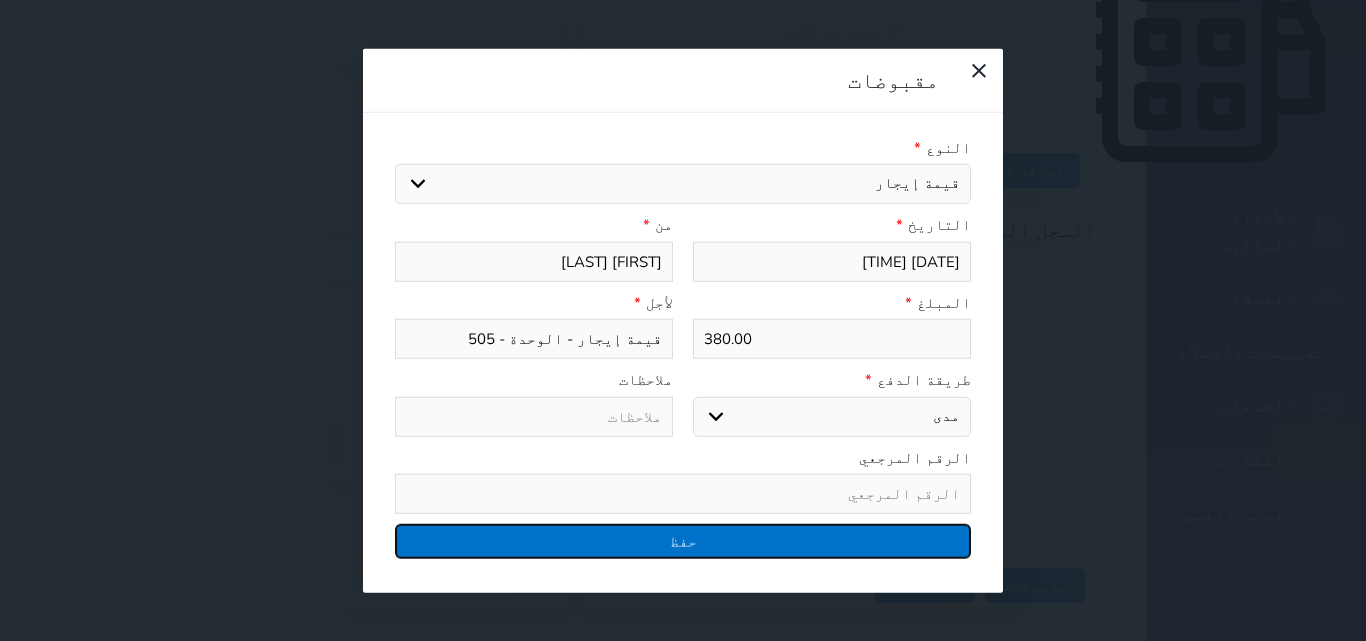click on "حفظ" at bounding box center (683, 541) 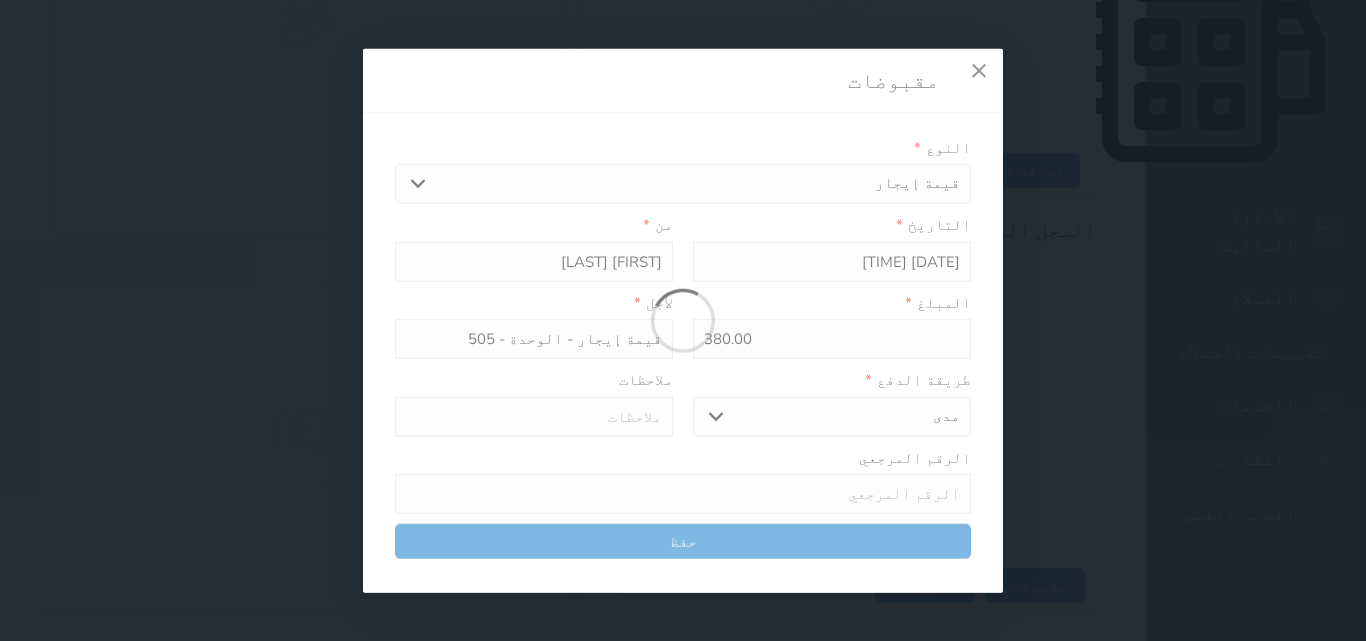 select 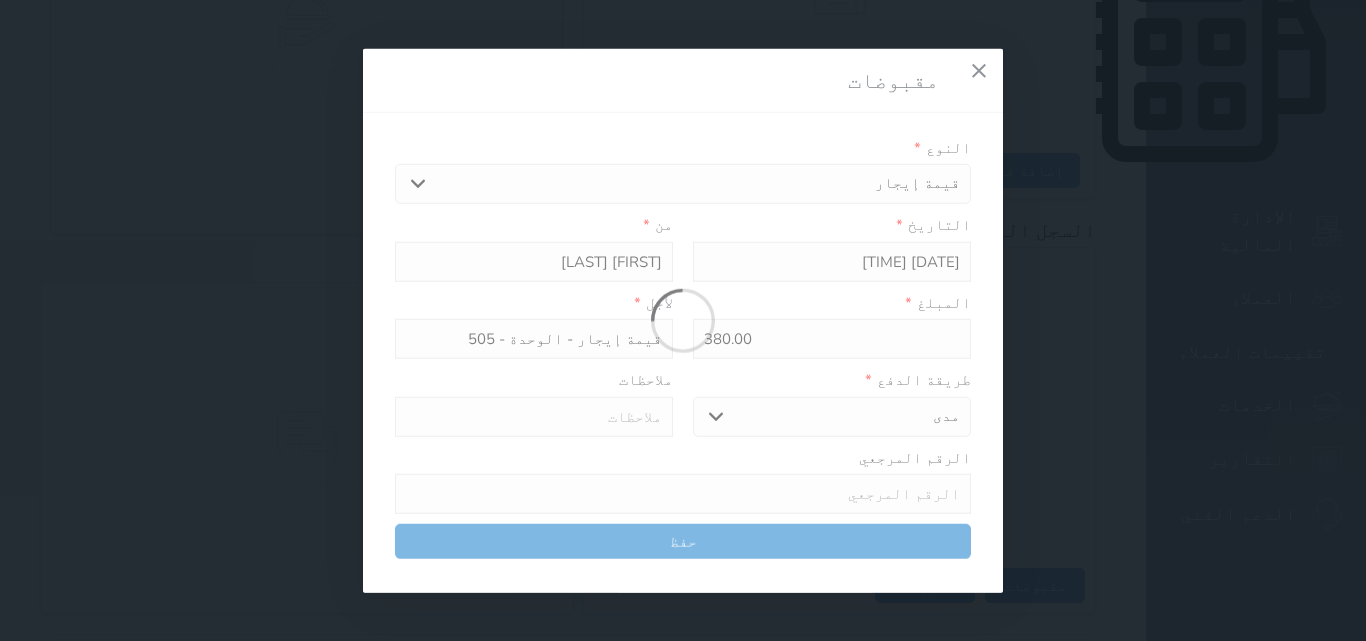 type 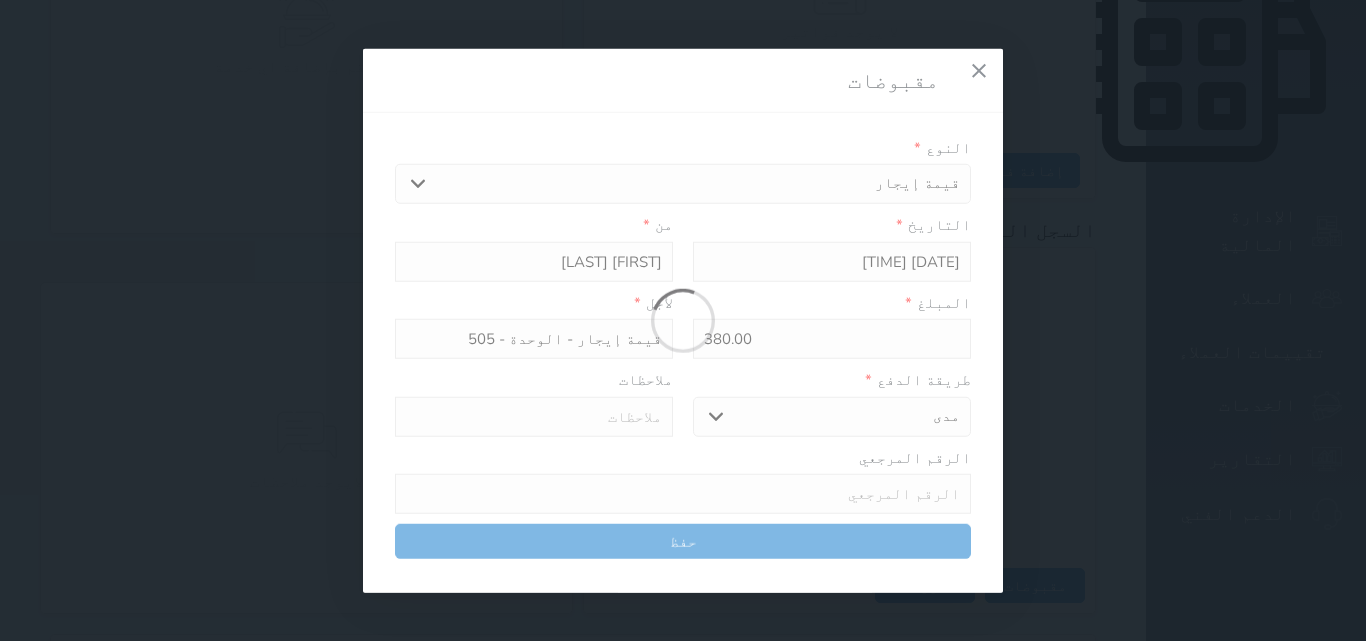type on "0" 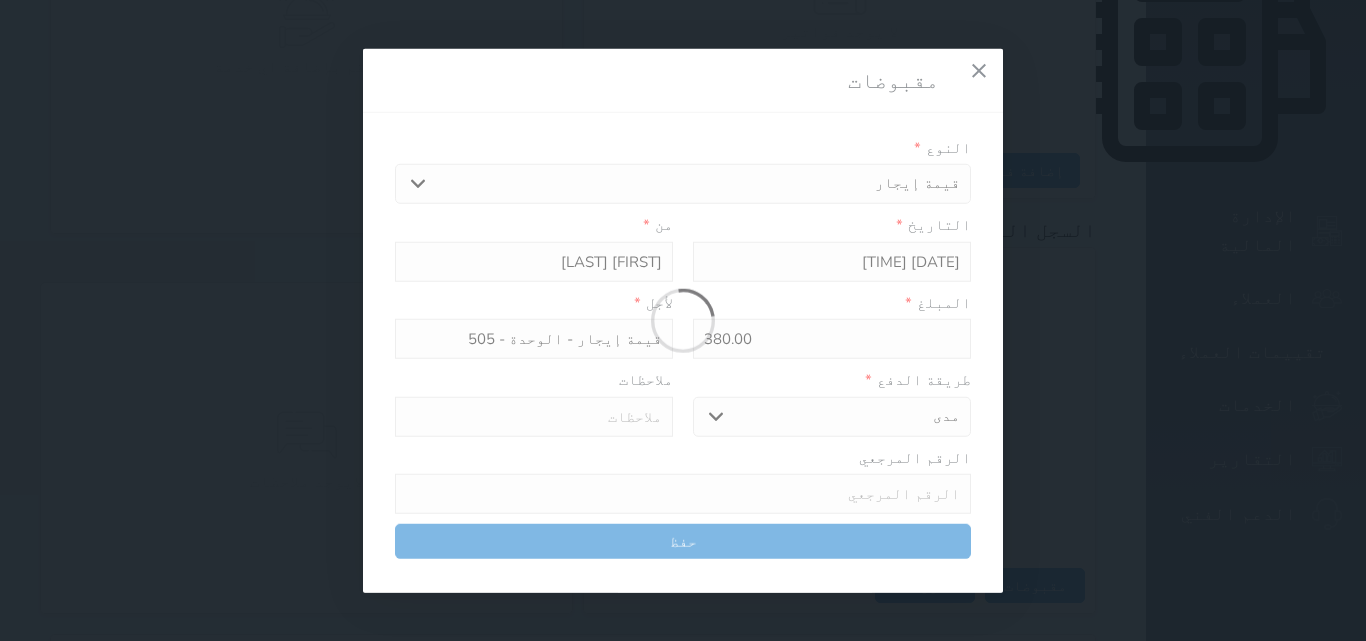 select 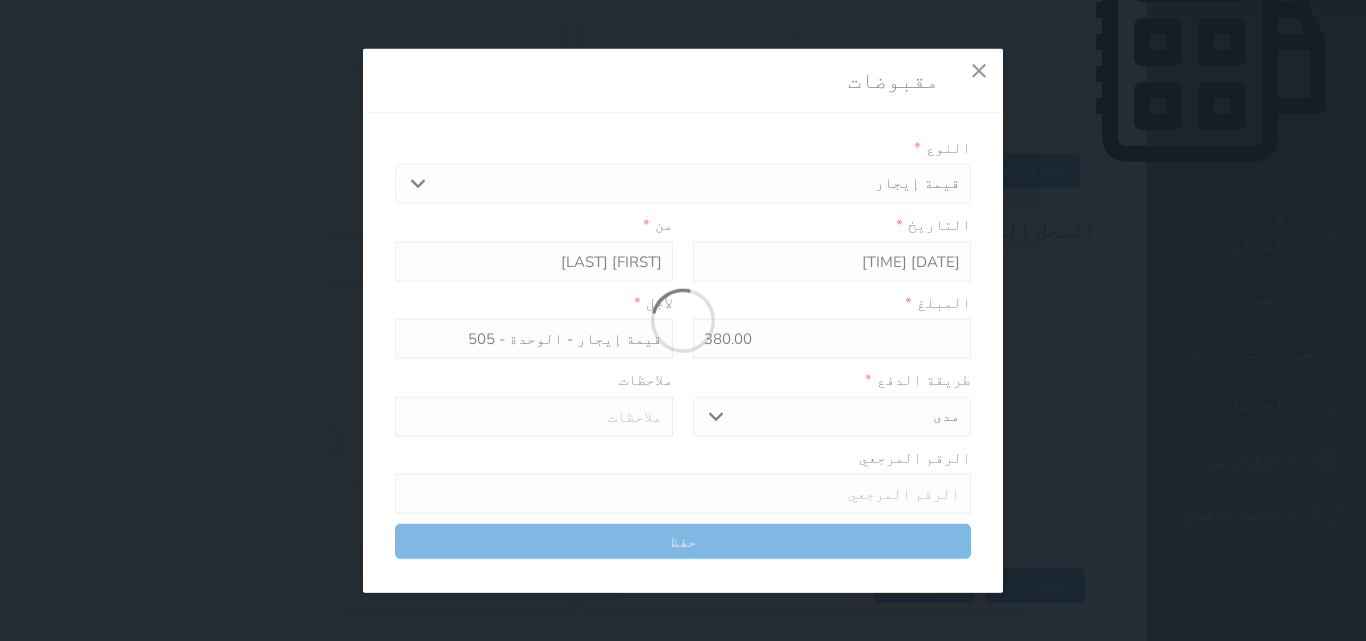 type on "0" 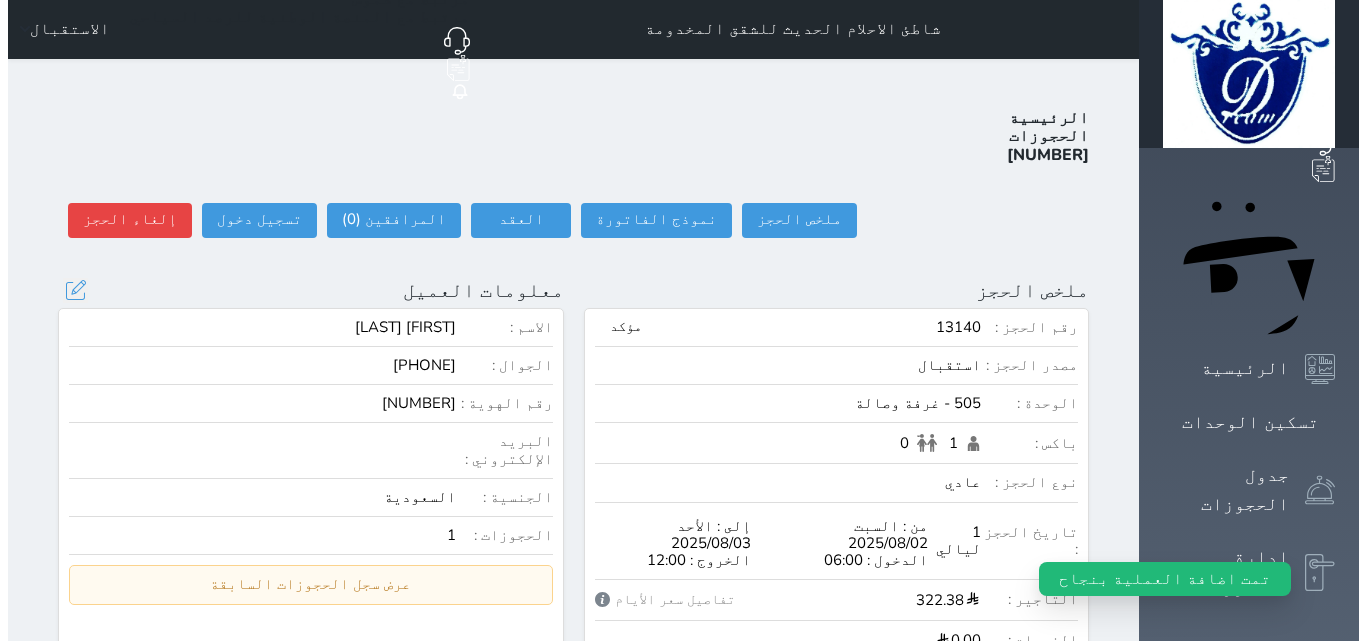 scroll, scrollTop: 0, scrollLeft: 0, axis: both 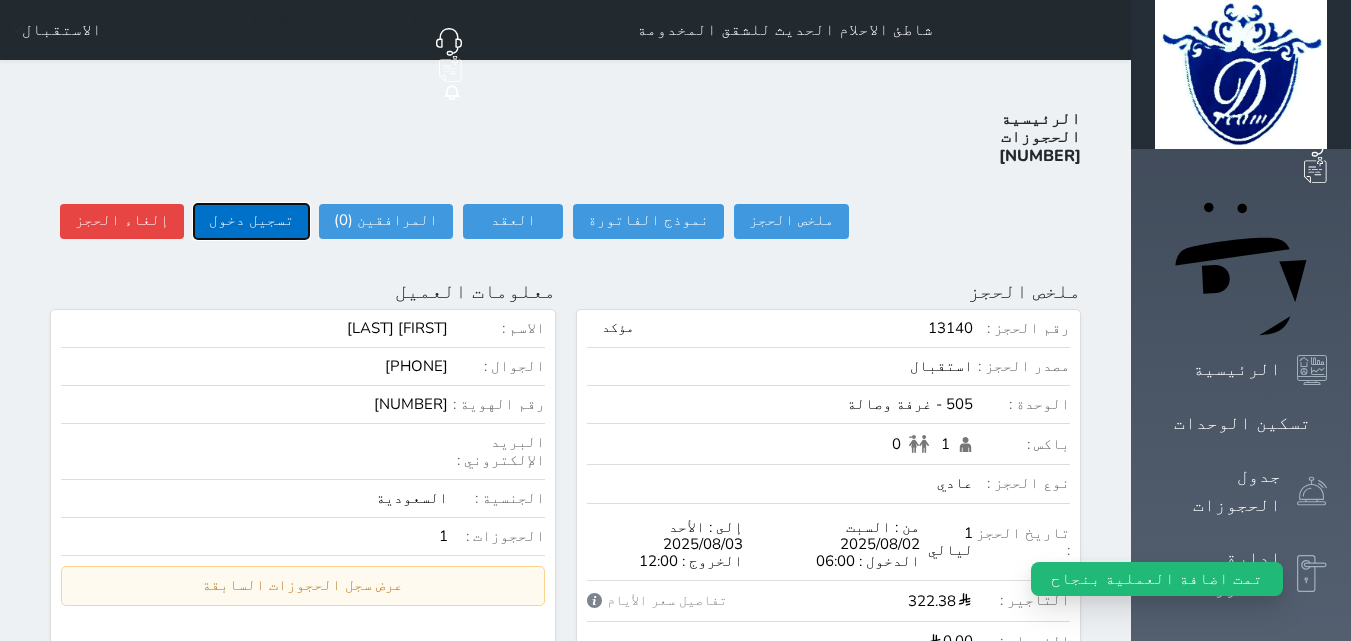 click on "تسجيل دخول" at bounding box center [251, 221] 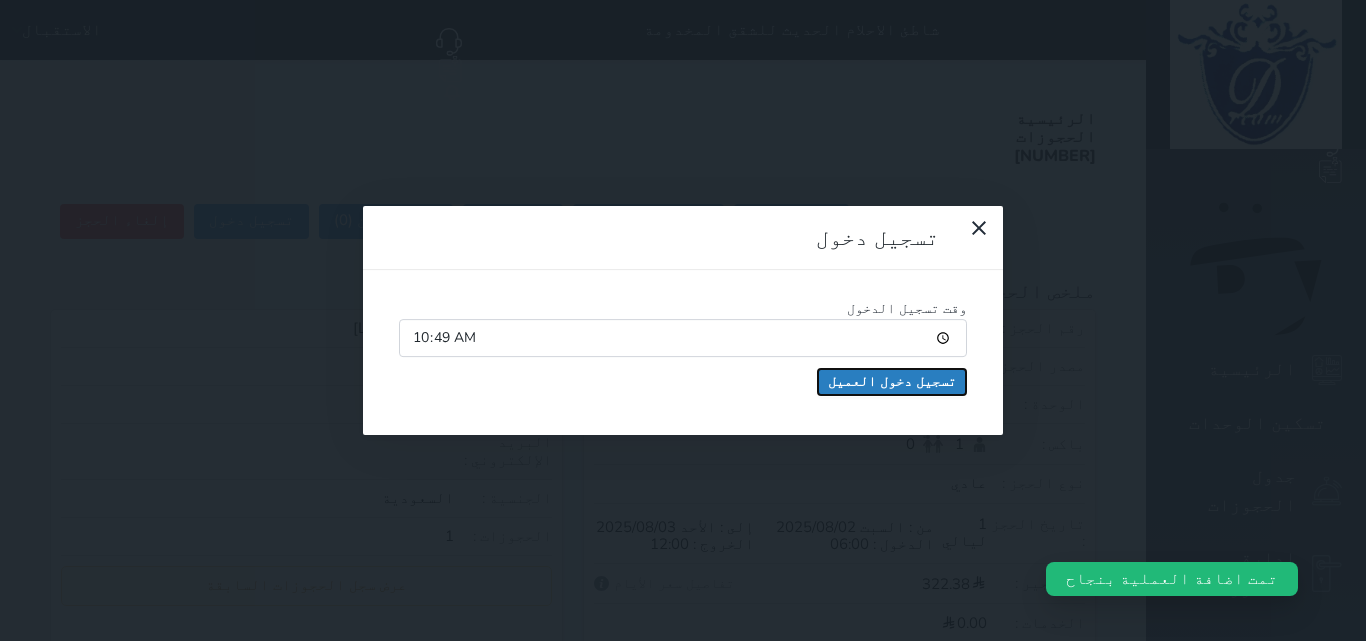 click on "تسجيل دخول العميل" at bounding box center [892, 382] 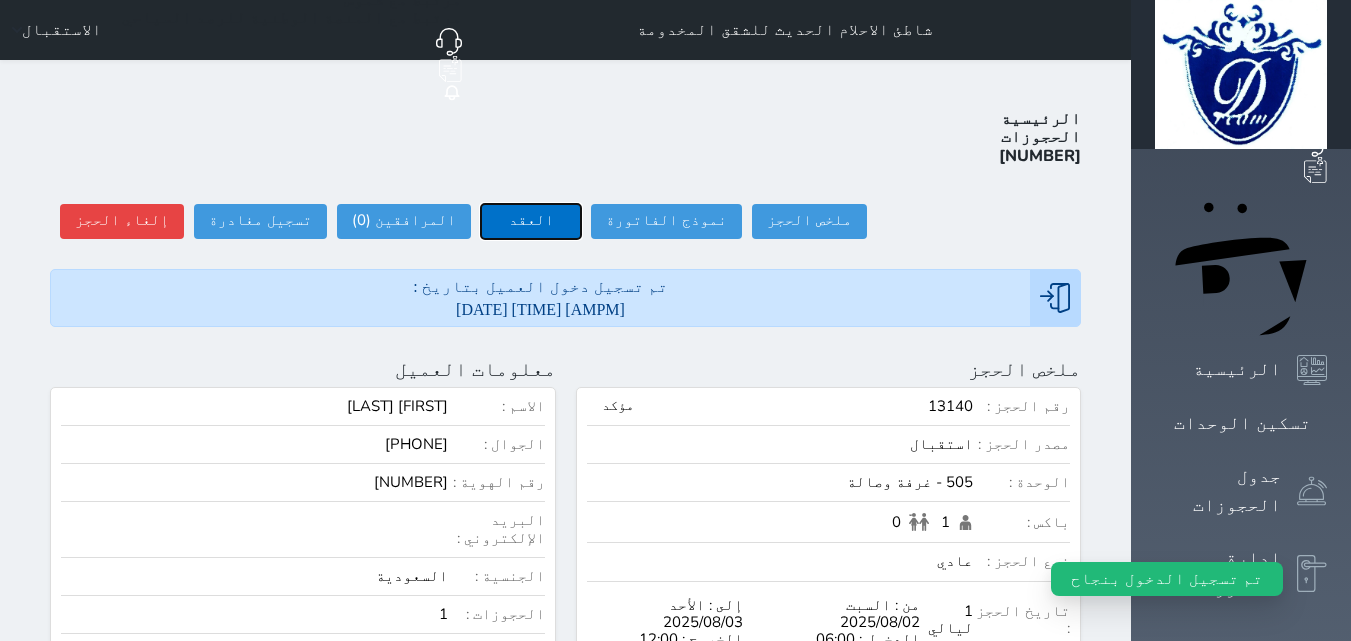 click on "العقد" at bounding box center (531, 221) 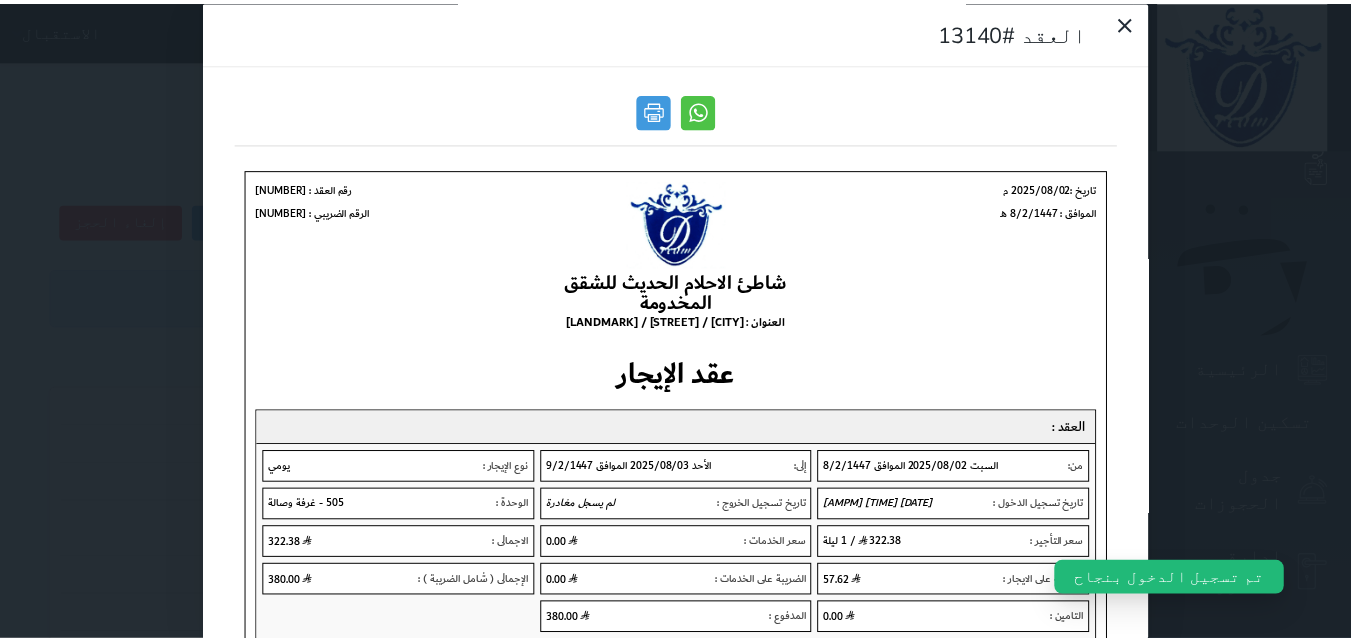 scroll, scrollTop: 0, scrollLeft: 0, axis: both 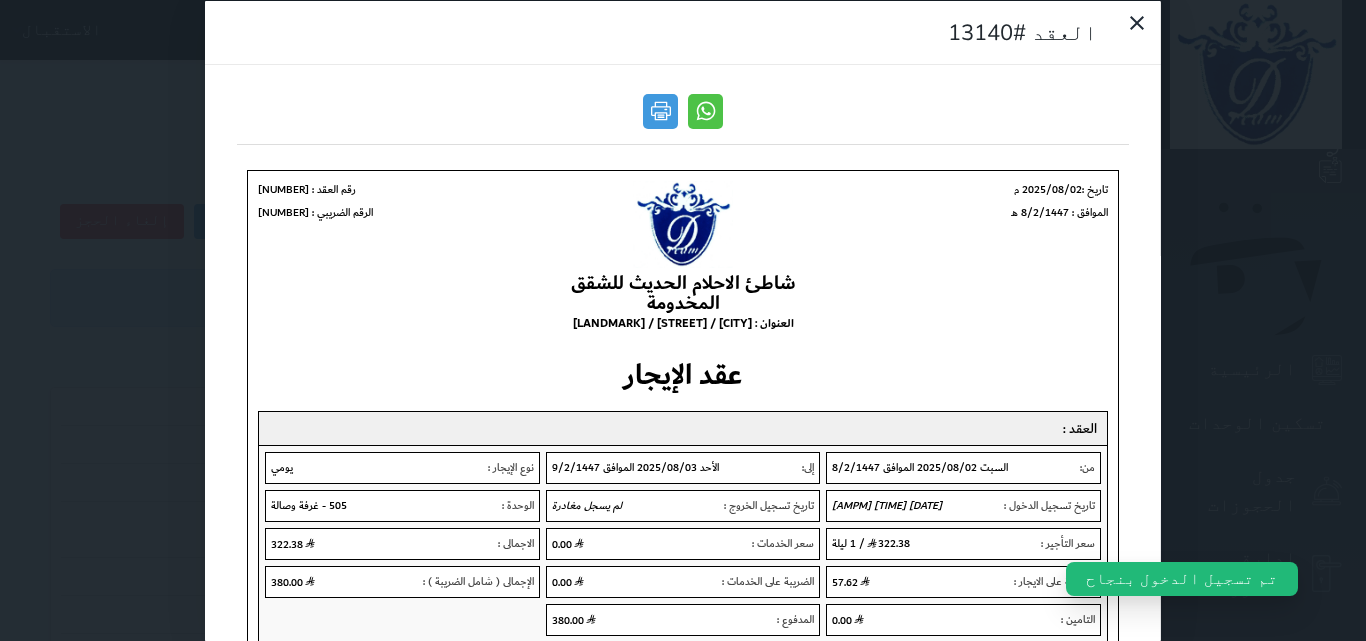 click at bounding box center [683, 116] 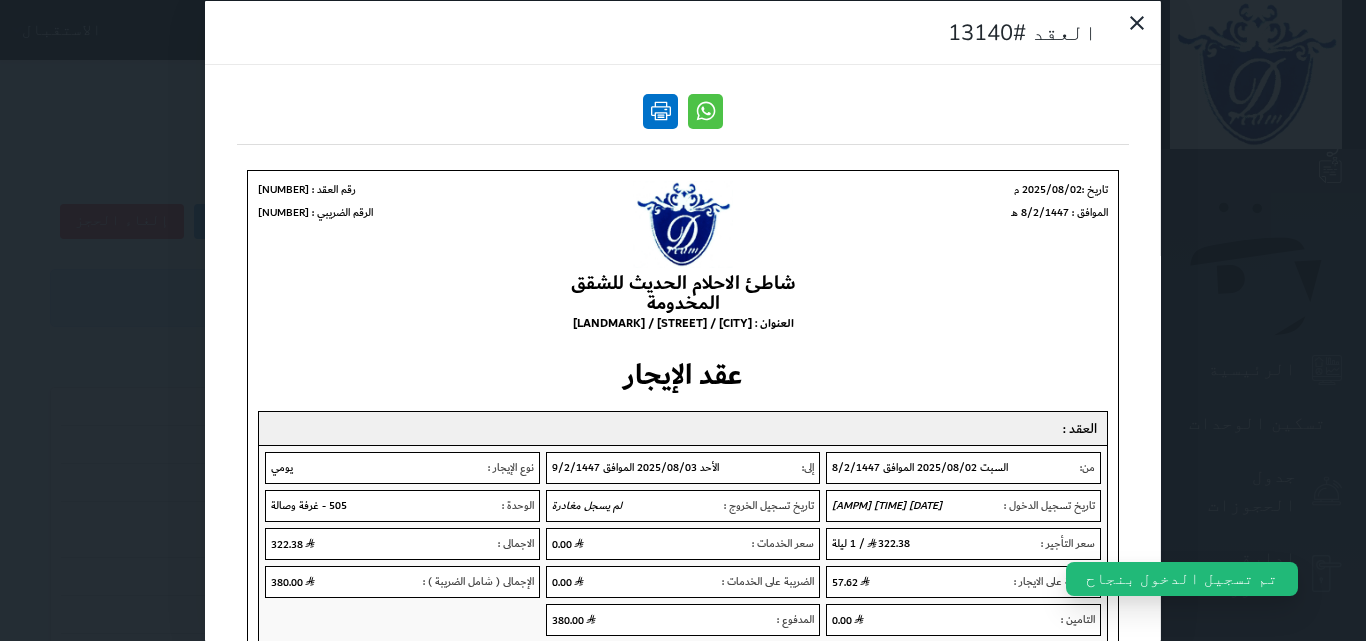click at bounding box center (660, 110) 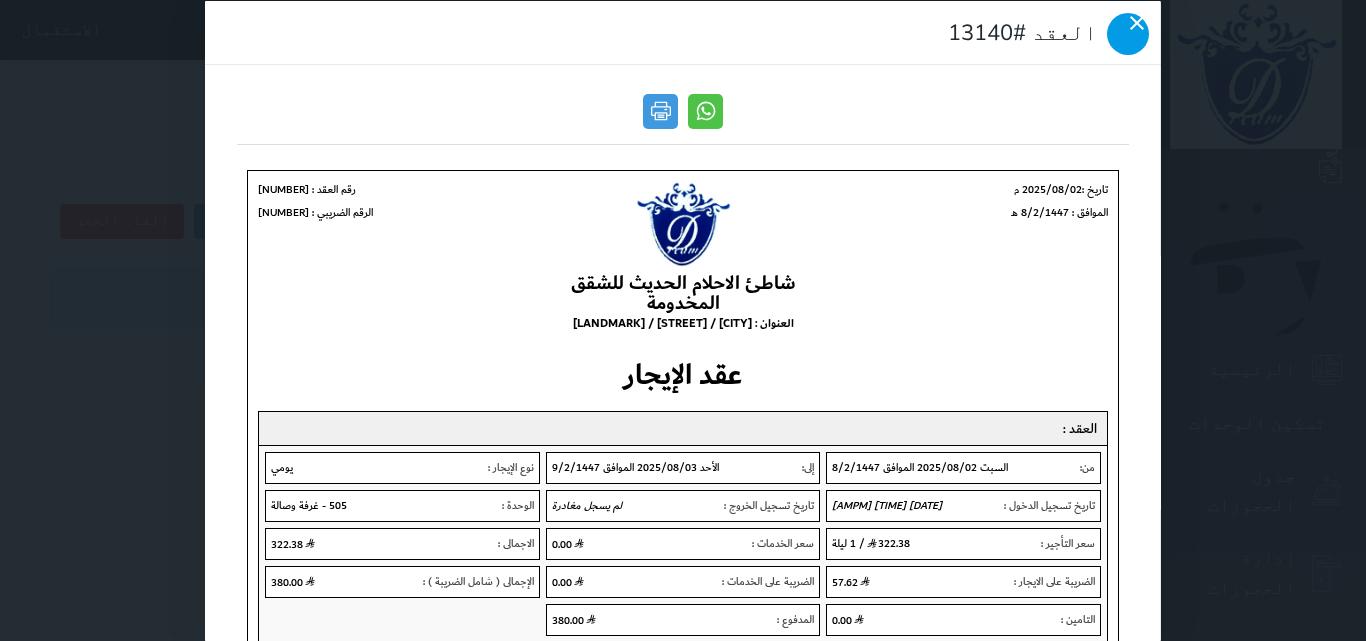 click at bounding box center [1128, 33] 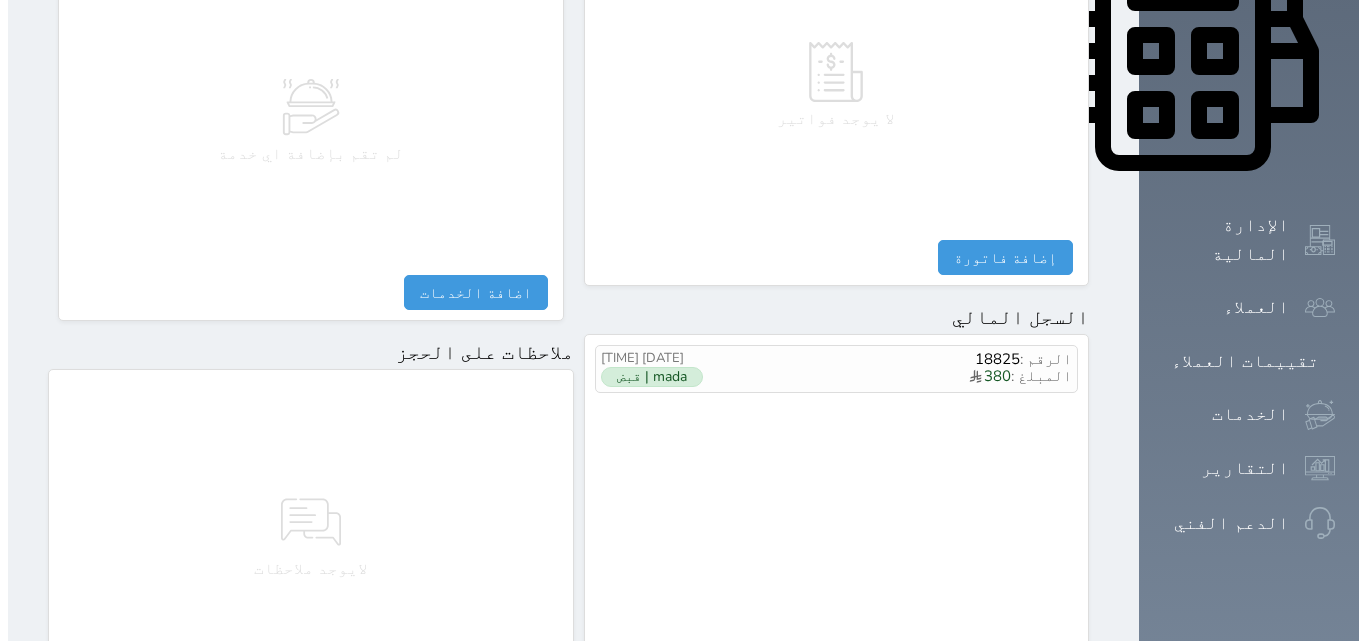 scroll, scrollTop: 1000, scrollLeft: 0, axis: vertical 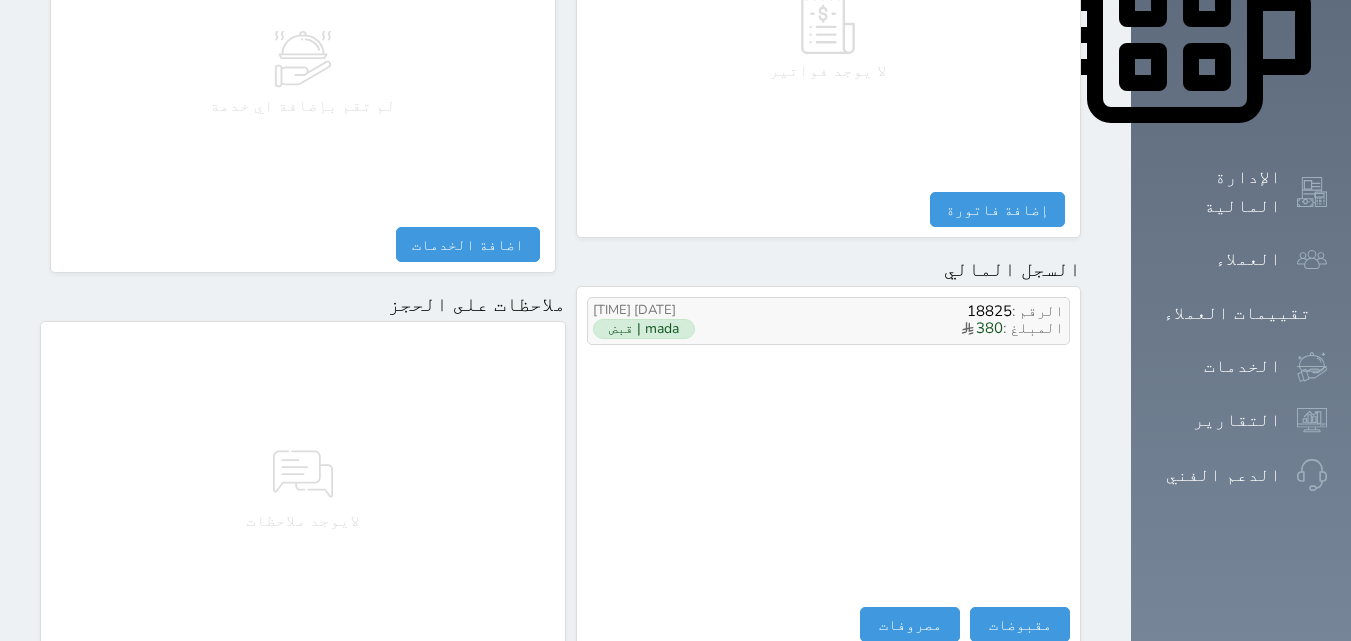 click on "الرقم :  18825" at bounding box center (899, 311) 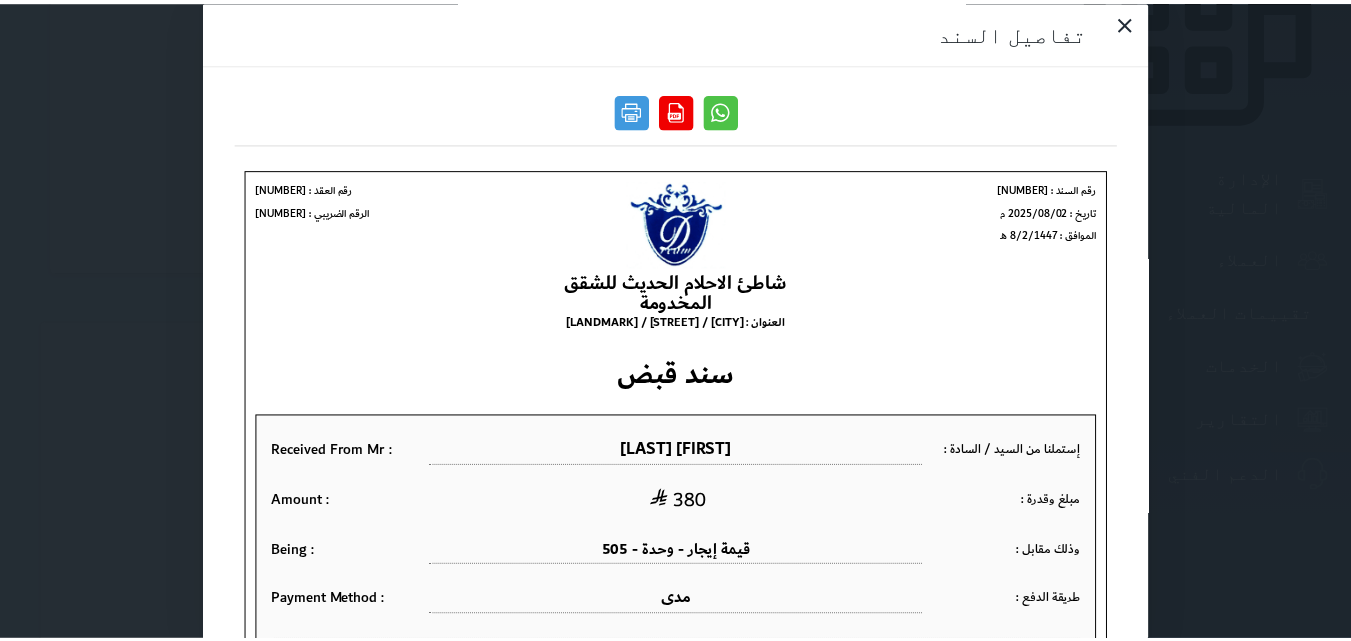scroll, scrollTop: 0, scrollLeft: 0, axis: both 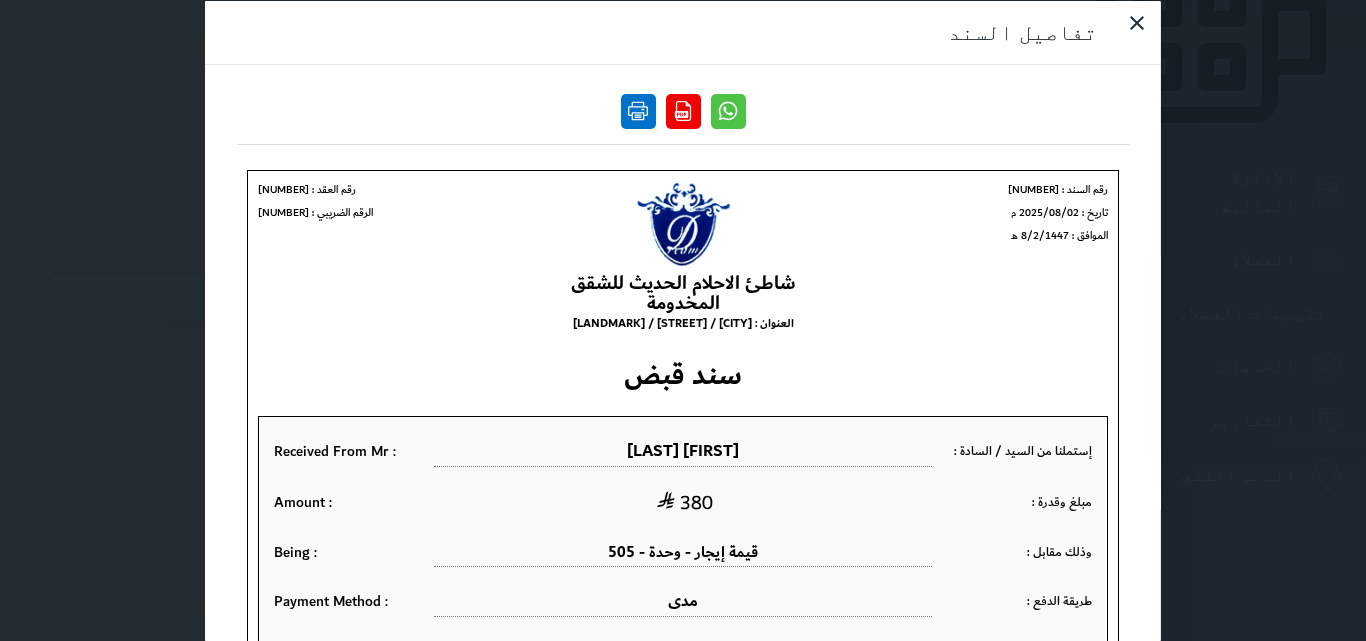 click at bounding box center [638, 110] 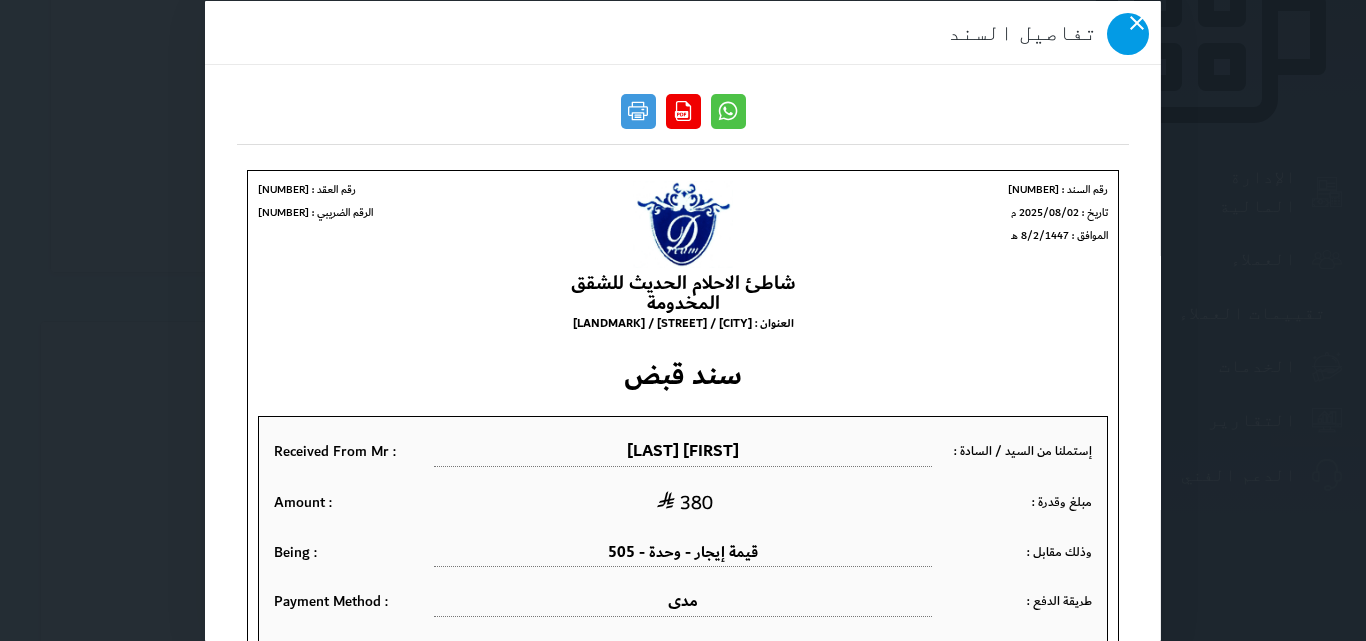 click 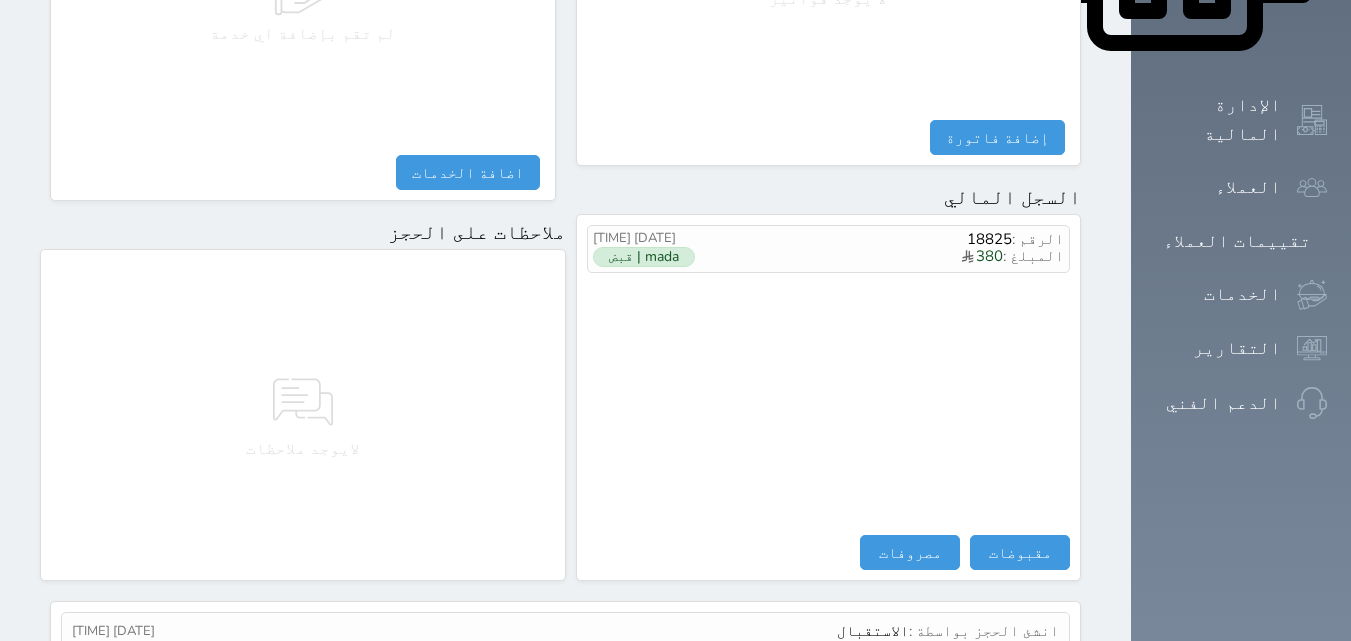 scroll, scrollTop: 1139, scrollLeft: 0, axis: vertical 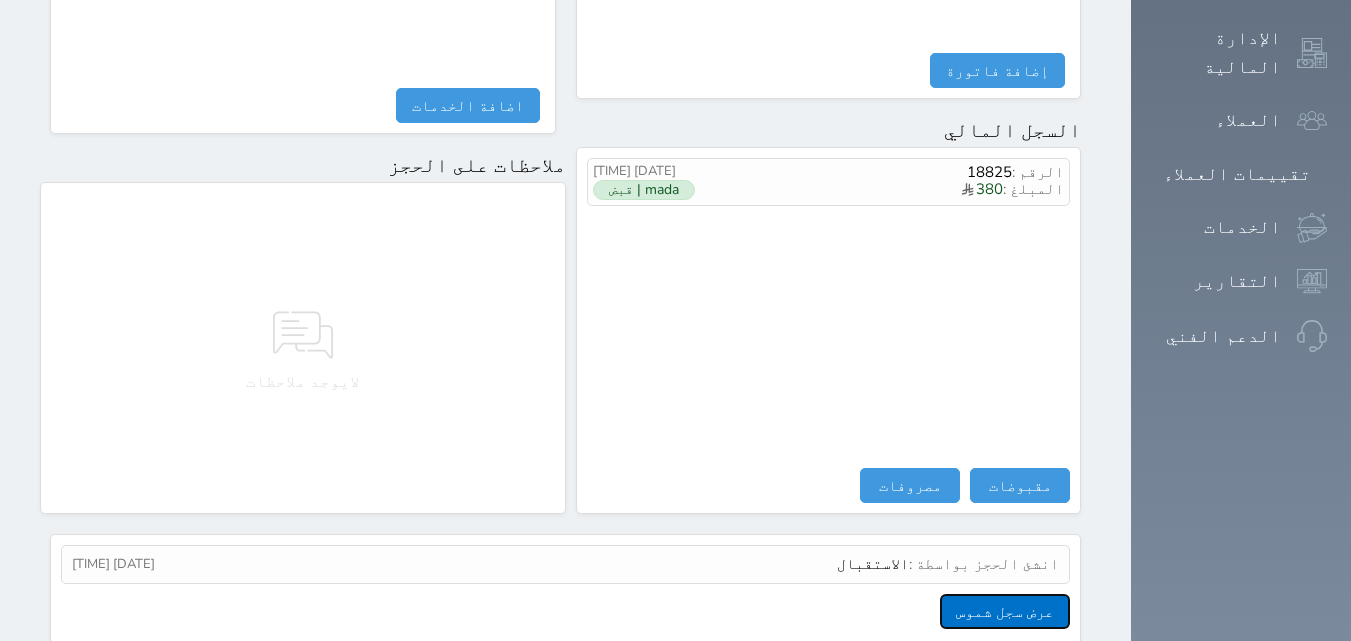 click on "عرض سجل شموس" at bounding box center (1005, 611) 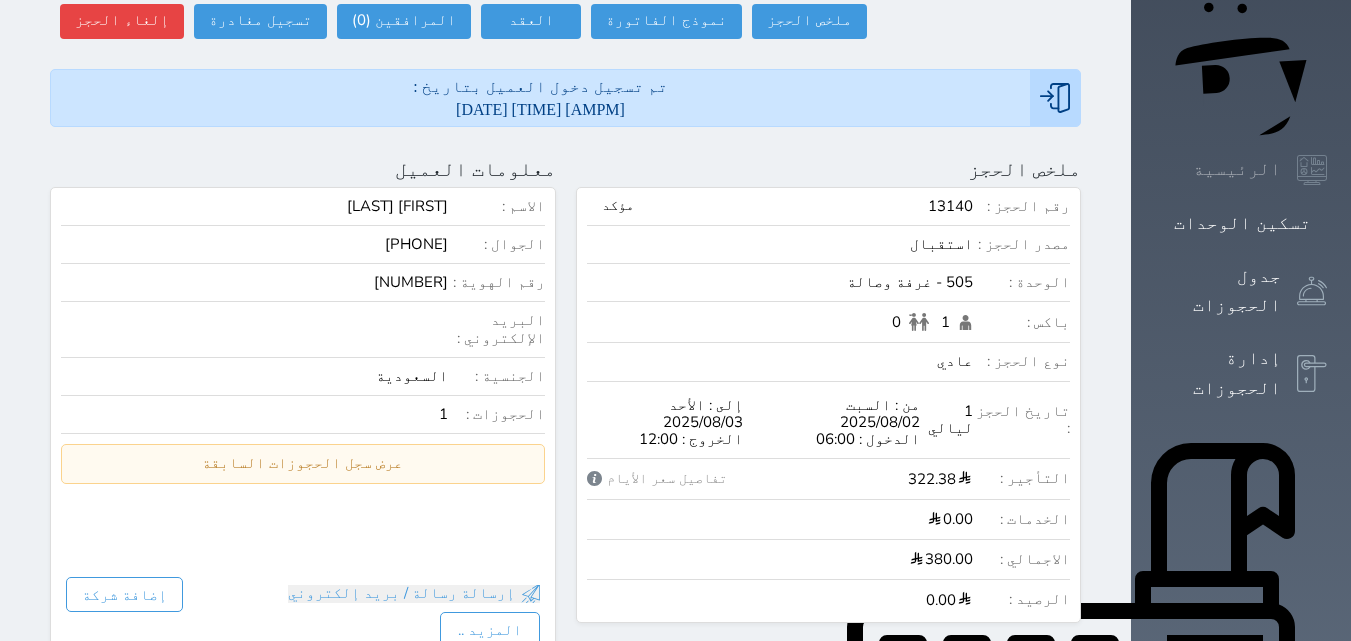 scroll, scrollTop: 0, scrollLeft: 0, axis: both 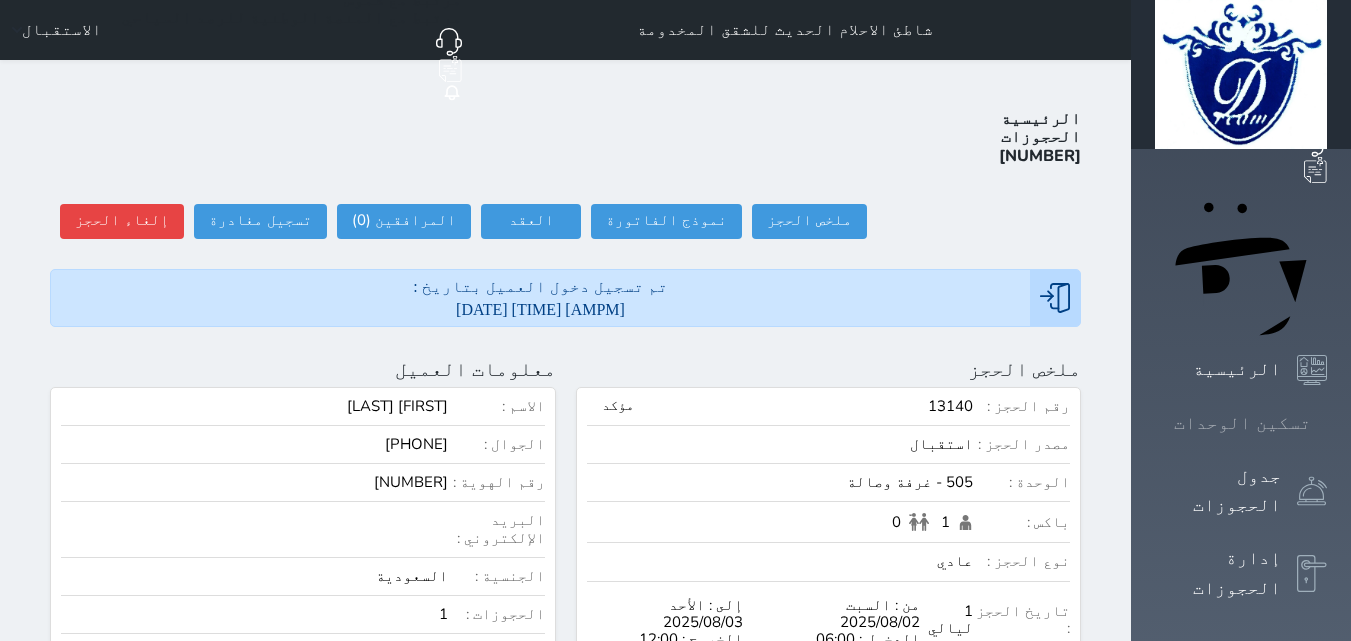 click 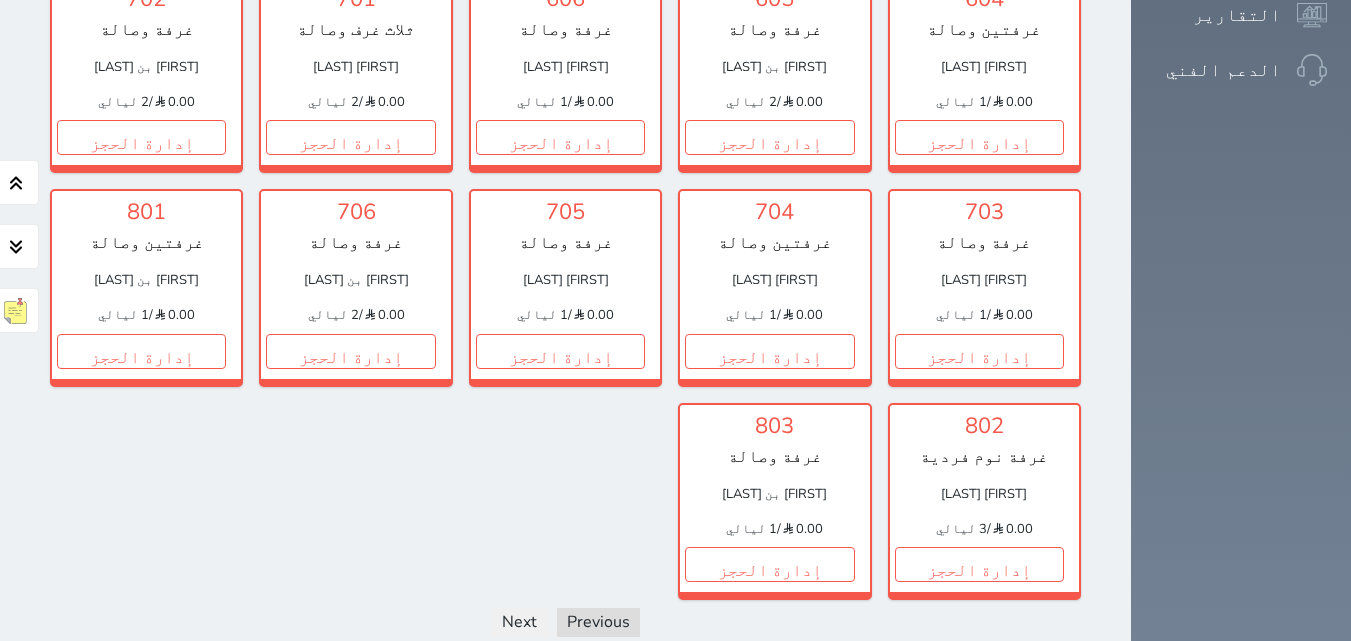 scroll, scrollTop: 1553, scrollLeft: 0, axis: vertical 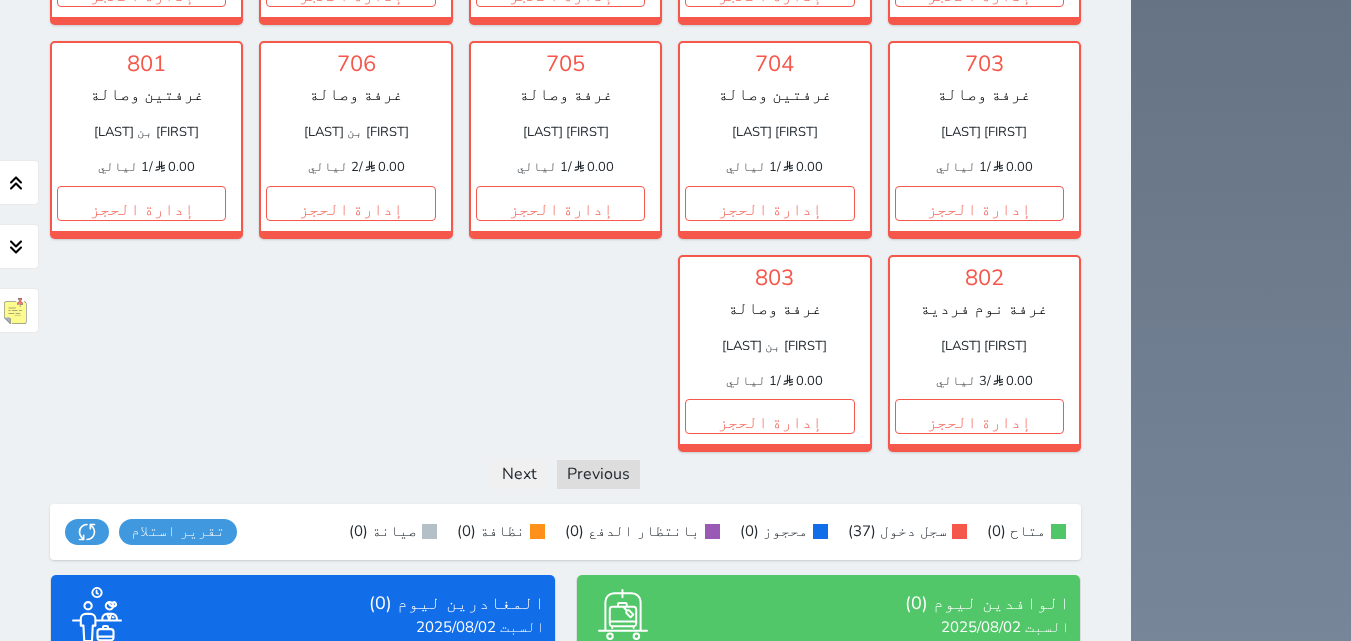 click on "عرض الوافدين" at bounding box center [828, 794] 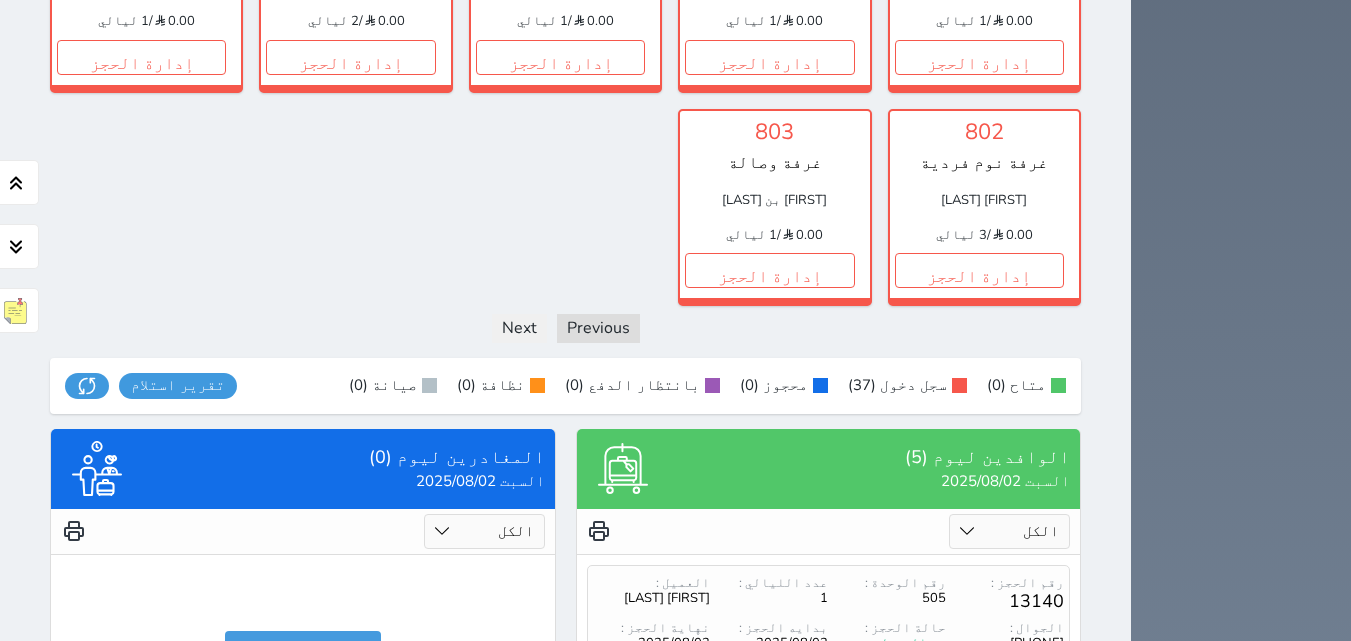 scroll, scrollTop: 1653, scrollLeft: 0, axis: vertical 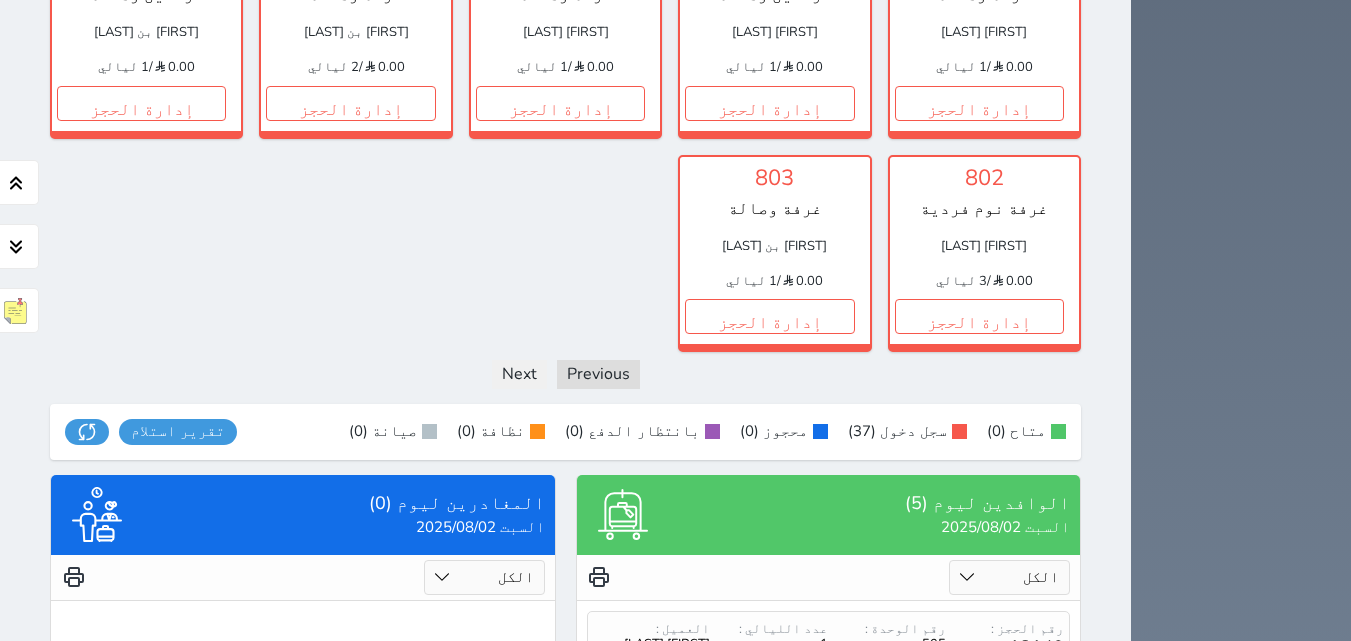 click on "عرض المغادرين" at bounding box center (303, 694) 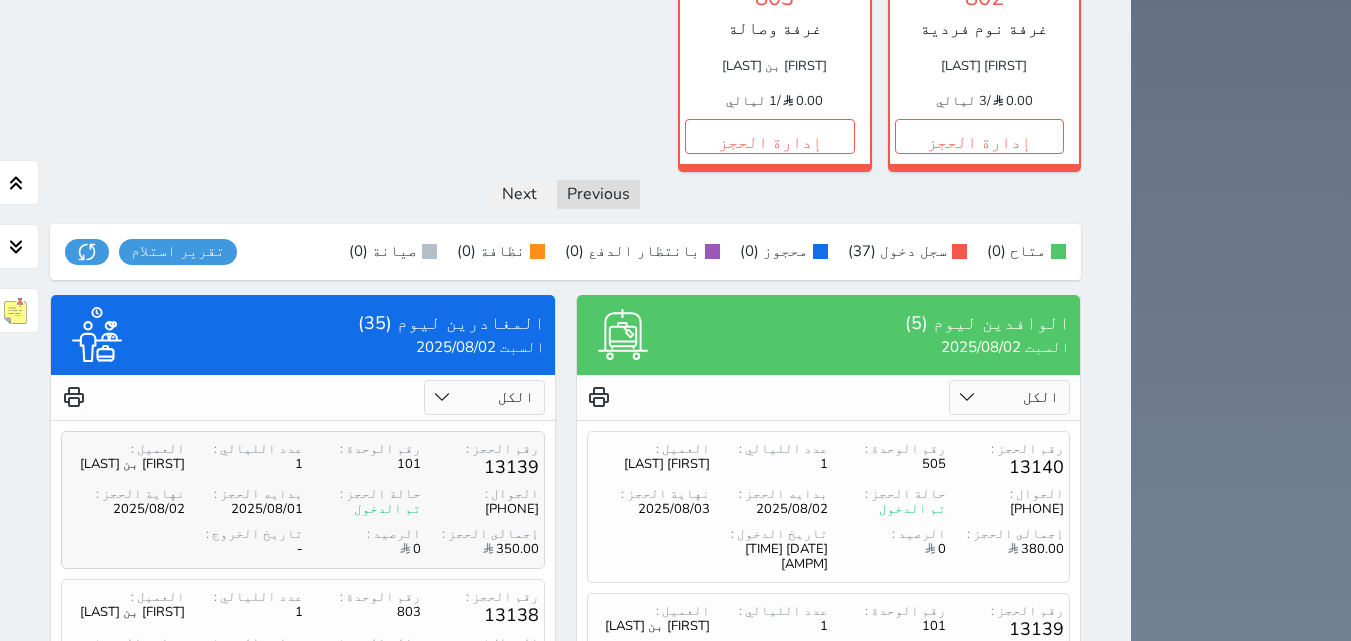 scroll, scrollTop: 2052, scrollLeft: 0, axis: vertical 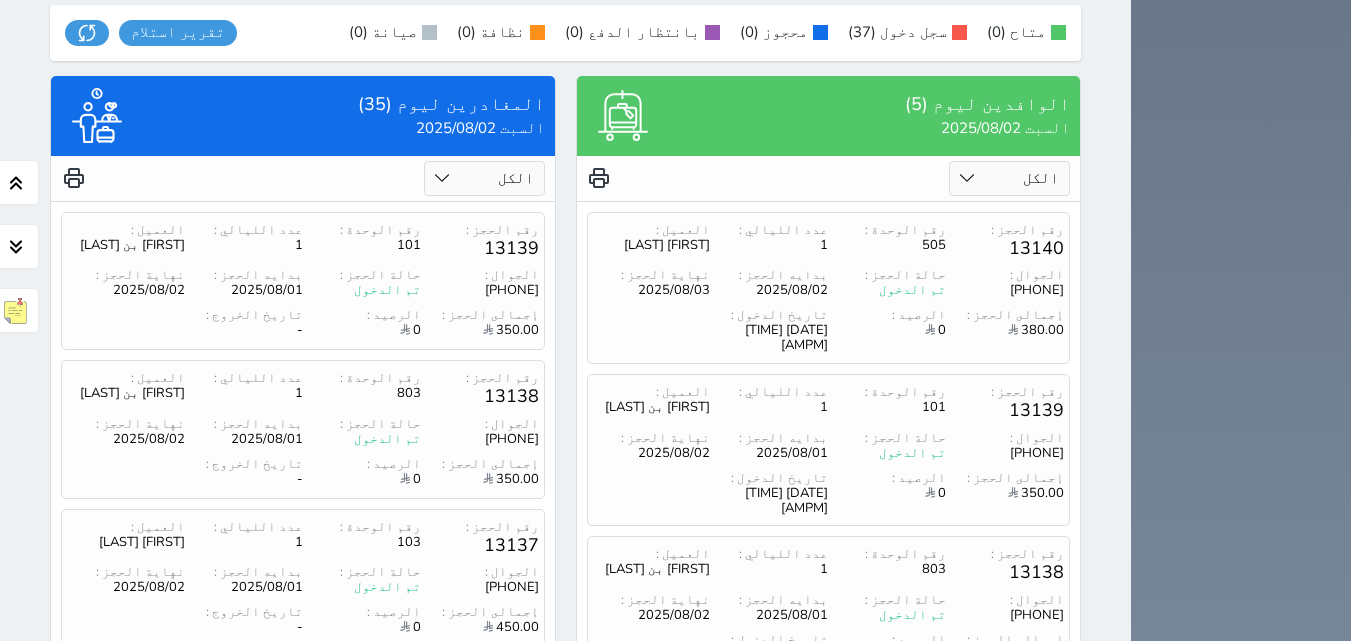 click on "2" at bounding box center (348, 826) 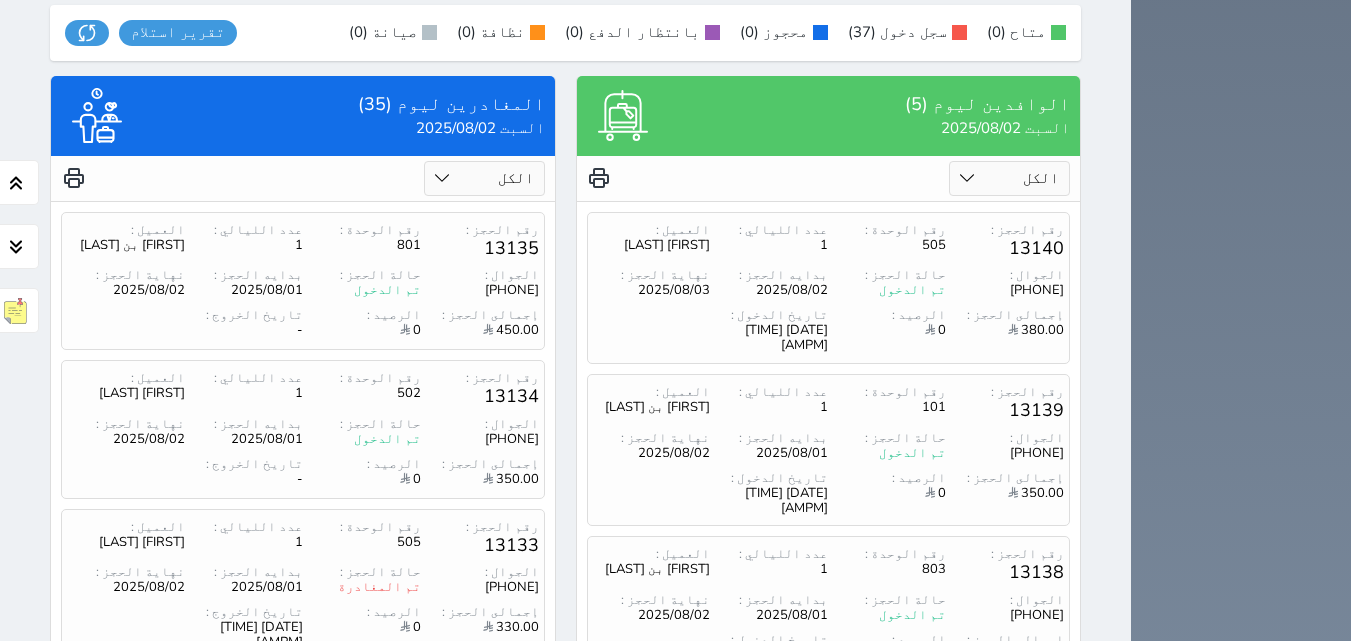 click on "3" at bounding box center [314, 840] 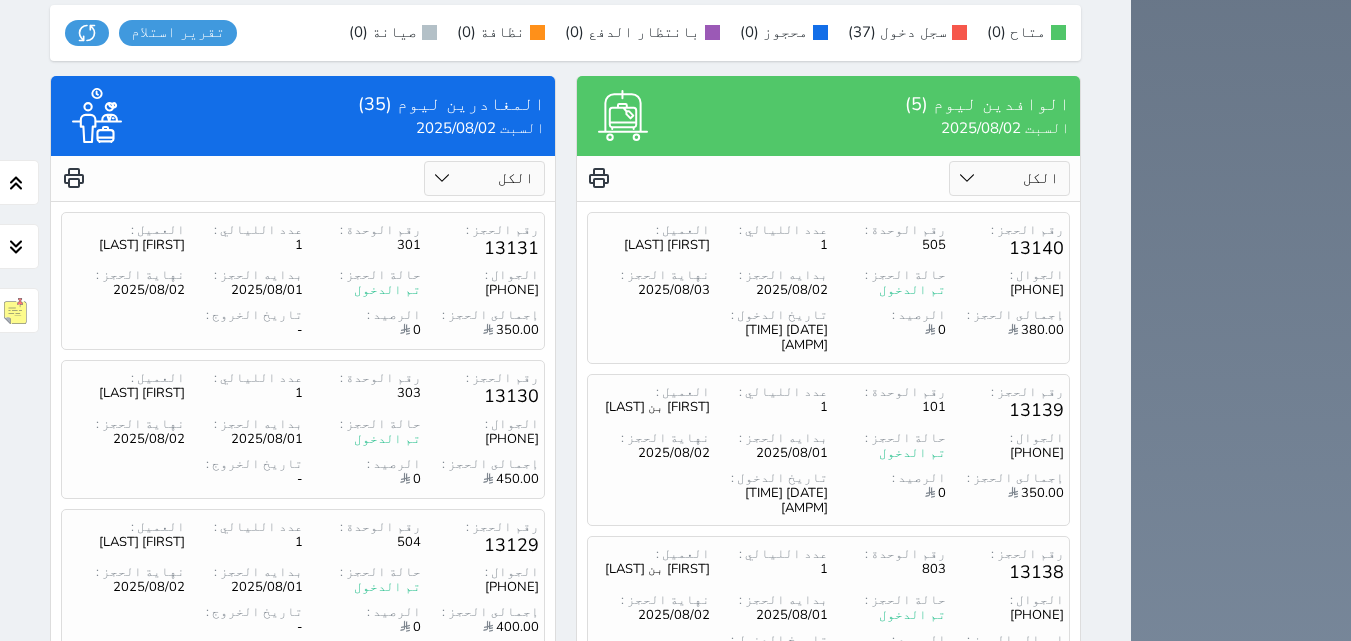 click on "4" at bounding box center (297, 826) 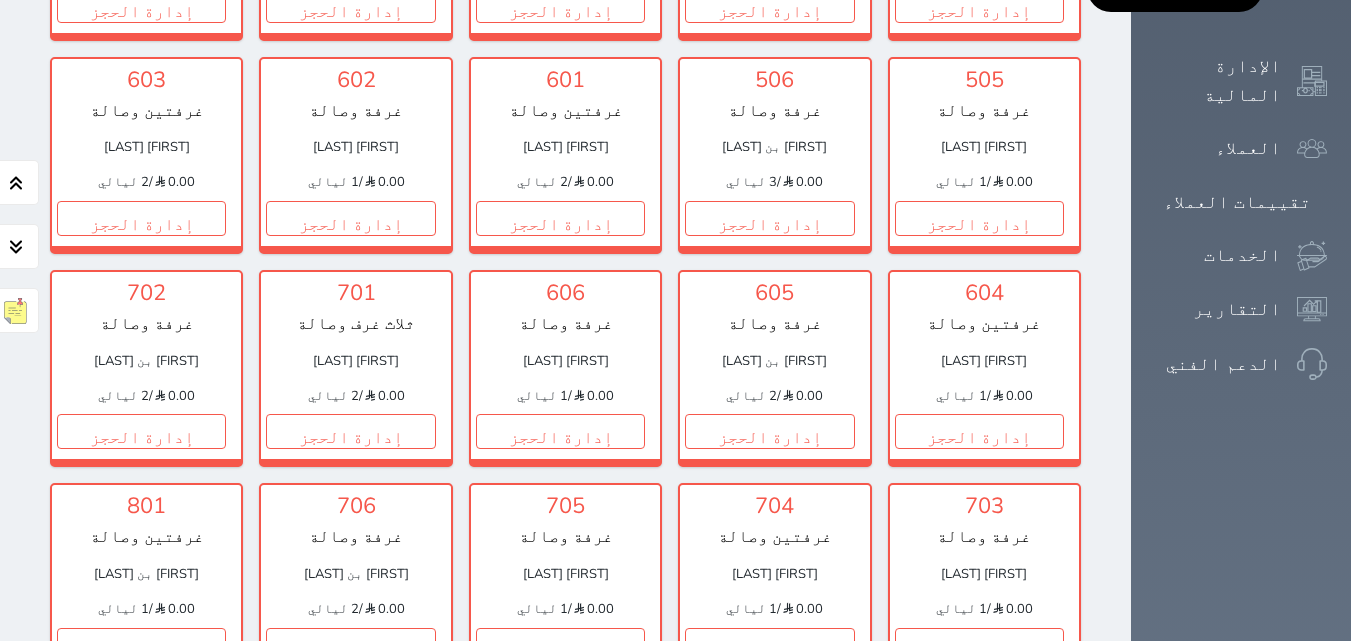 scroll, scrollTop: 1100, scrollLeft: 0, axis: vertical 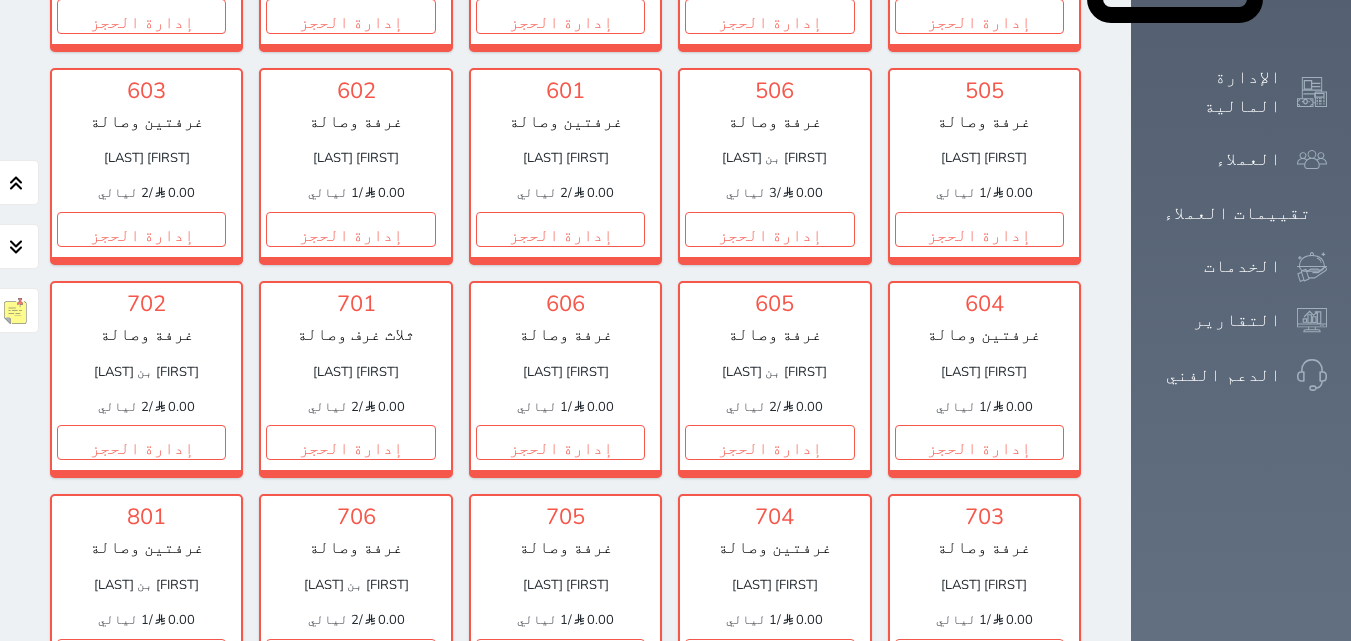 click on "إدارة الحجز" at bounding box center (979, 869) 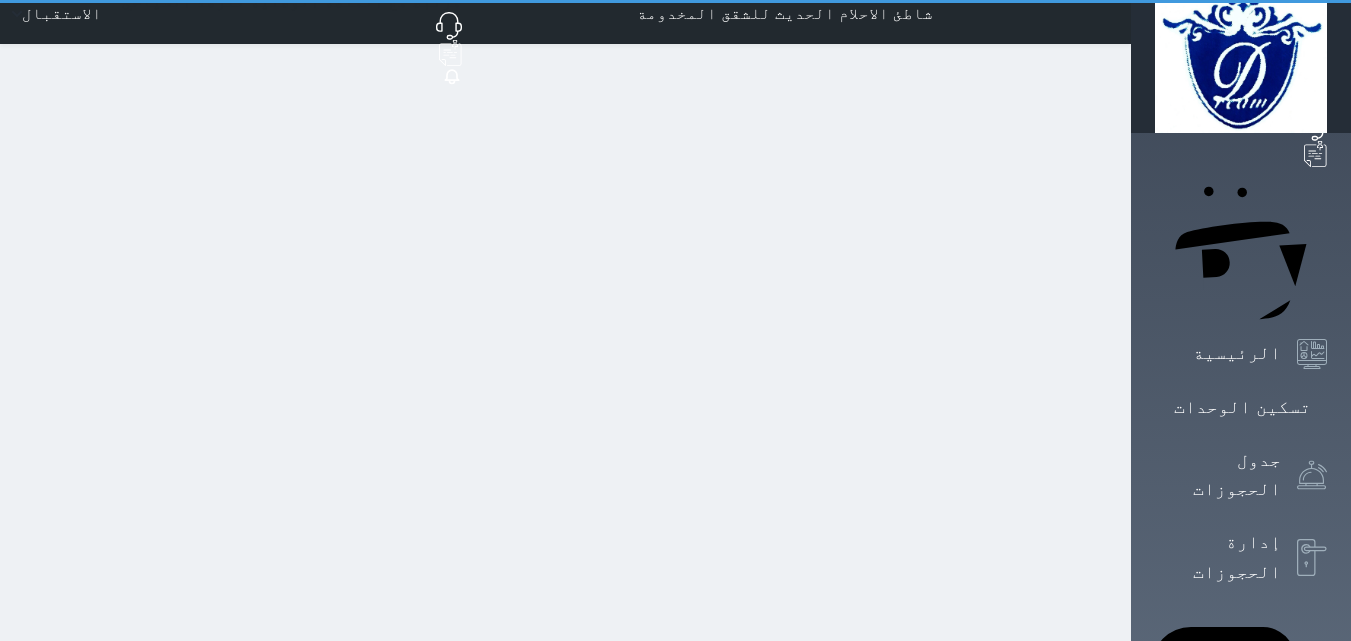 scroll, scrollTop: 0, scrollLeft: 0, axis: both 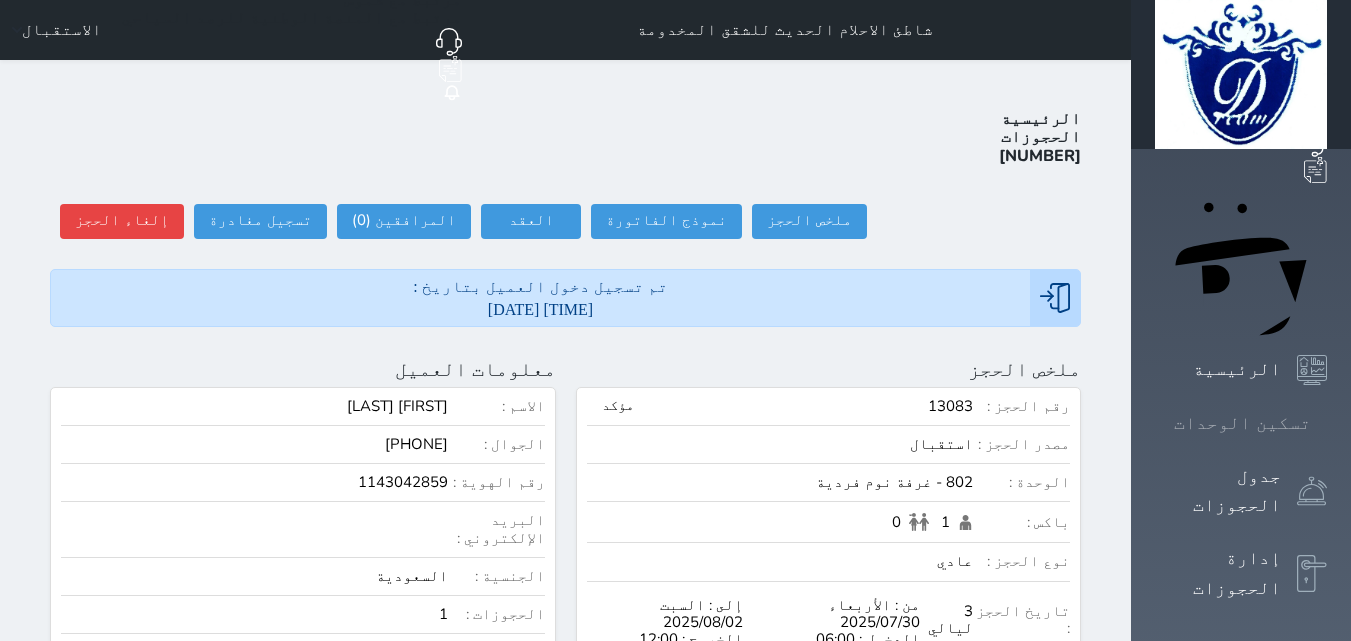 click 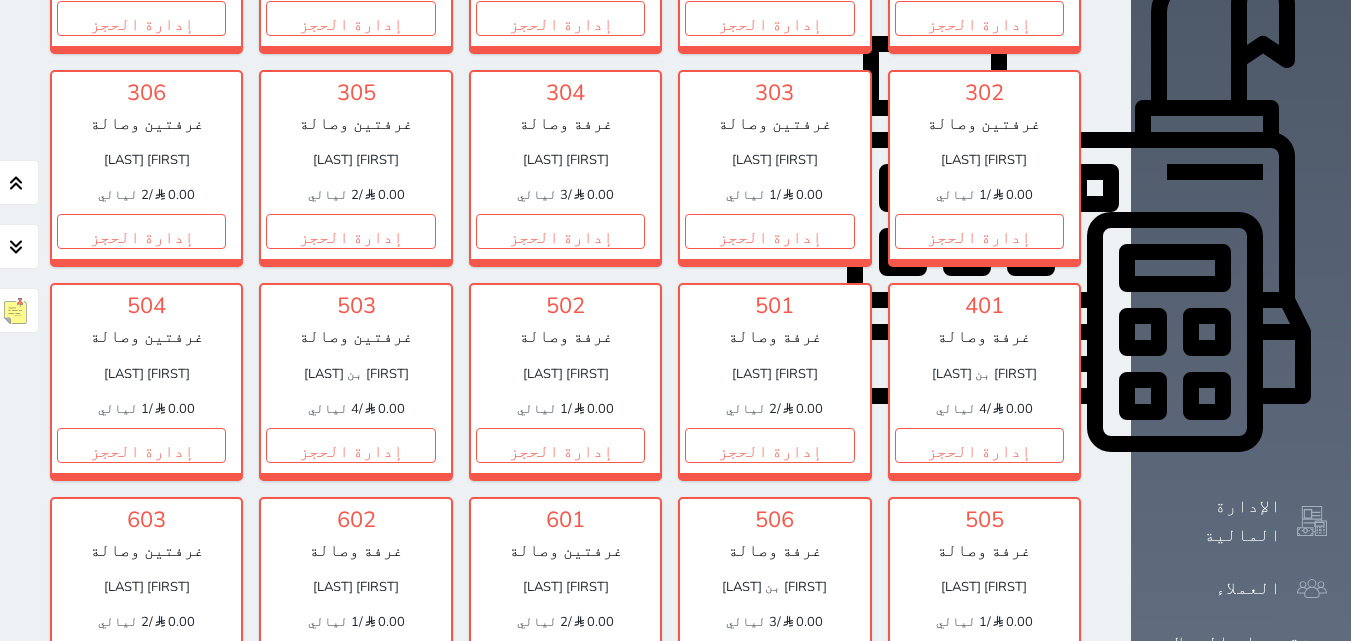 scroll, scrollTop: 678, scrollLeft: 0, axis: vertical 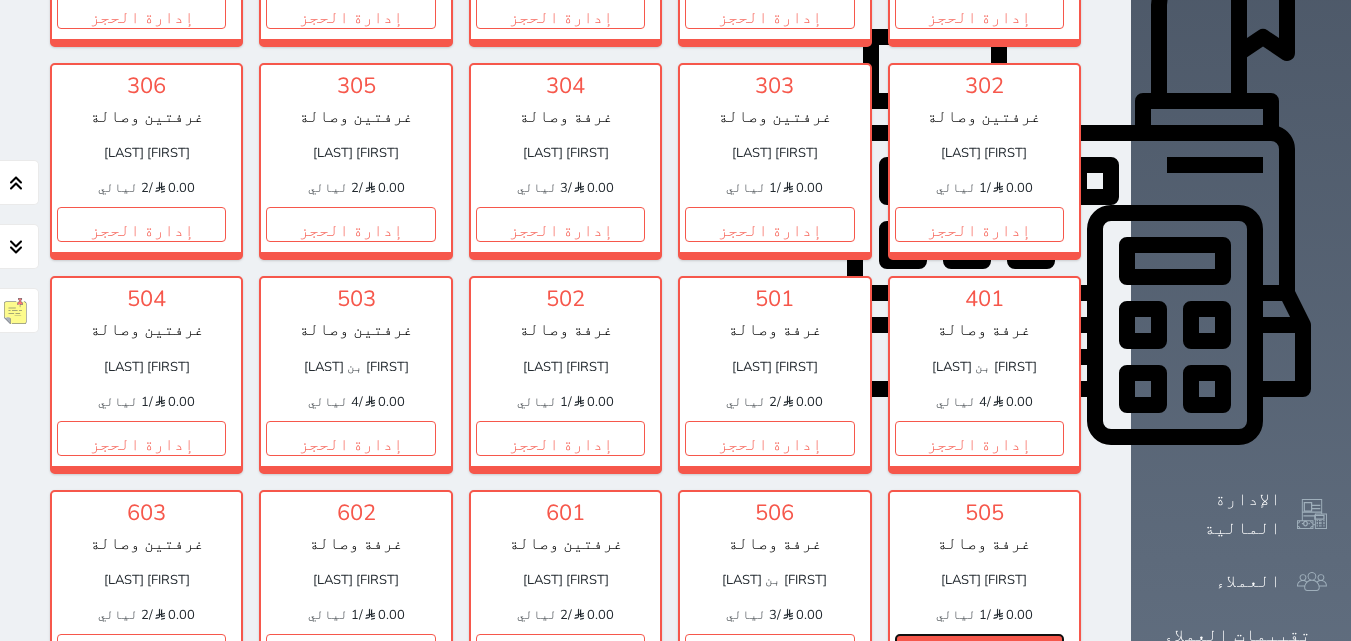 click on "إدارة الحجز" at bounding box center (979, 651) 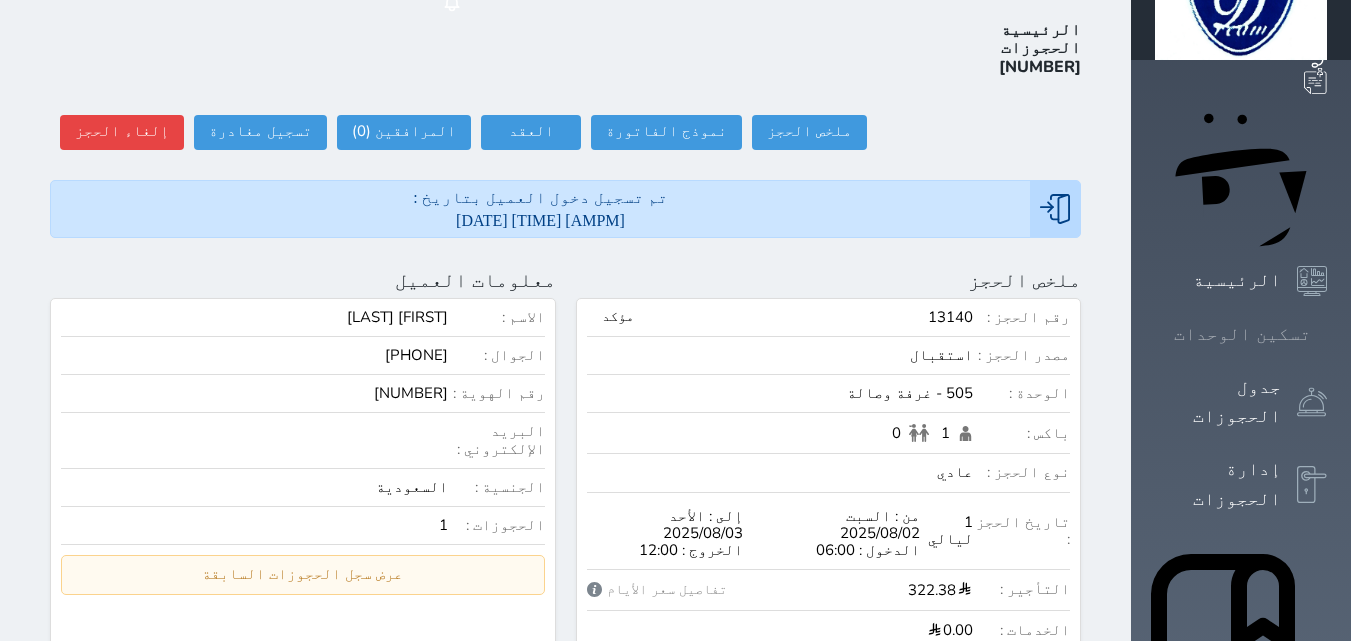 scroll, scrollTop: 0, scrollLeft: 0, axis: both 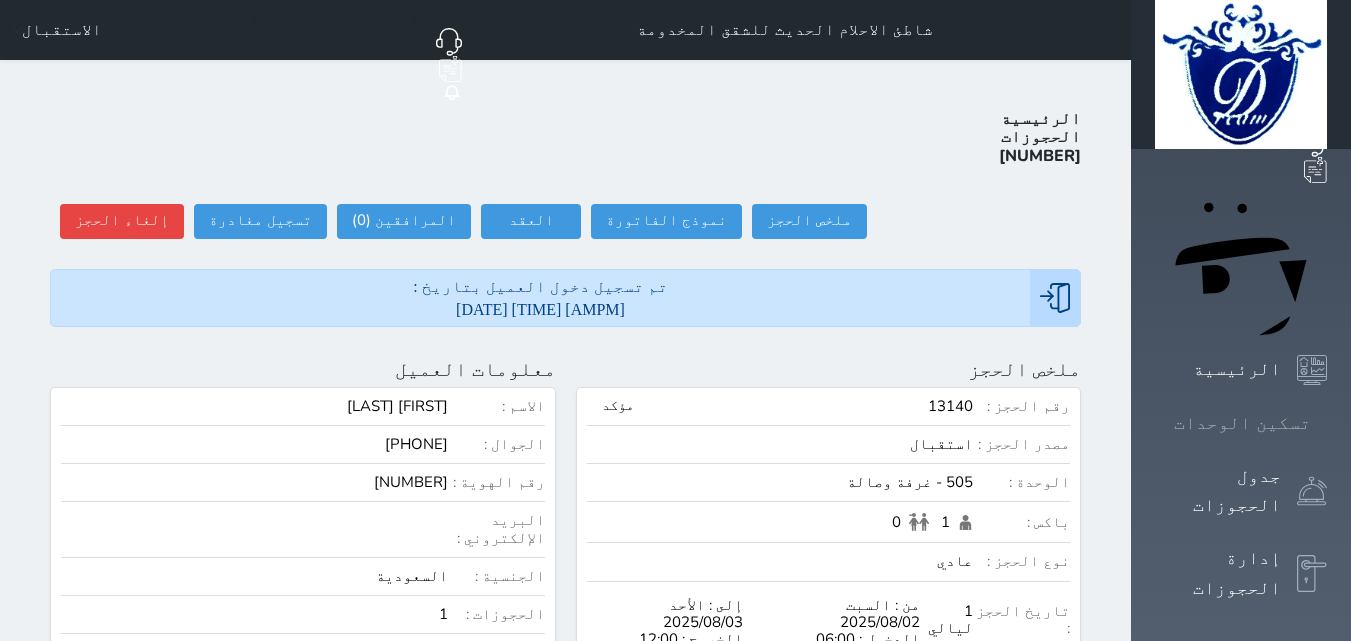 click 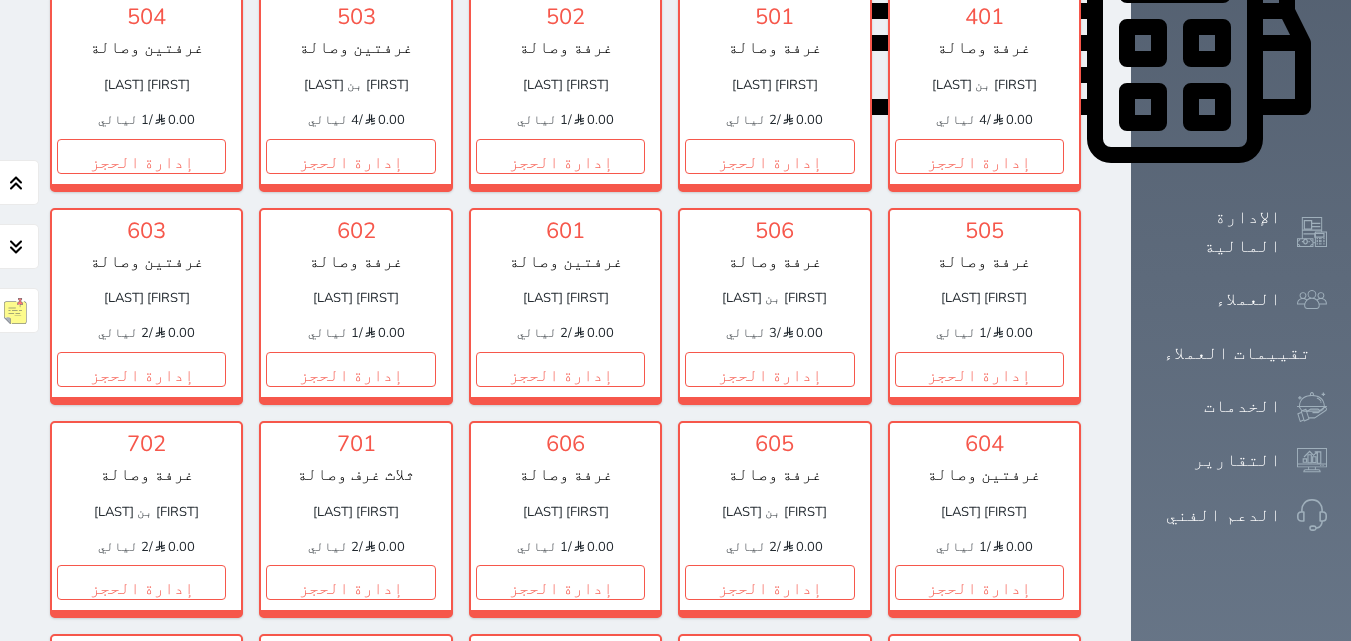 scroll, scrollTop: 1078, scrollLeft: 0, axis: vertical 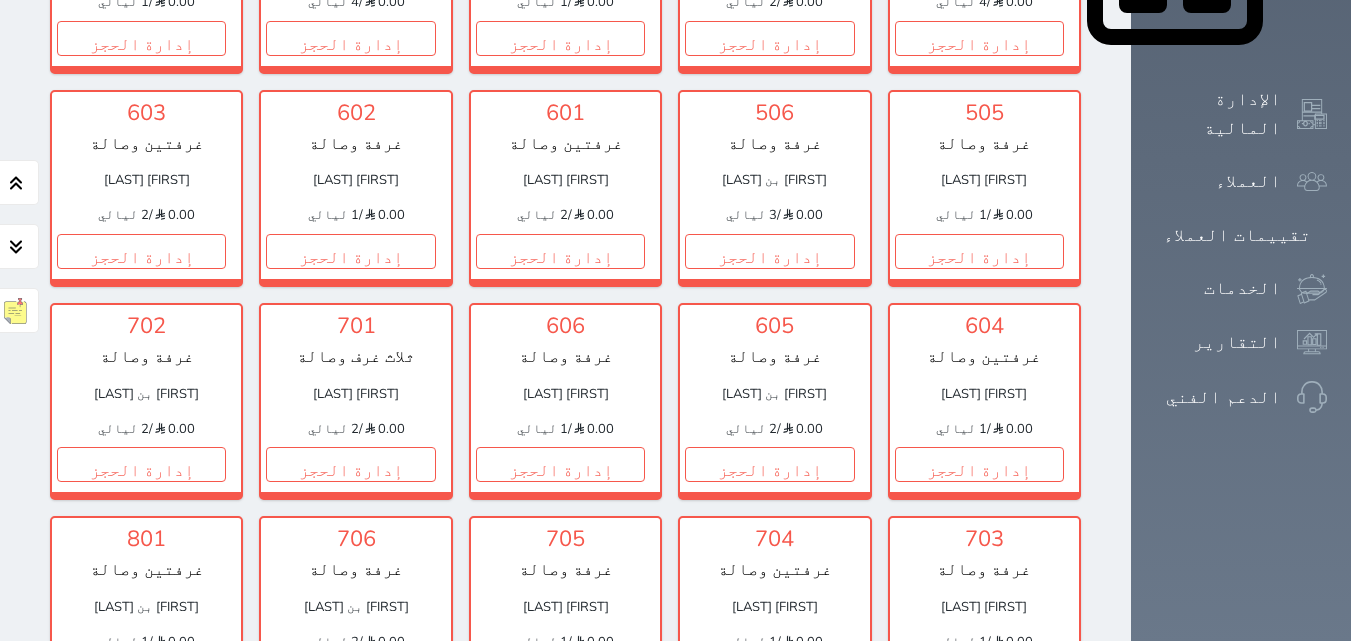click on "إدارة الحجز" at bounding box center [350, 678] 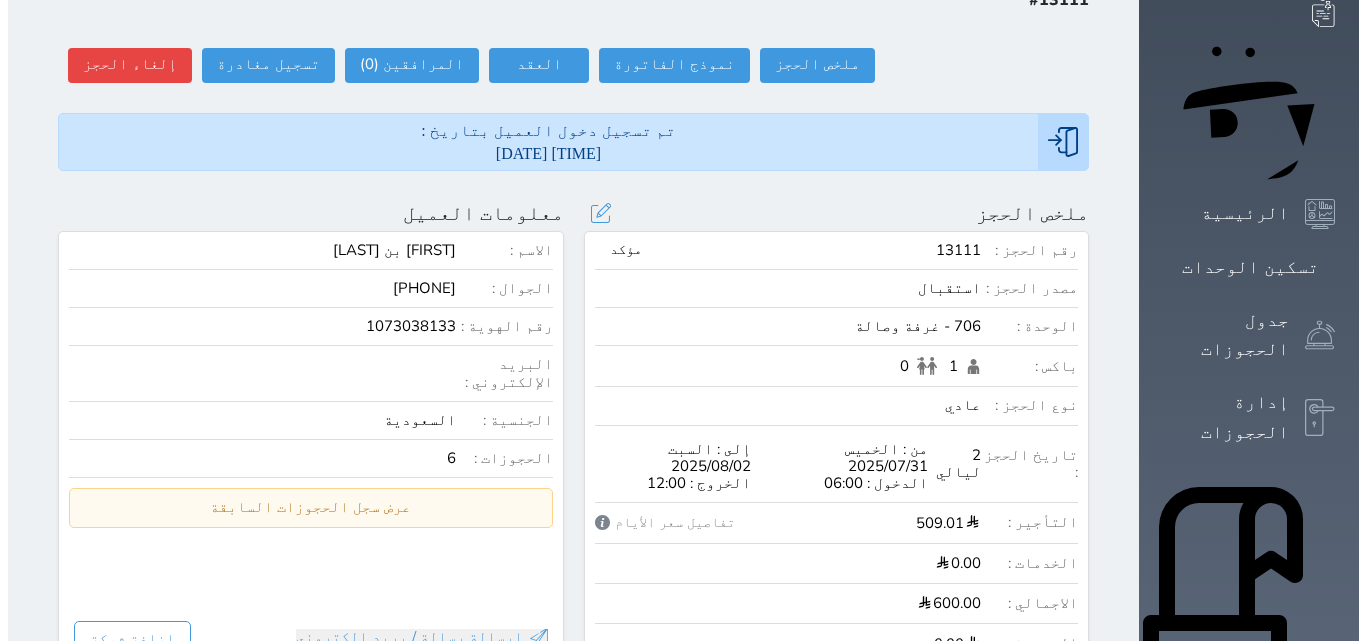 scroll, scrollTop: 139, scrollLeft: 0, axis: vertical 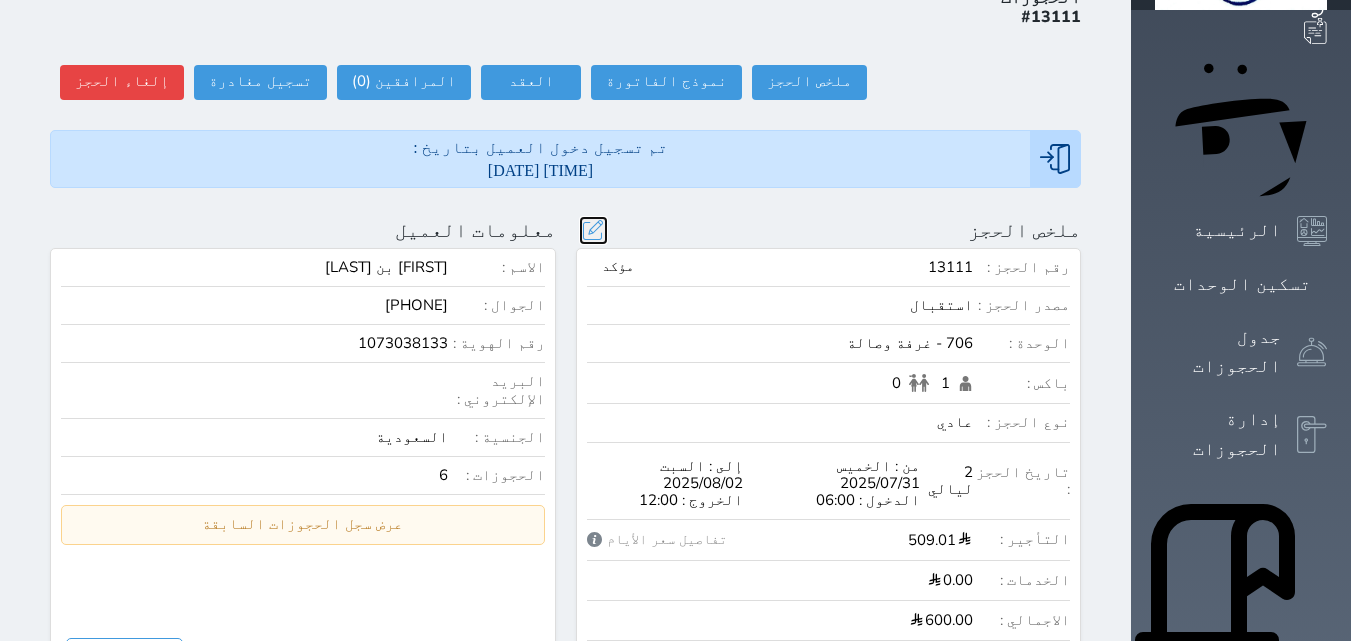 click at bounding box center [593, 230] 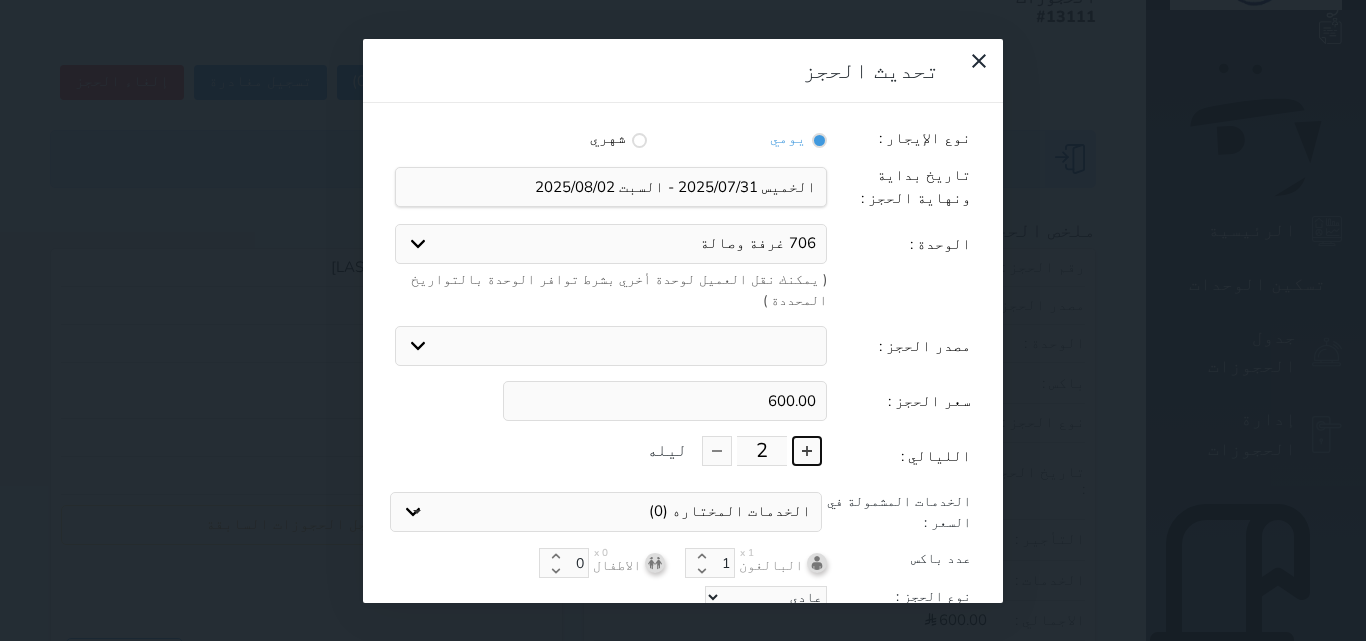 click at bounding box center (807, 451) 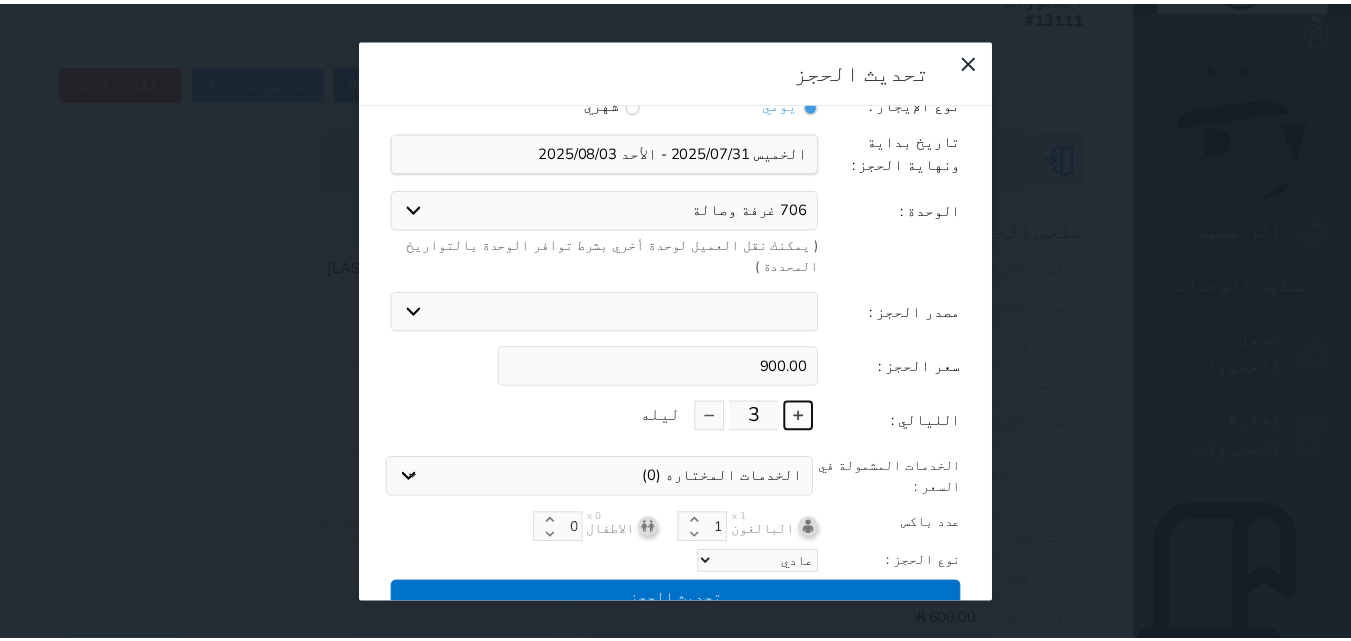 scroll, scrollTop: 45, scrollLeft: 0, axis: vertical 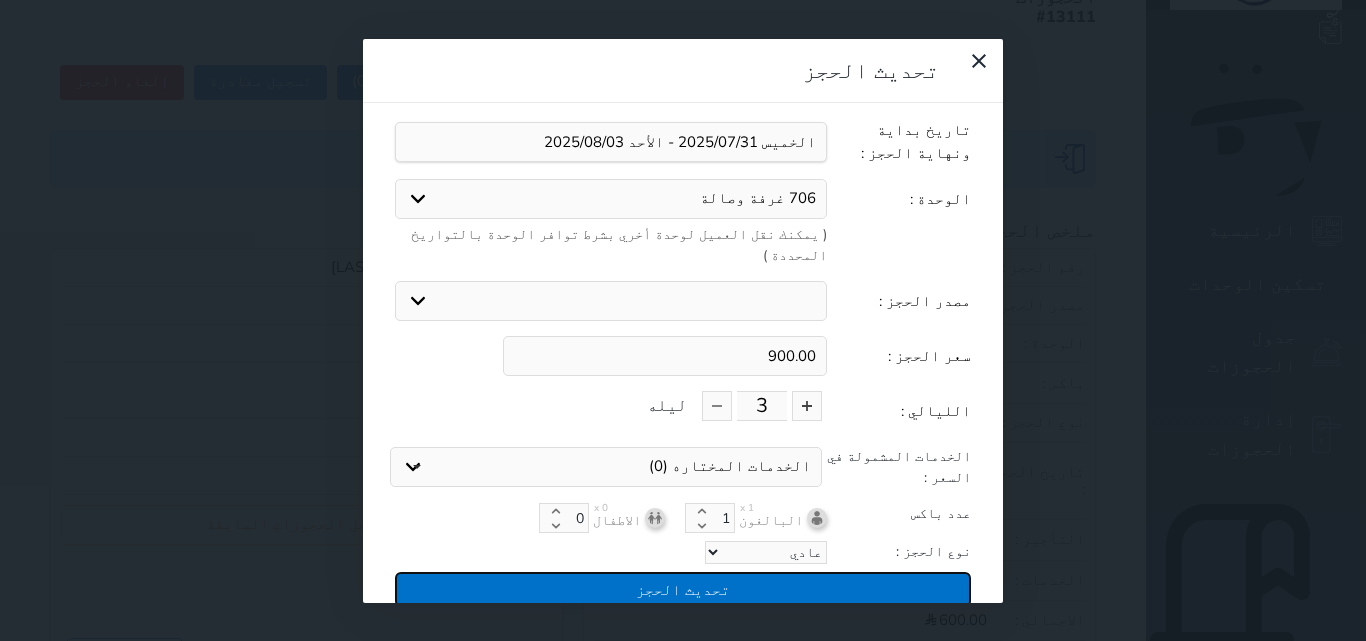 click on "تحديث الحجز" at bounding box center (683, 589) 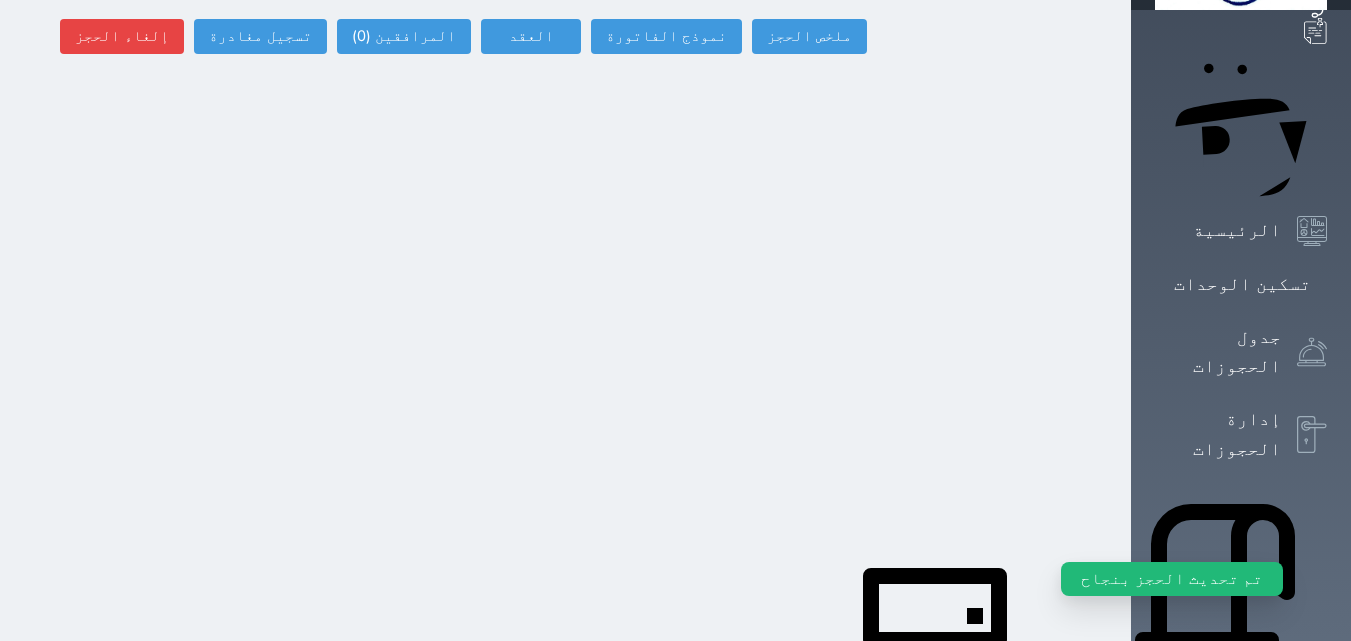 select 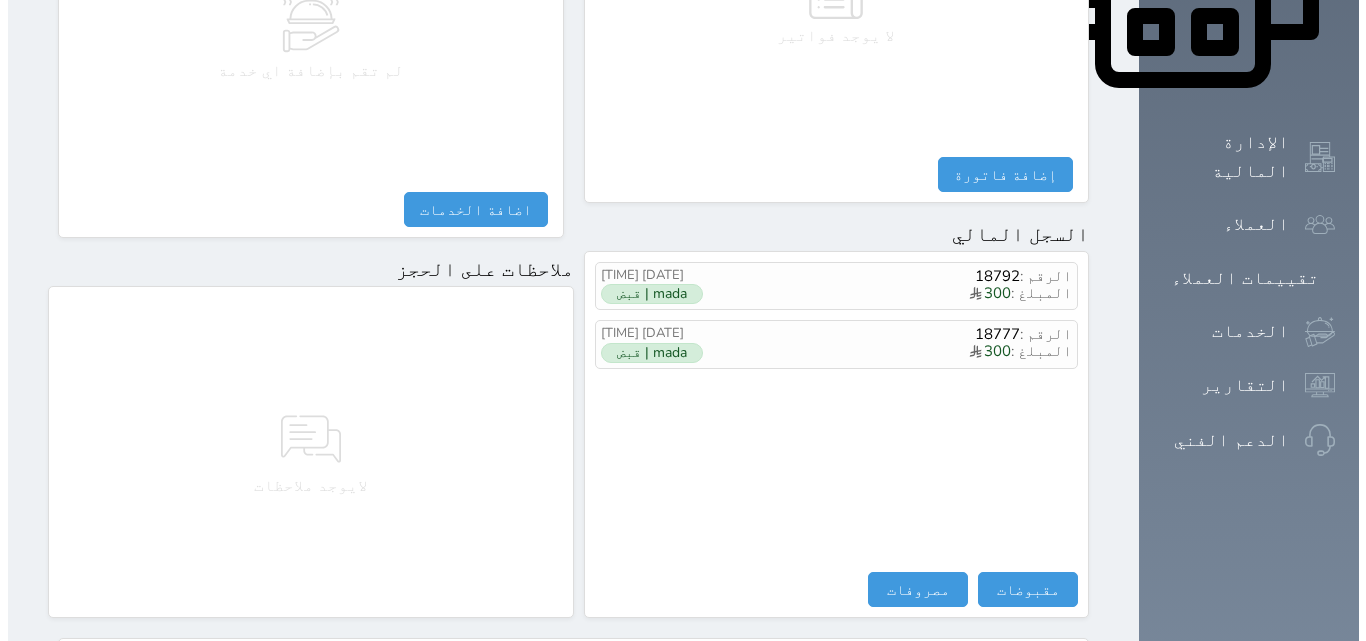 scroll, scrollTop: 1139, scrollLeft: 0, axis: vertical 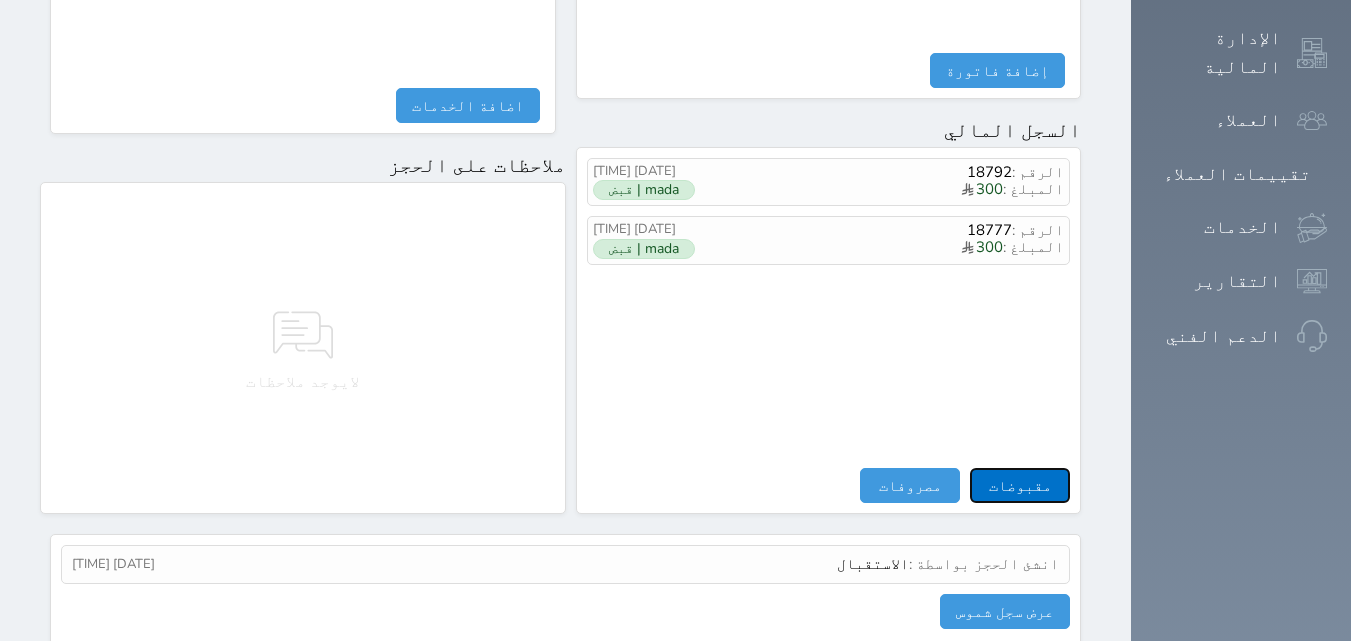 click on "مقبوضات" at bounding box center (1020, 485) 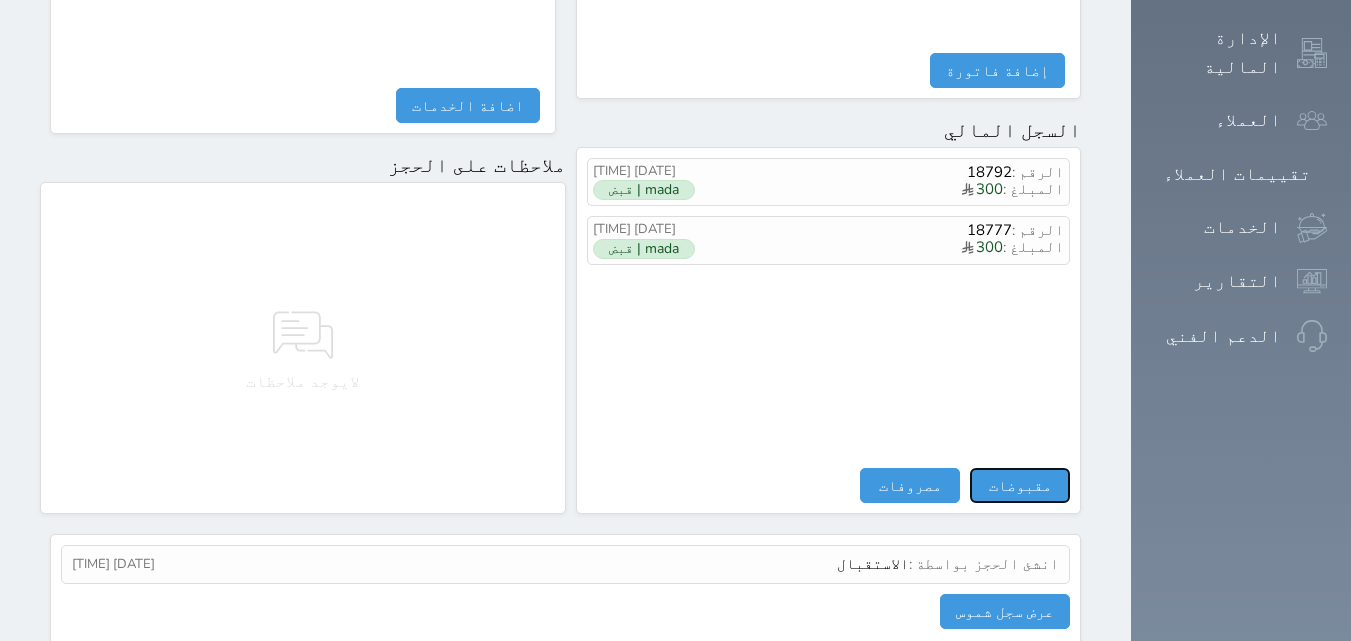 select 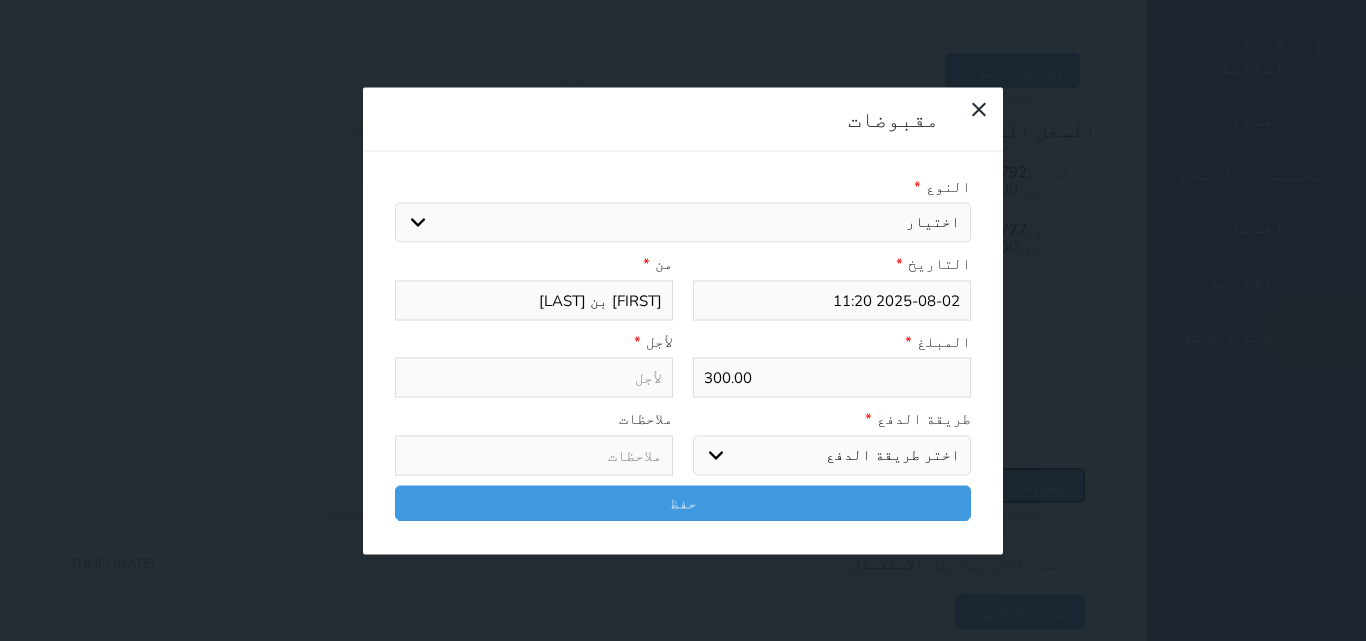 select 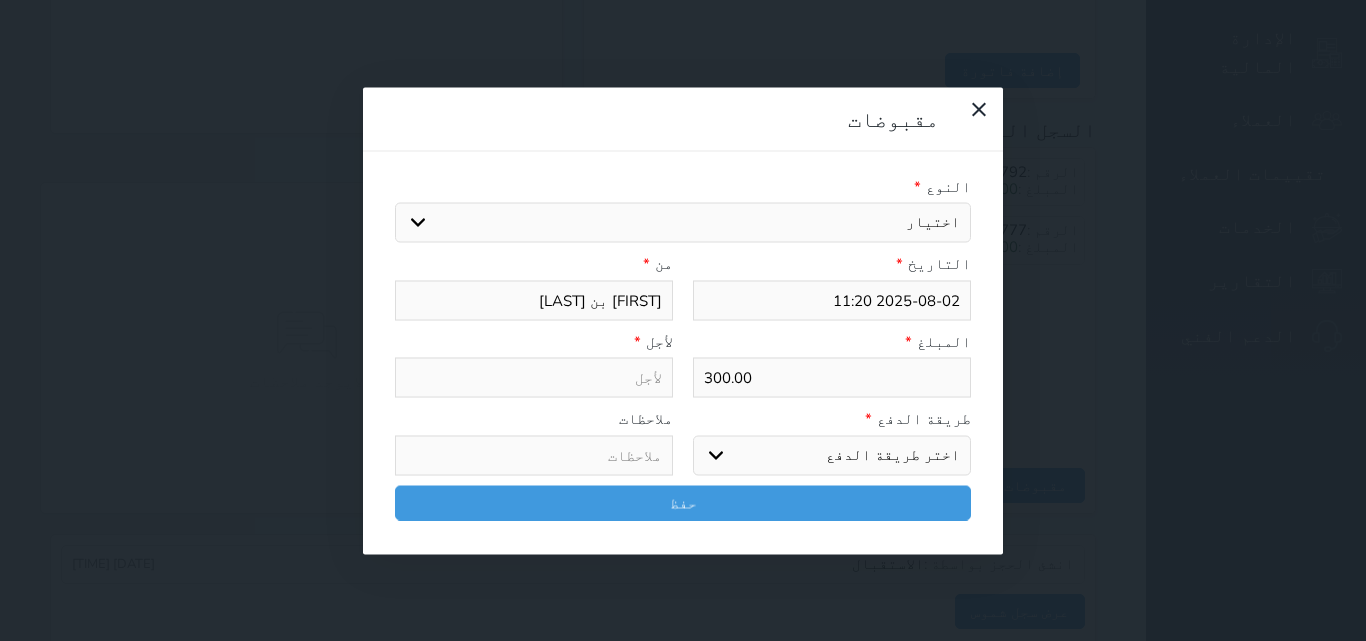 click on "اختيار   مقبوضات عامة قيمة إيجار فواتير تامين عربون لا ينطبق آخر مغسلة واي فاي - الإنترنت مواقف السيارات طعام الأغذية والمشروبات مشروبات المشروبات الباردة المشروبات الساخنة الإفطار غداء عشاء مخبز و كعك حمام سباحة الصالة الرياضية سبا و خدمات الجمال اختيار وإسقاط (خدمات النقل) ميني بار كابل - تلفزيون سرير إضافي تصفيف الشعر التسوق خدمات الجولات السياحية المنظمة خدمات الدليل السياحي" at bounding box center [683, 223] 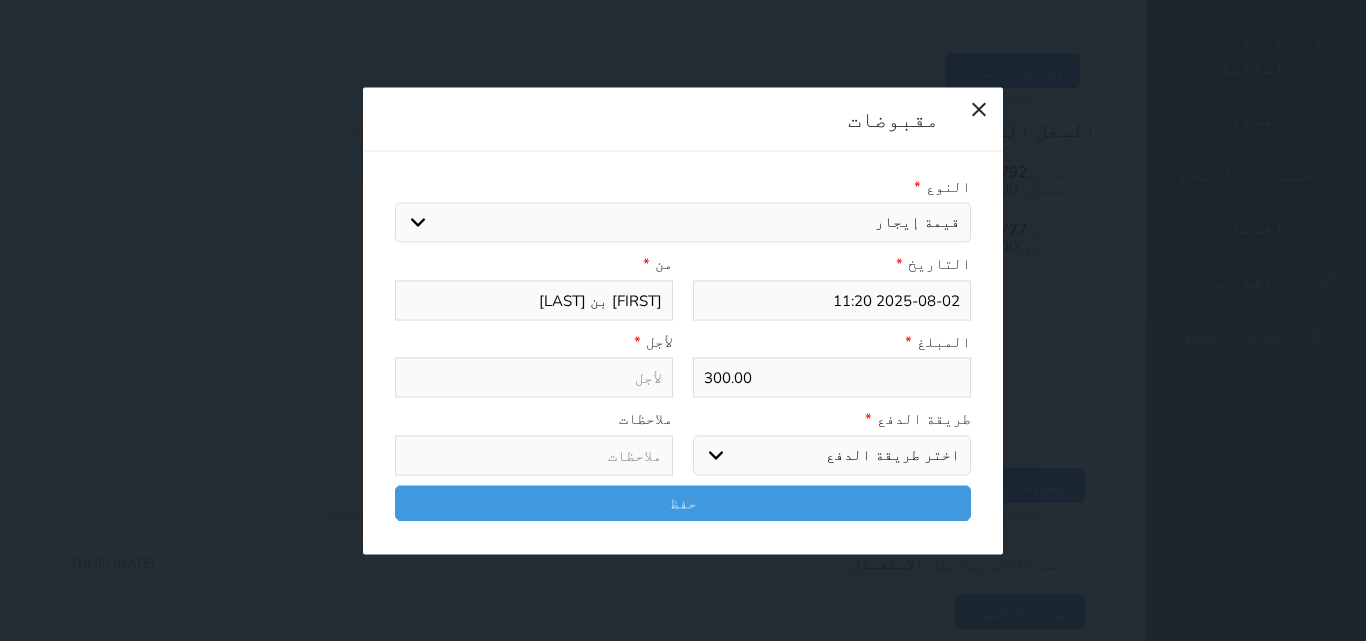 click on "اختيار   مقبوضات عامة قيمة إيجار فواتير تامين عربون لا ينطبق آخر مغسلة واي فاي - الإنترنت مواقف السيارات طعام الأغذية والمشروبات مشروبات المشروبات الباردة المشروبات الساخنة الإفطار غداء عشاء مخبز و كعك حمام سباحة الصالة الرياضية سبا و خدمات الجمال اختيار وإسقاط (خدمات النقل) ميني بار كابل - تلفزيون سرير إضافي تصفيف الشعر التسوق خدمات الجولات السياحية المنظمة خدمات الدليل السياحي" at bounding box center [683, 223] 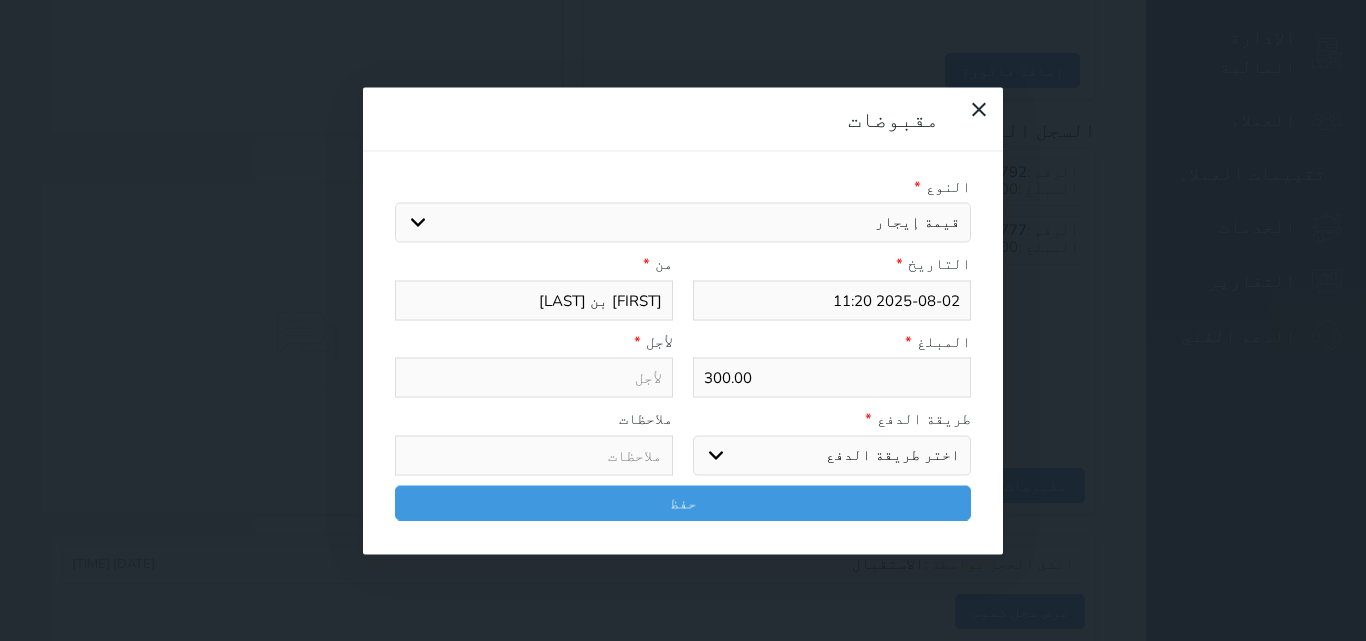 select 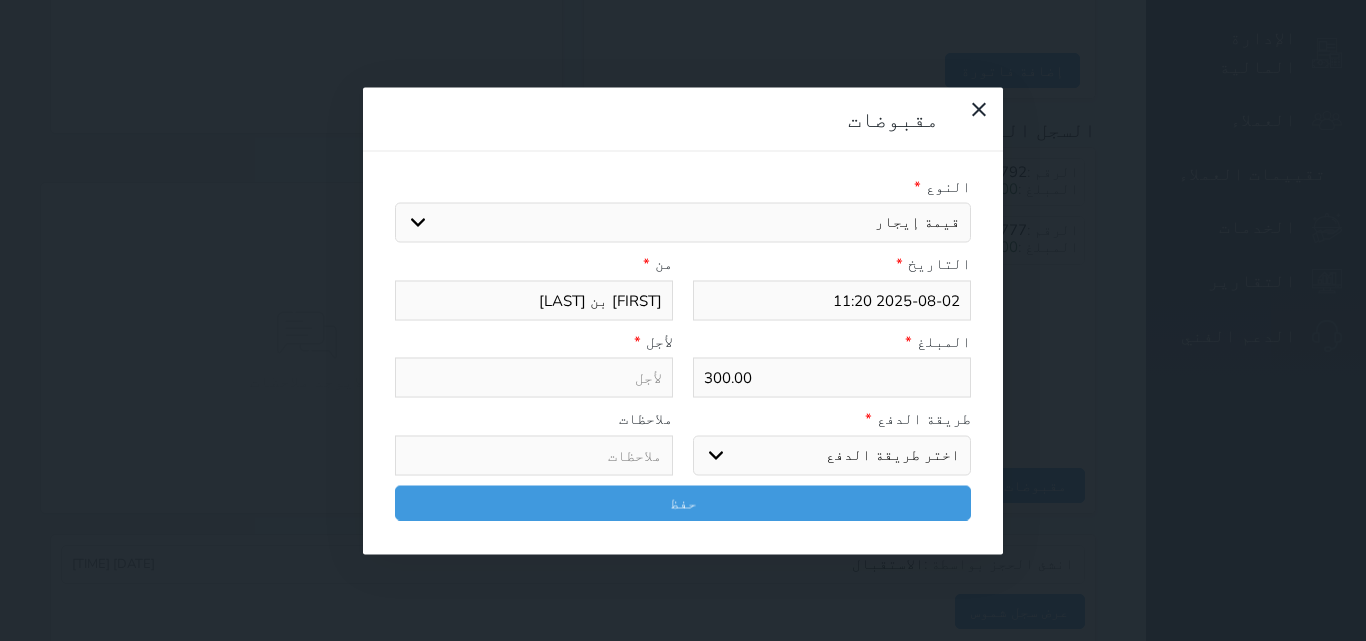 type on "قيمة إيجار - الوحدة - 706" 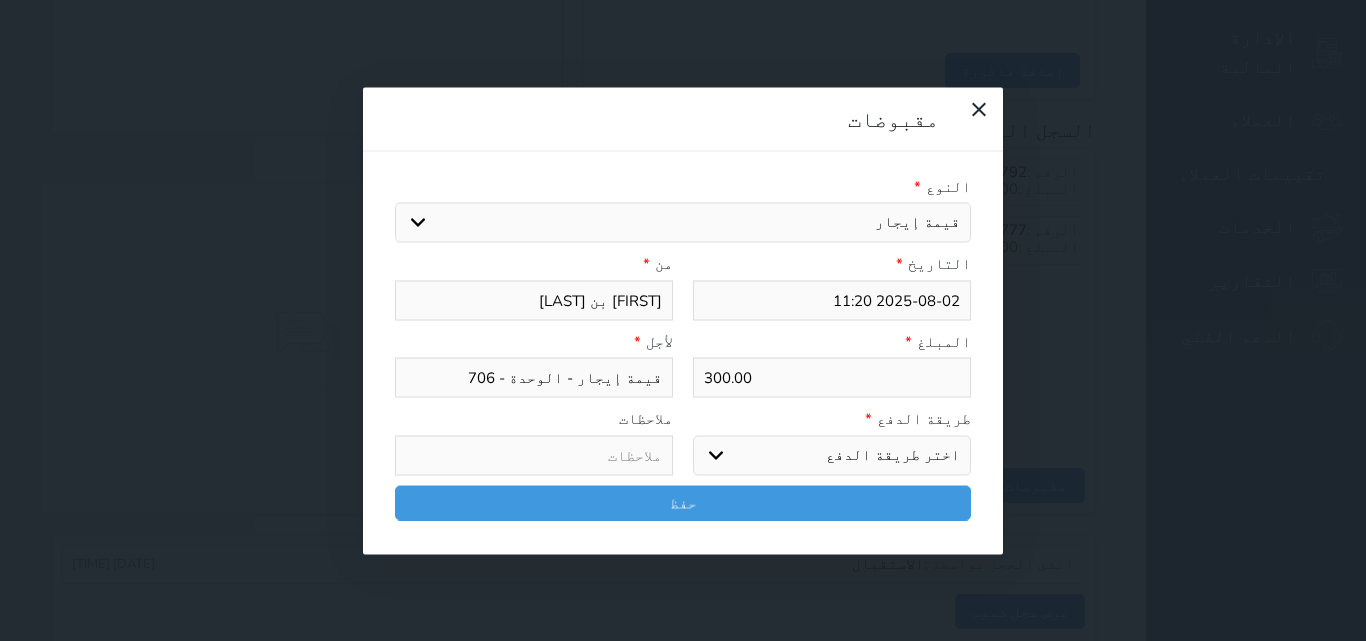 click on "اختر طريقة الدفع   دفع نقدى   تحويل بنكى   مدى   بطاقة ائتمان   آجل" at bounding box center [832, 455] 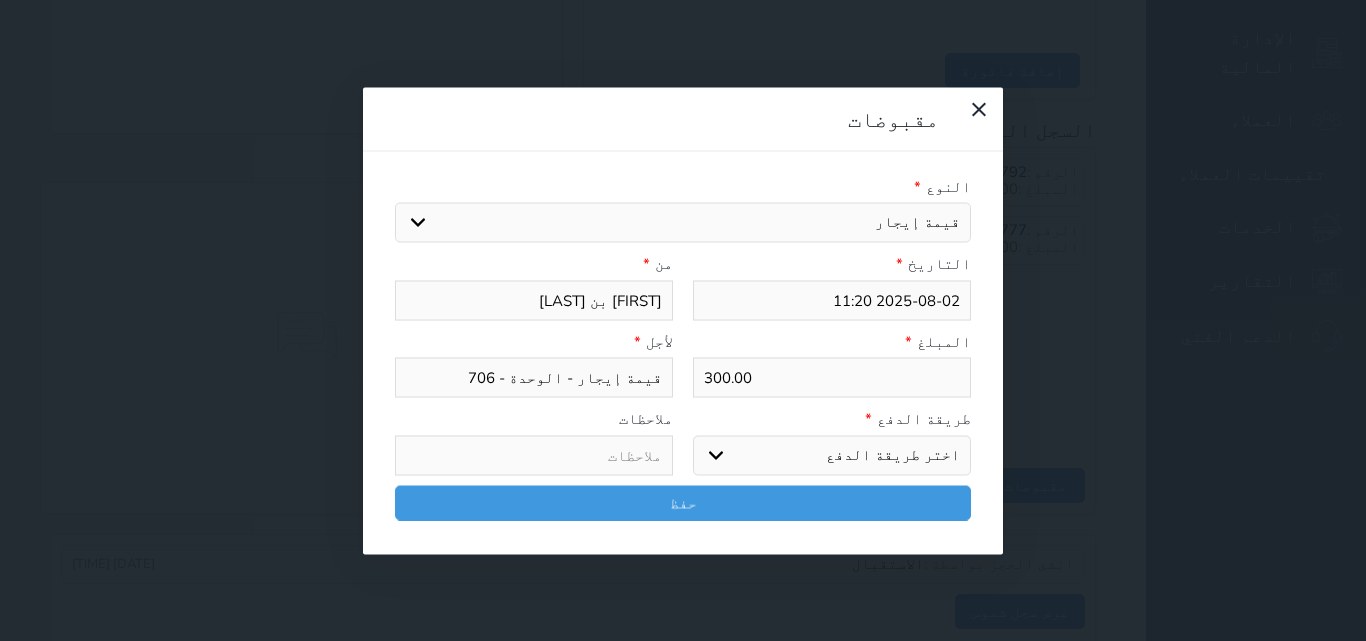 select on "mada" 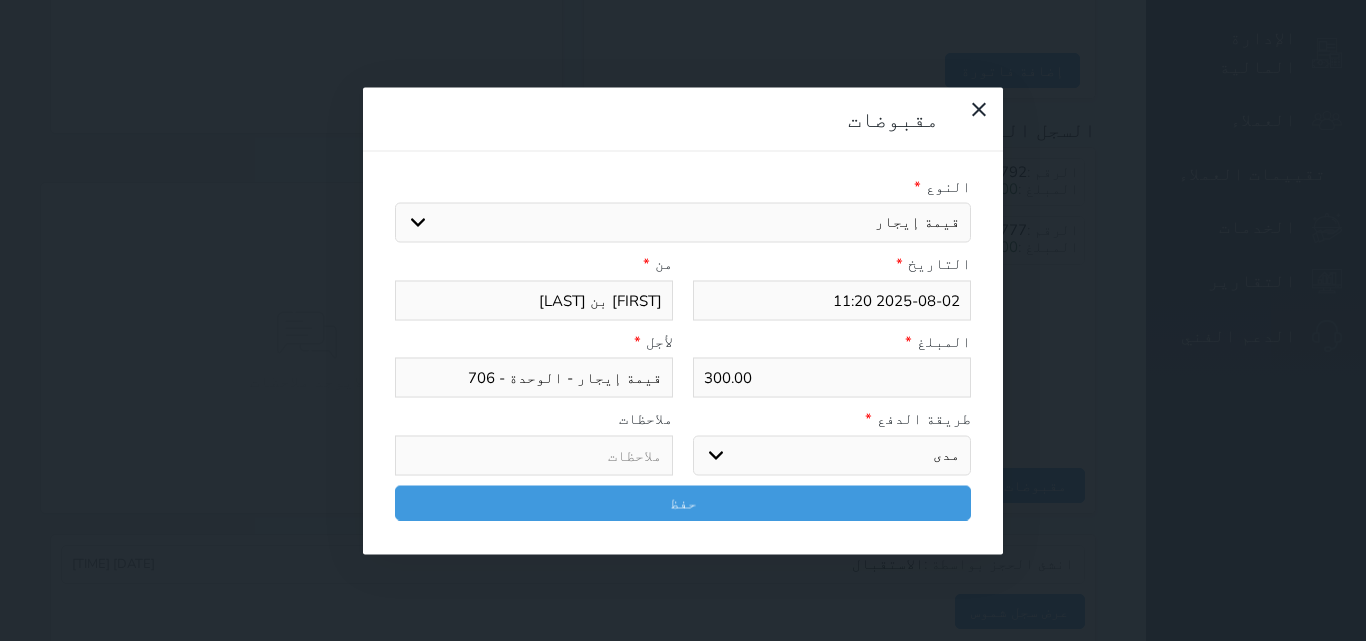 click on "اختر طريقة الدفع   دفع نقدى   تحويل بنكى   مدى   بطاقة ائتمان   آجل" at bounding box center (832, 455) 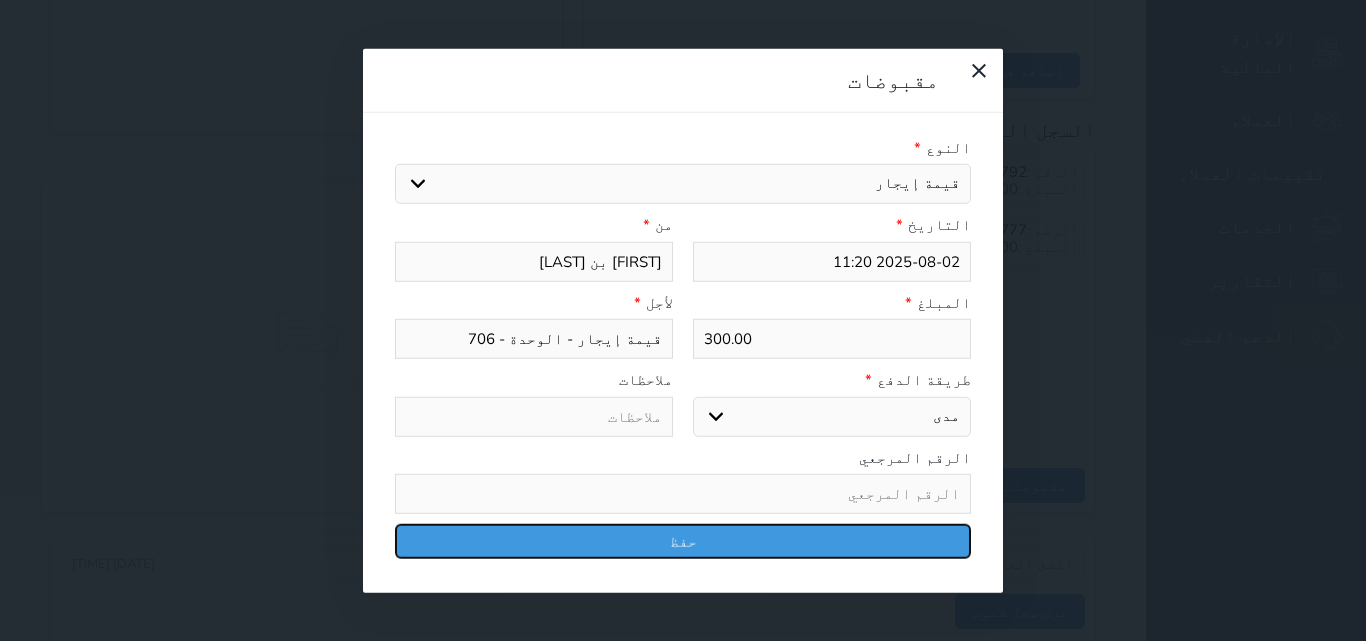 click on "حفظ" at bounding box center [683, 541] 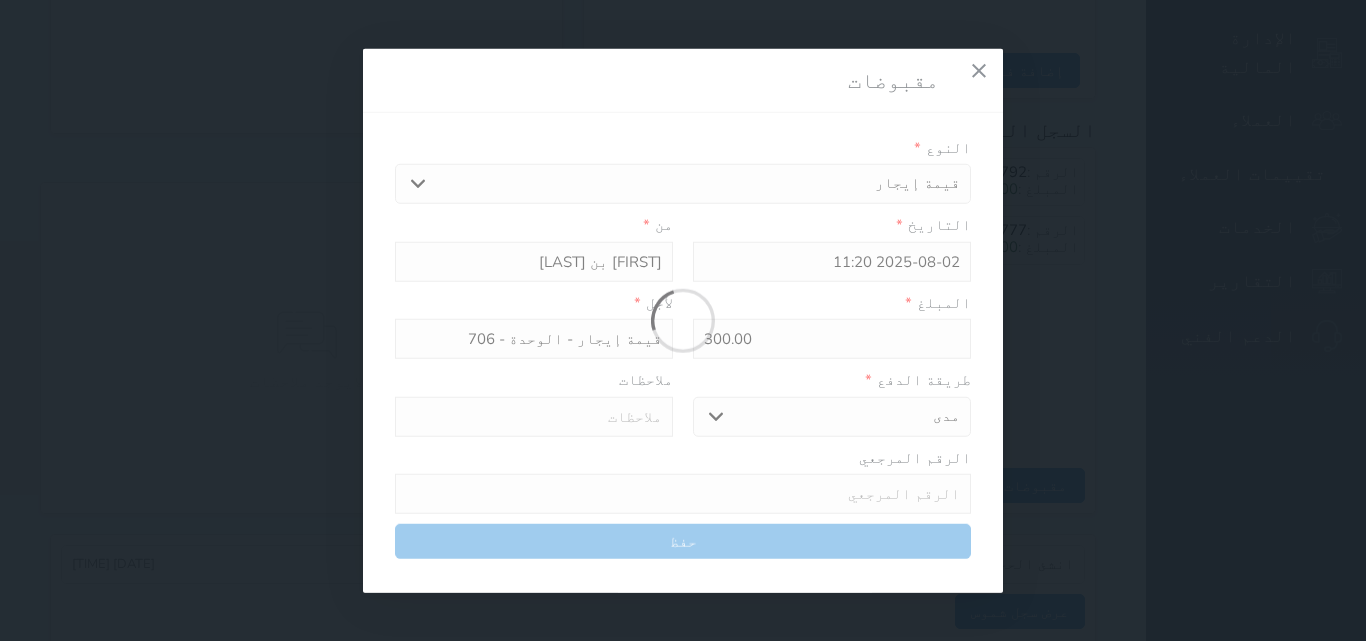 select 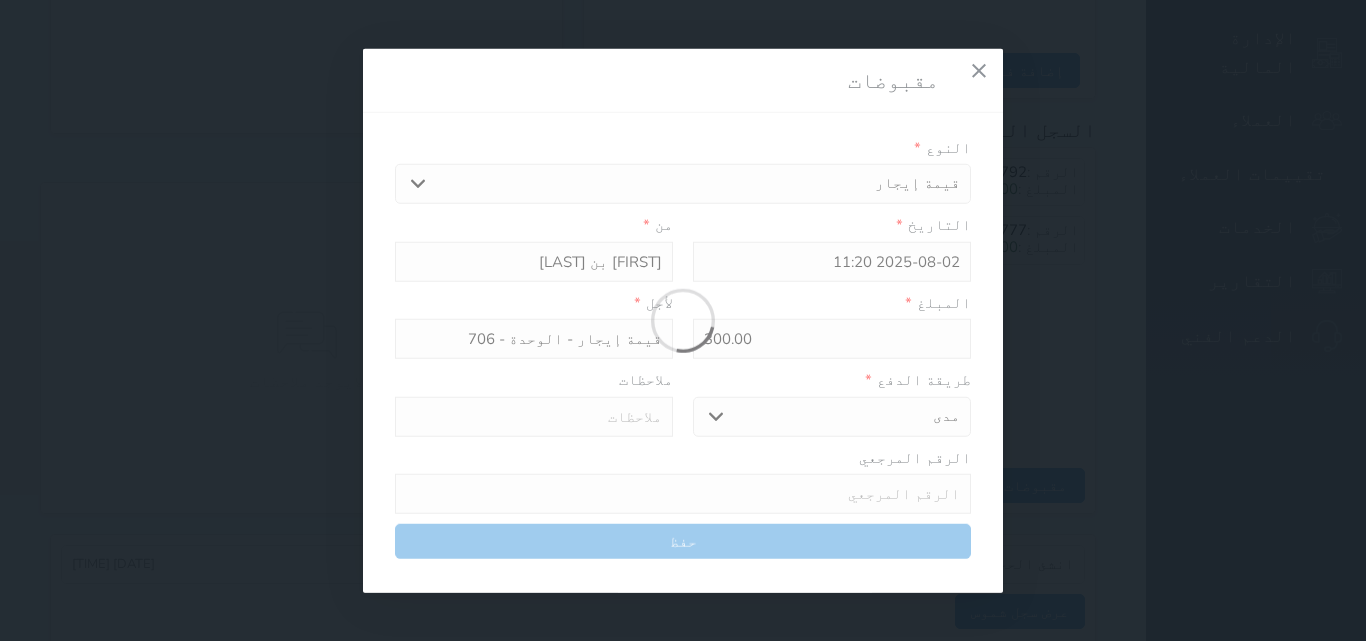 type 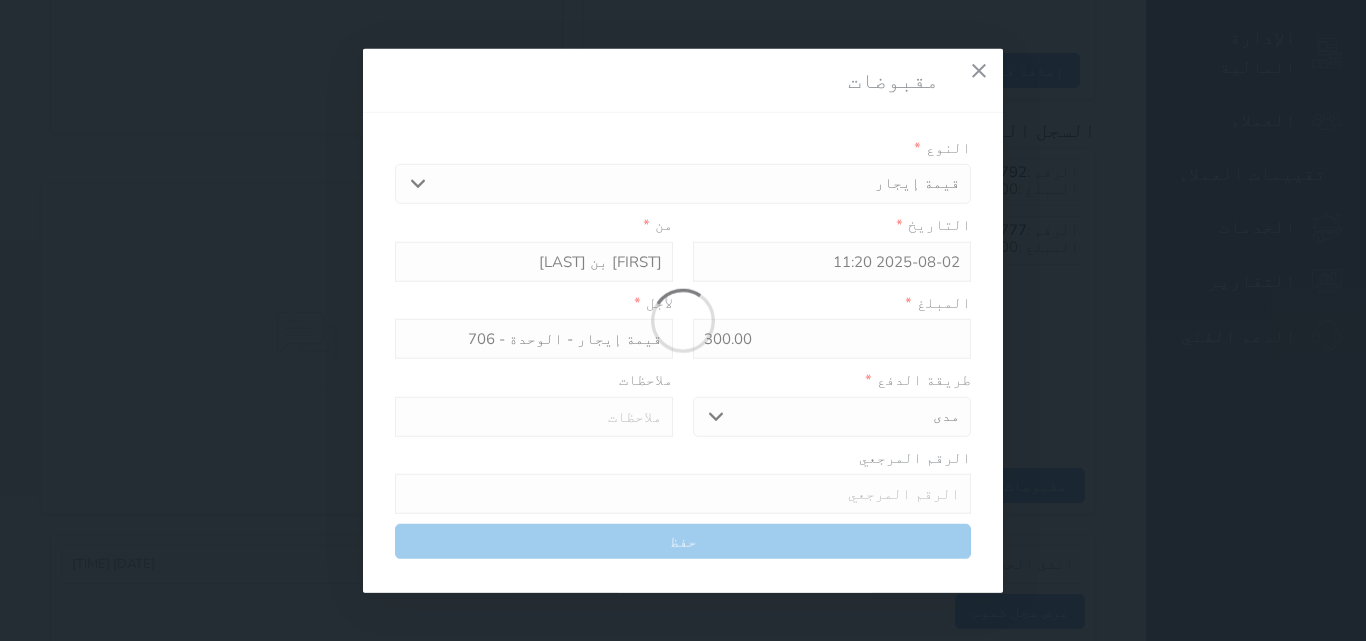 type on "0" 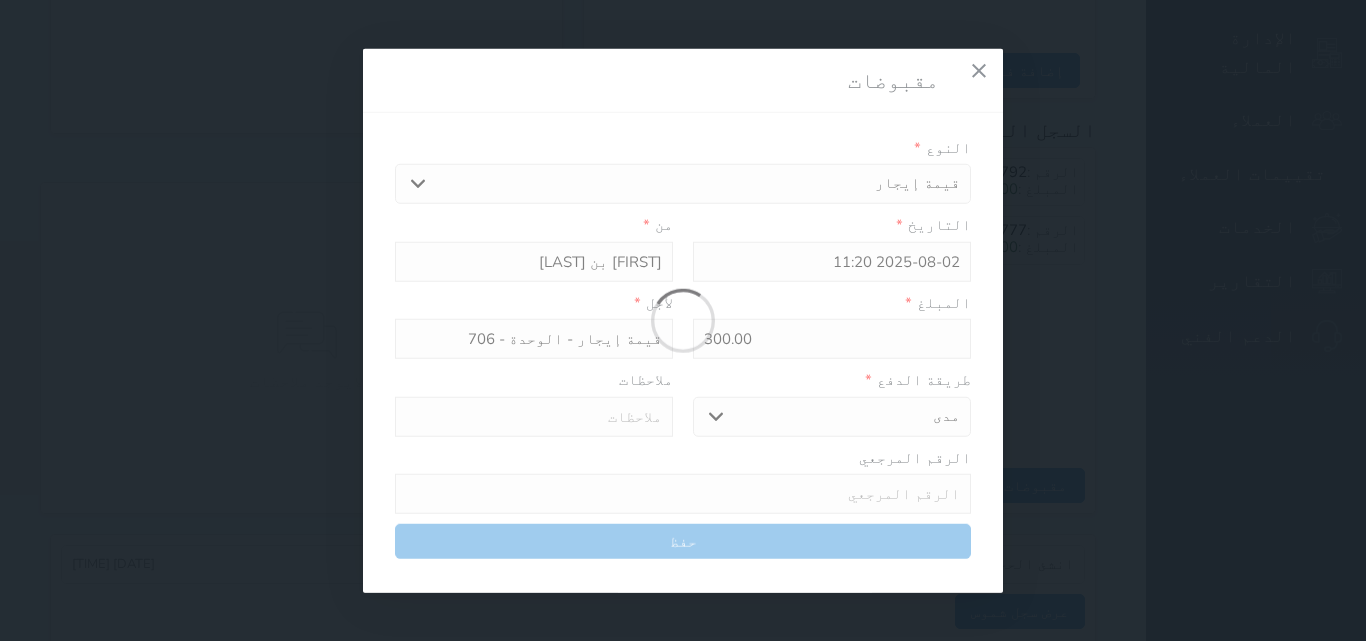 select 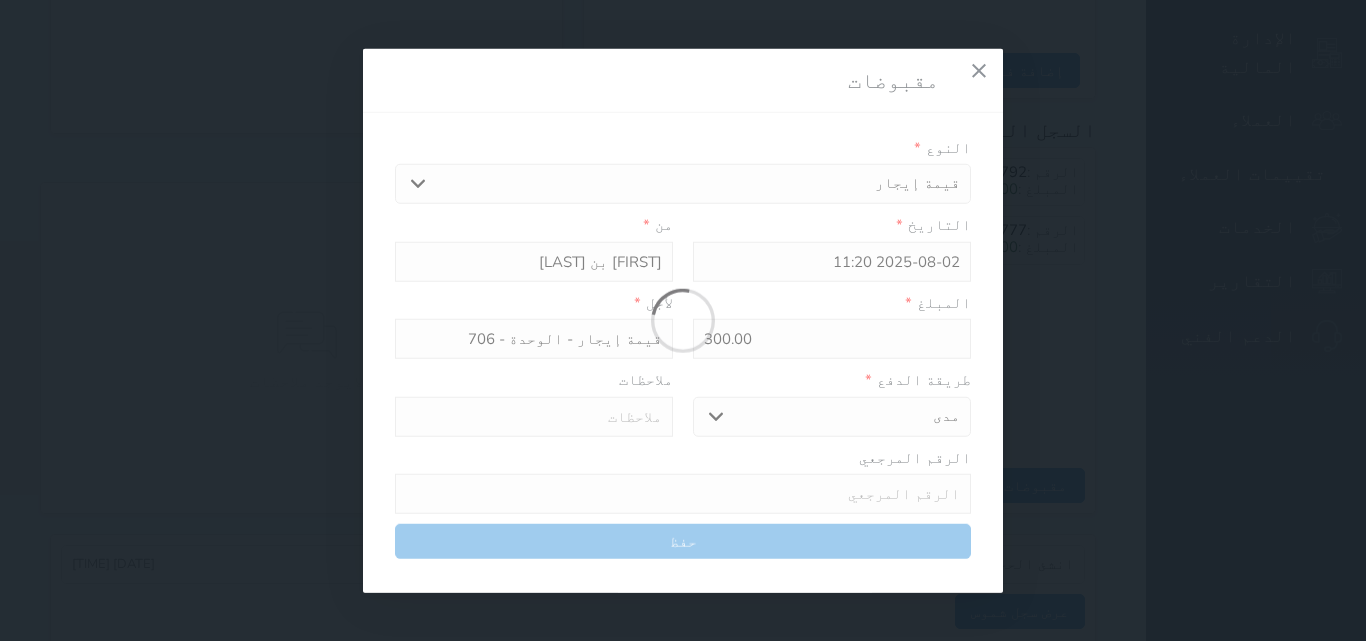 type on "0" 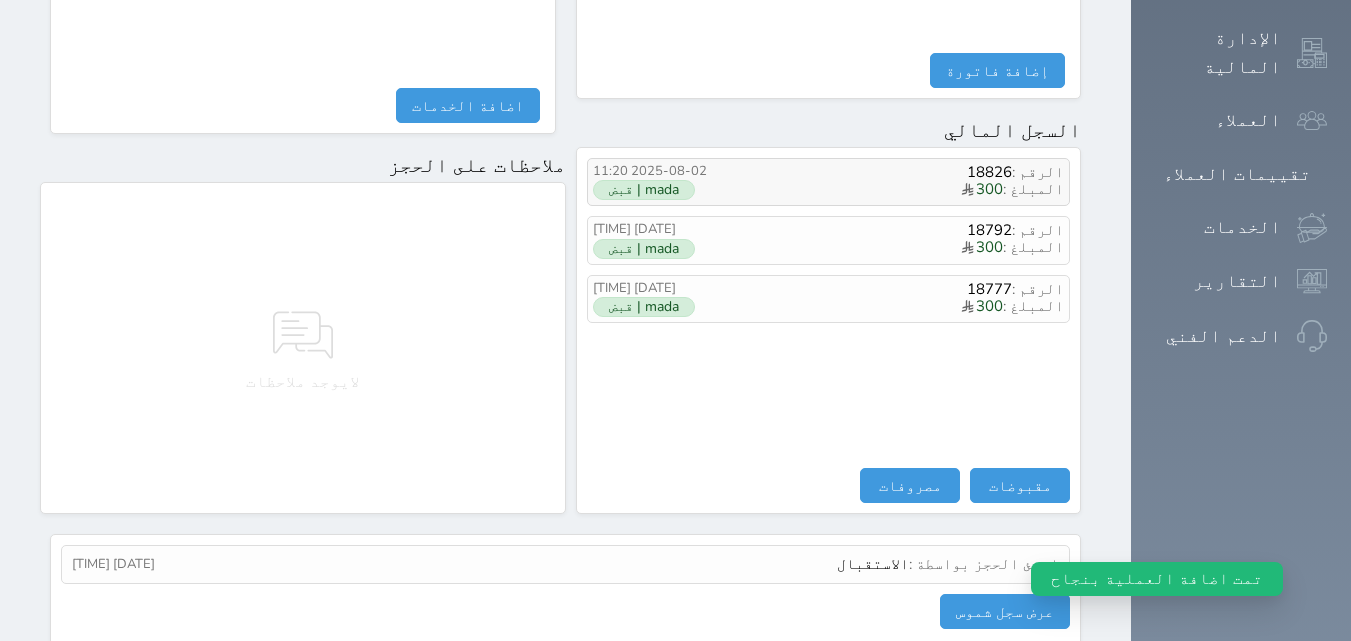 click on "2025-08-02 11:20" at bounding box center (663, 172) 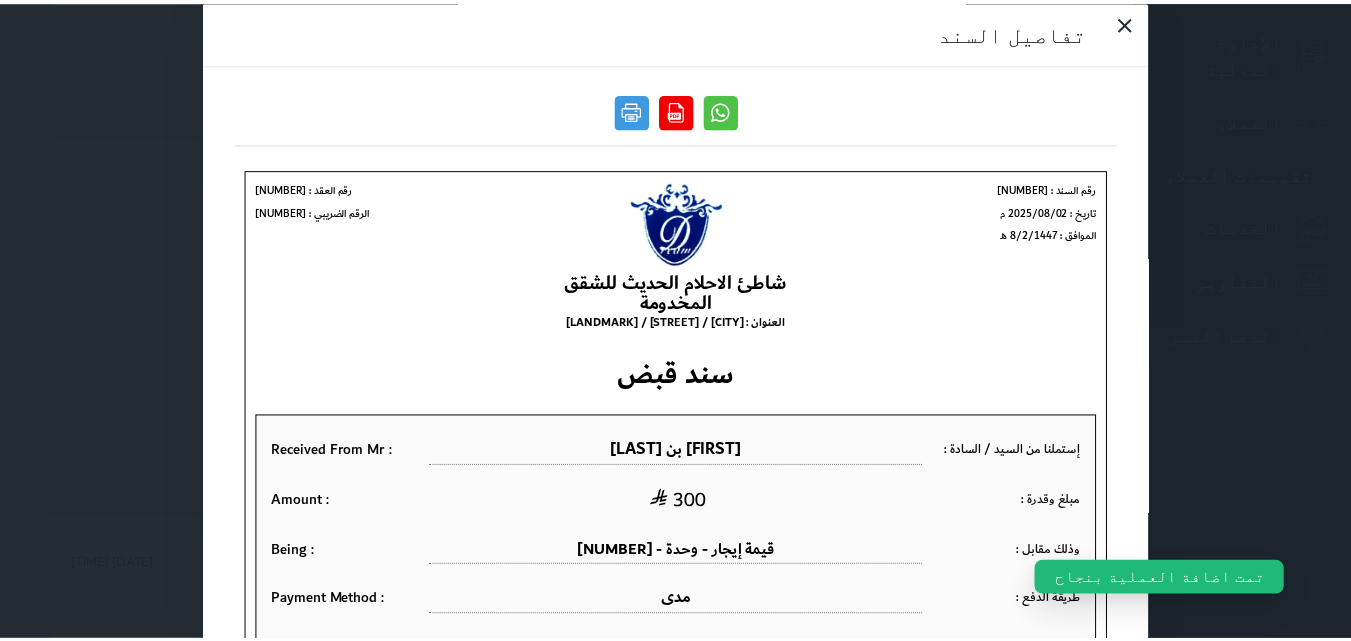 scroll, scrollTop: 0, scrollLeft: 0, axis: both 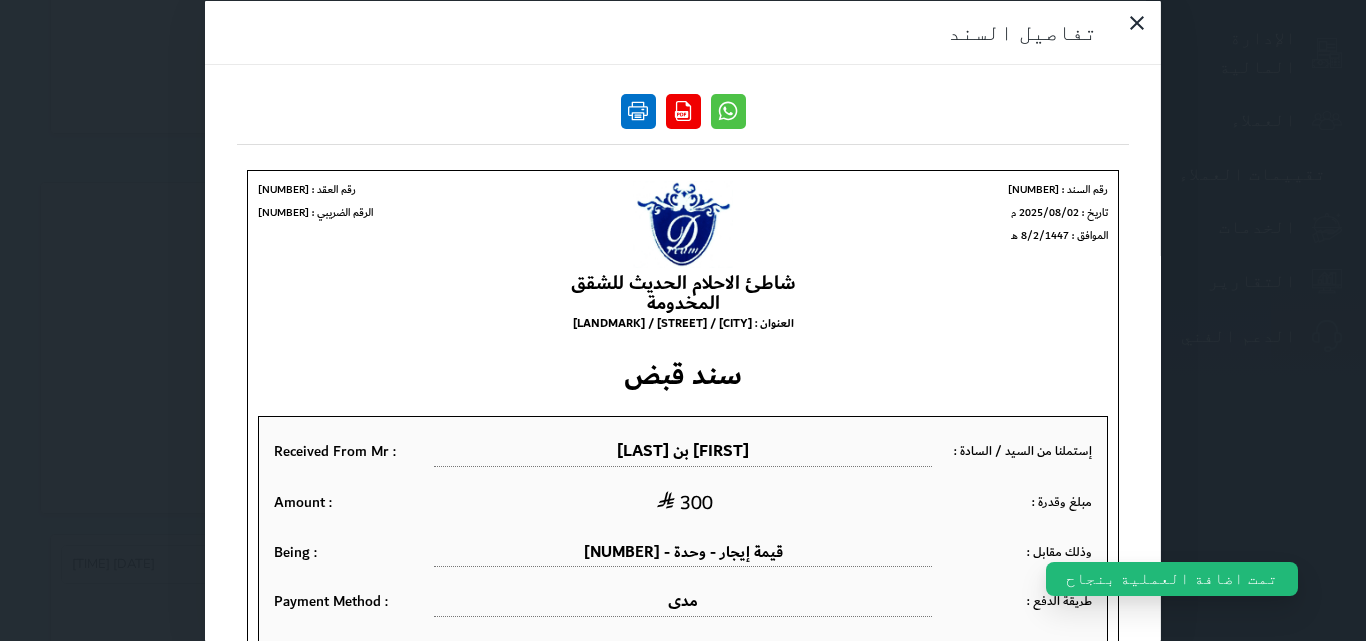 click at bounding box center [638, 110] 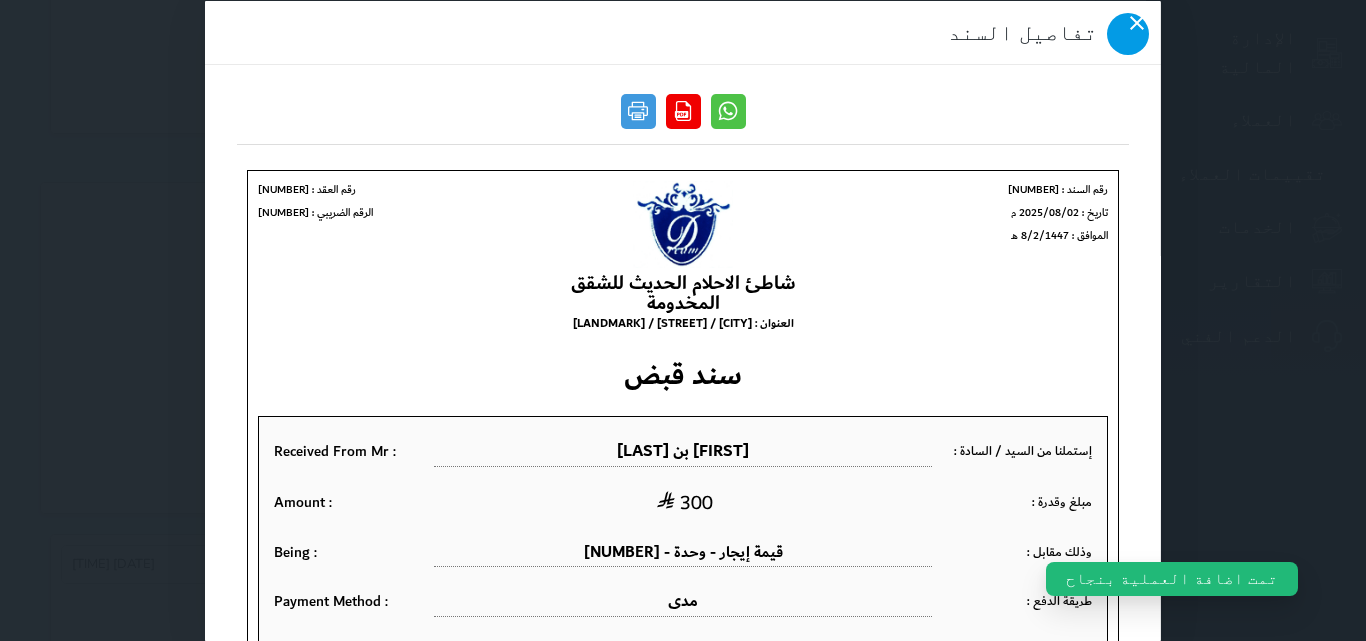 click 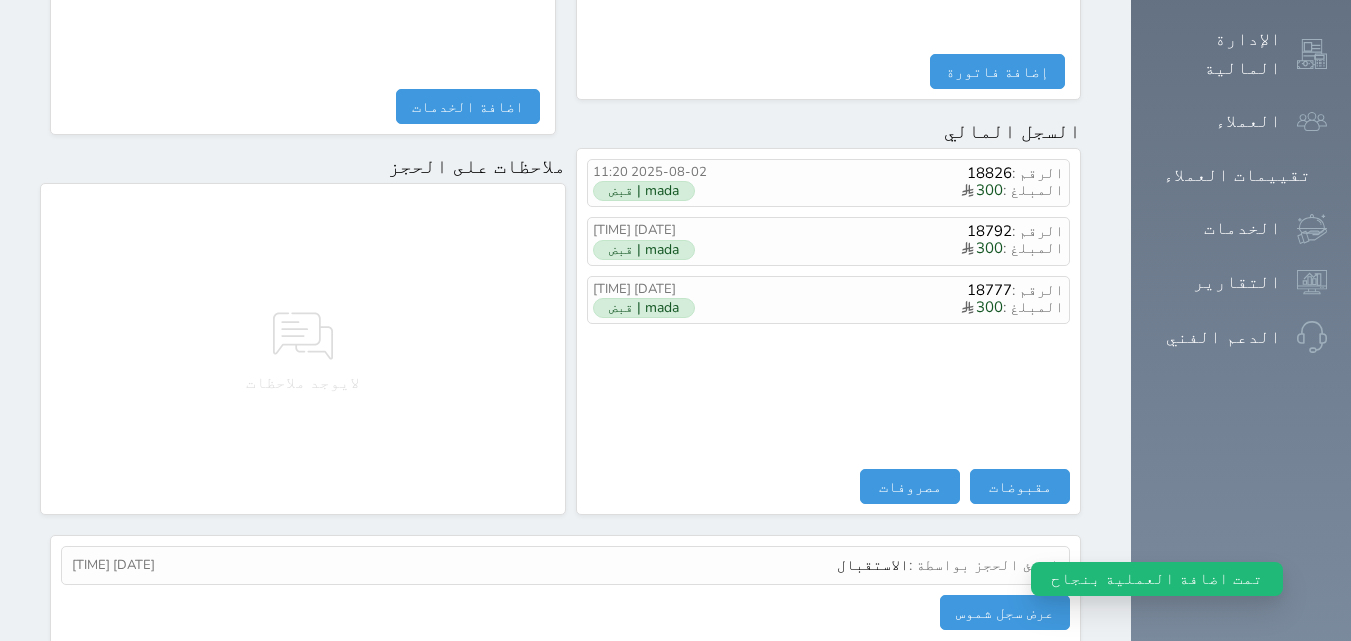scroll, scrollTop: 1139, scrollLeft: 0, axis: vertical 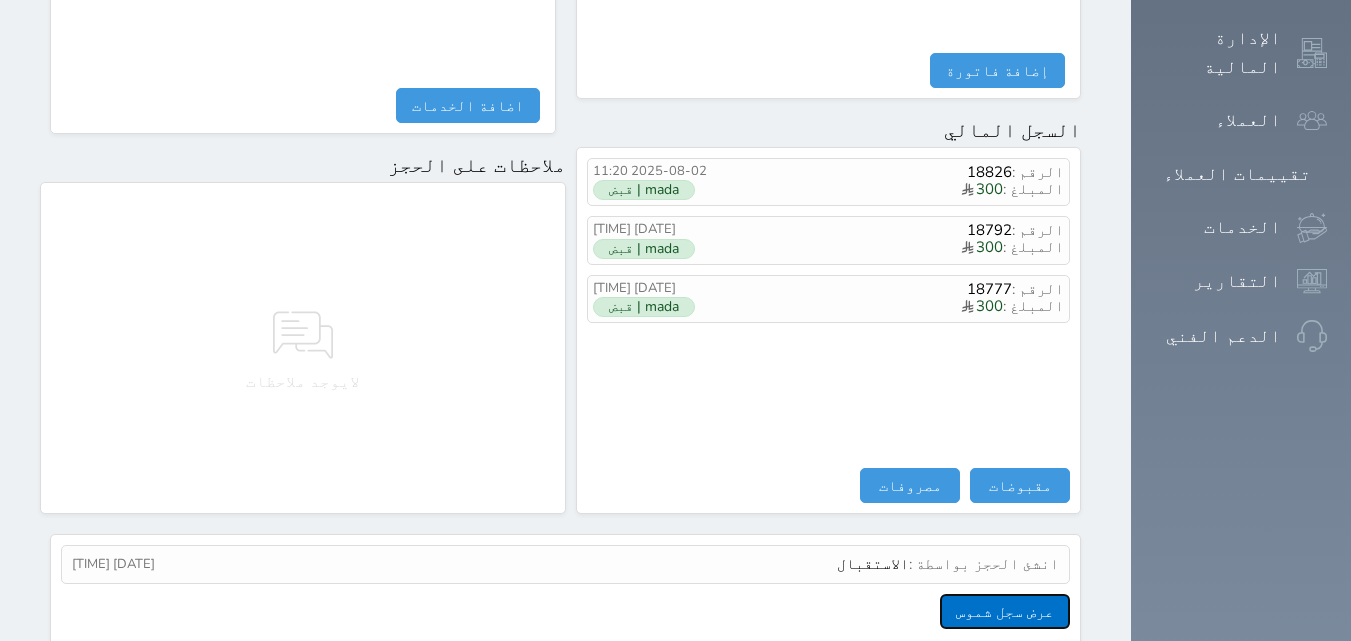 click on "عرض سجل شموس" at bounding box center (1005, 611) 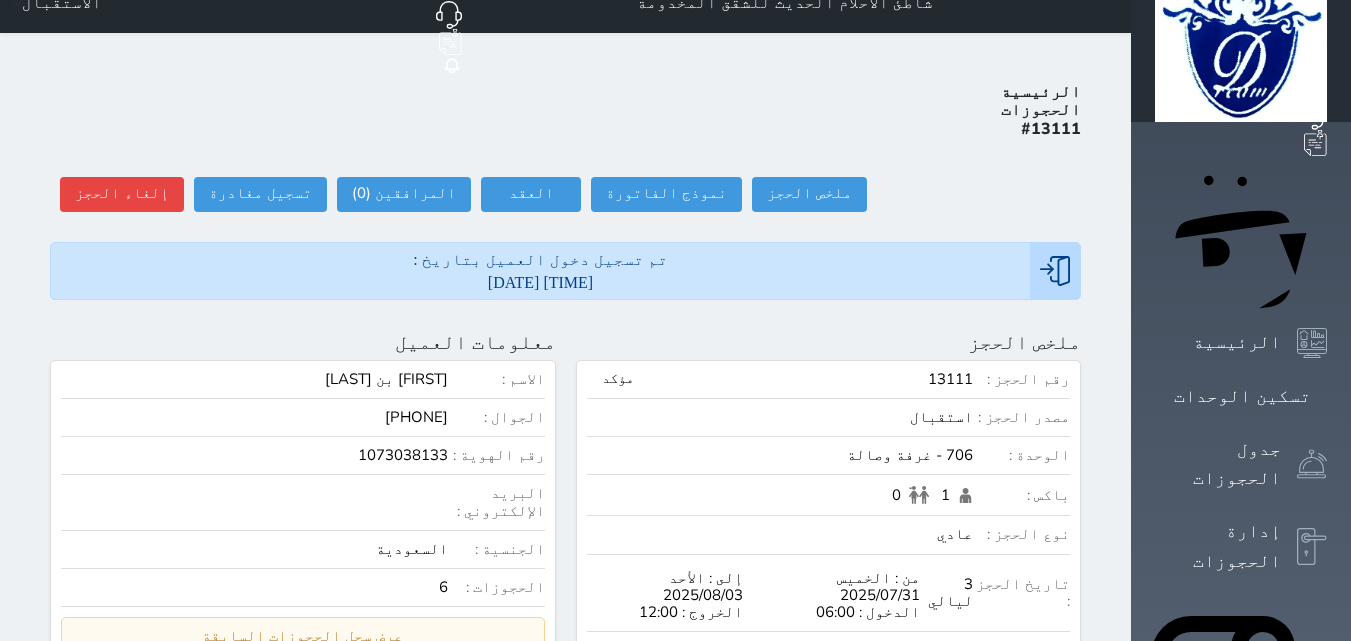 scroll, scrollTop: 0, scrollLeft: 0, axis: both 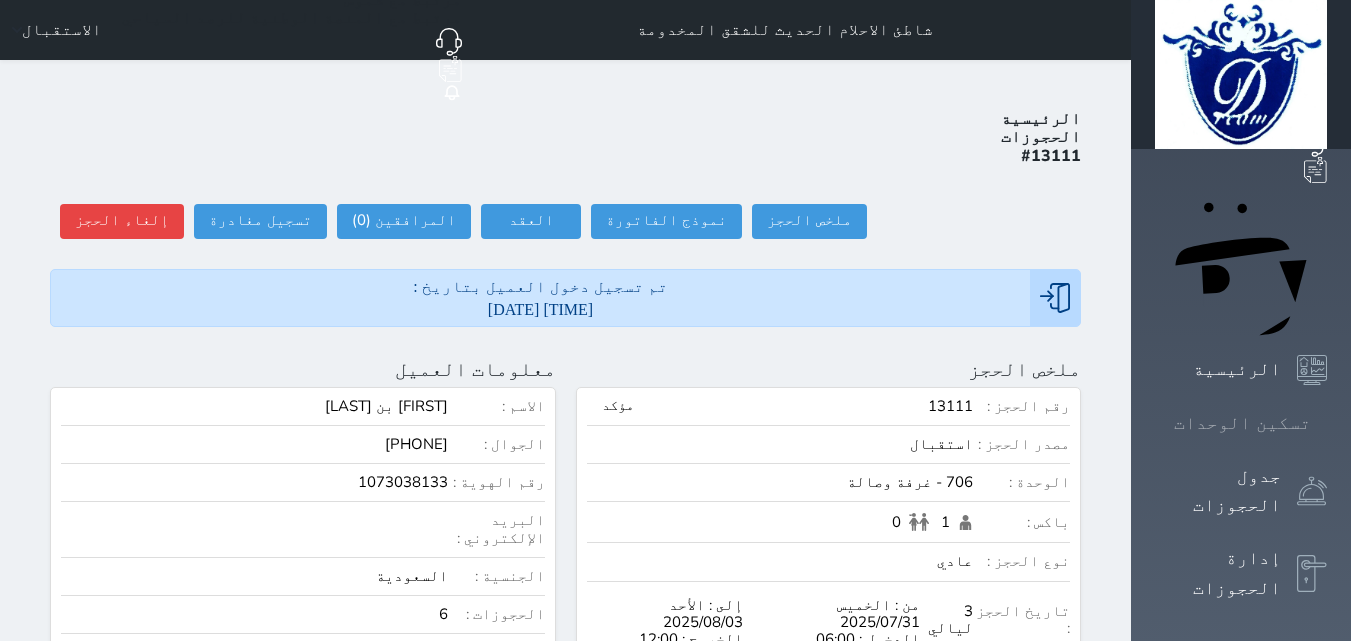 click on "تسكين الوحدات" at bounding box center (1242, 423) 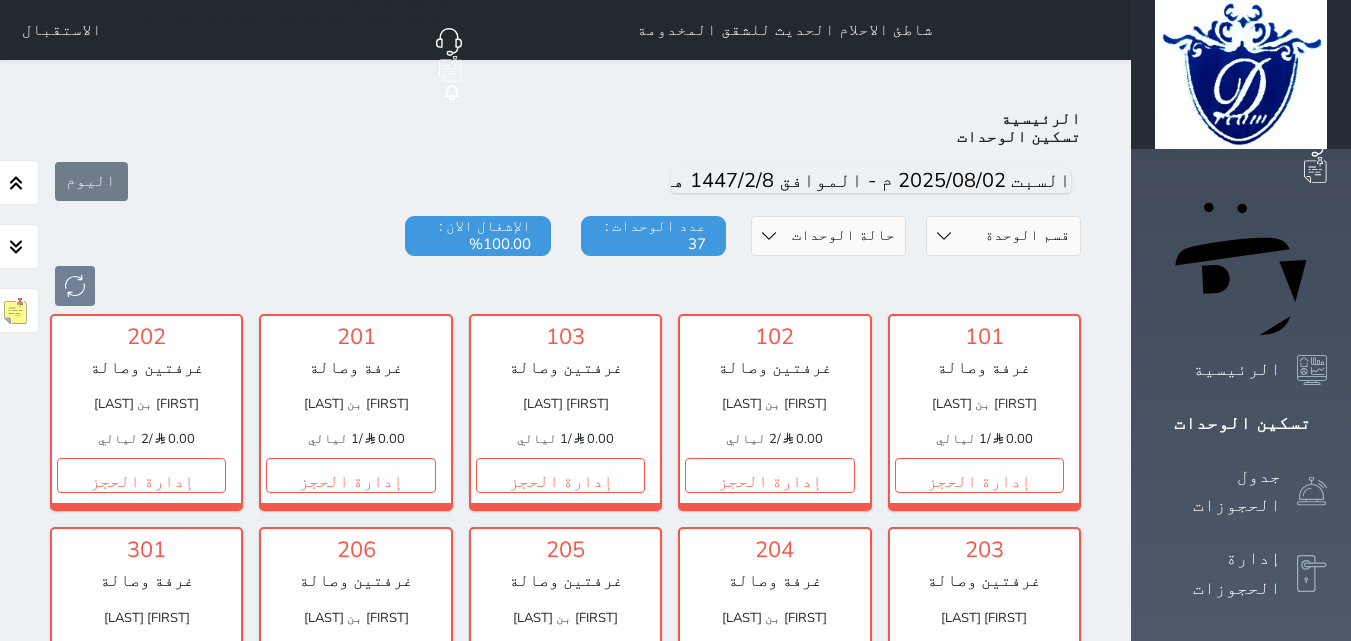 scroll, scrollTop: 78, scrollLeft: 0, axis: vertical 